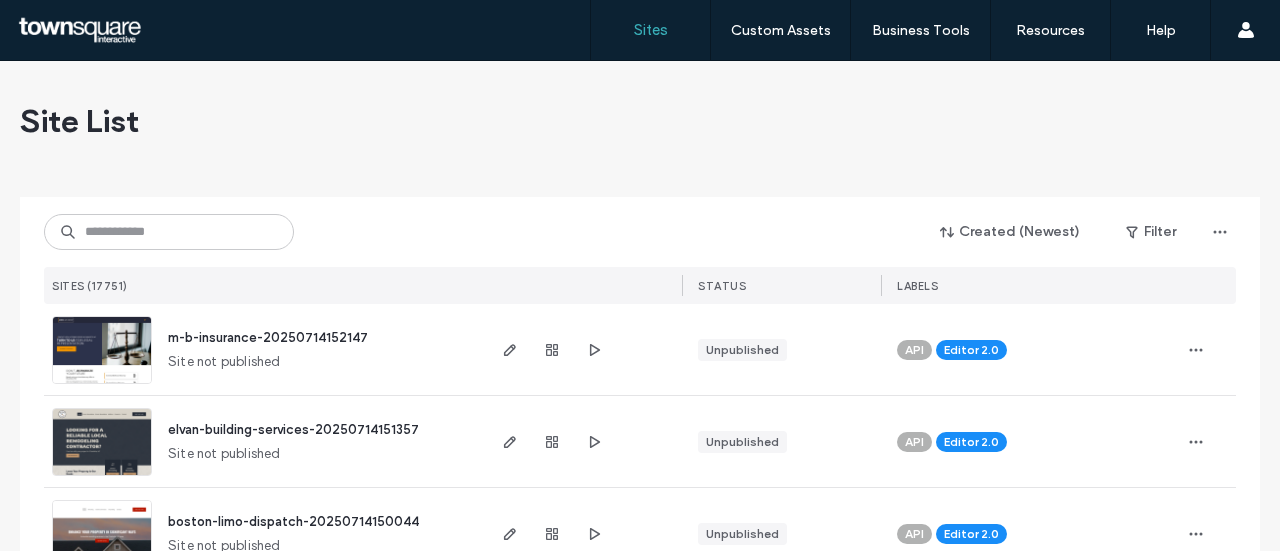scroll, scrollTop: 0, scrollLeft: 0, axis: both 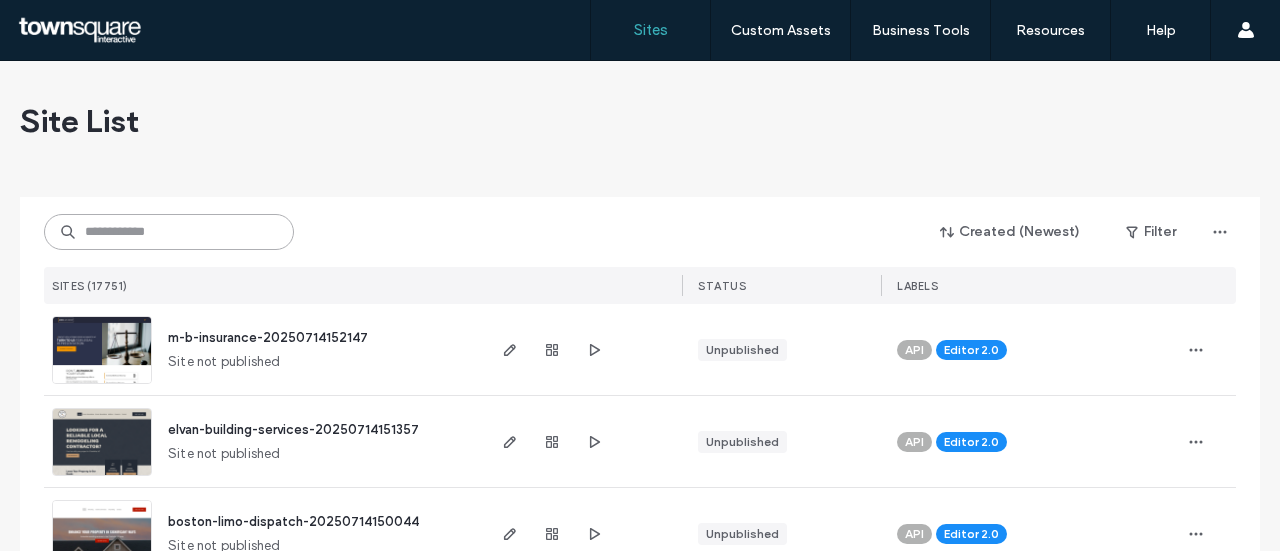 click at bounding box center [169, 232] 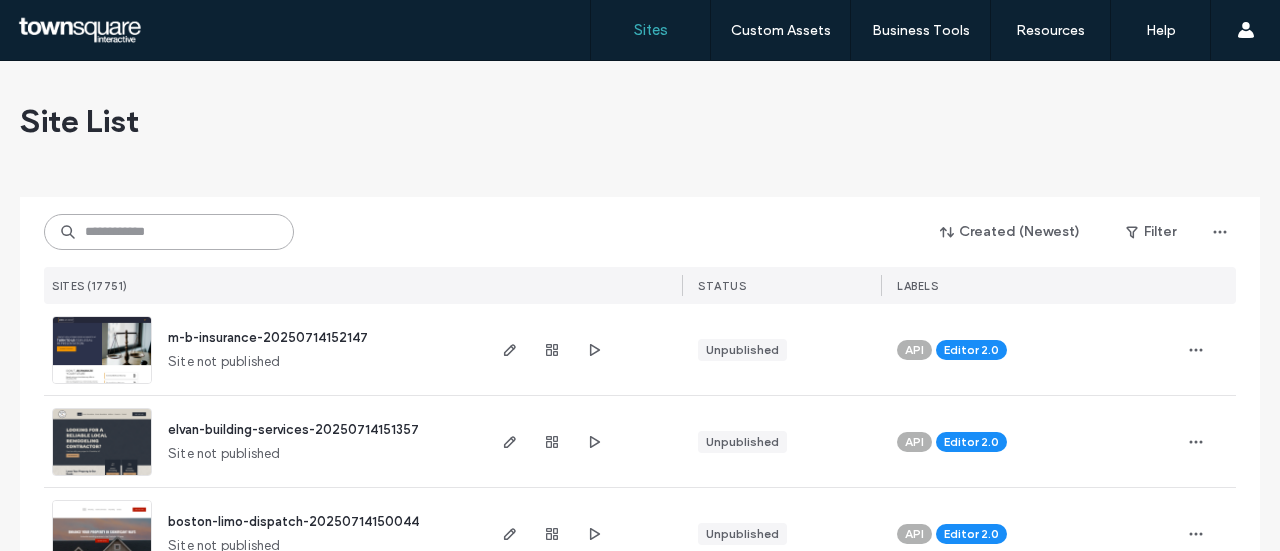 paste on "********" 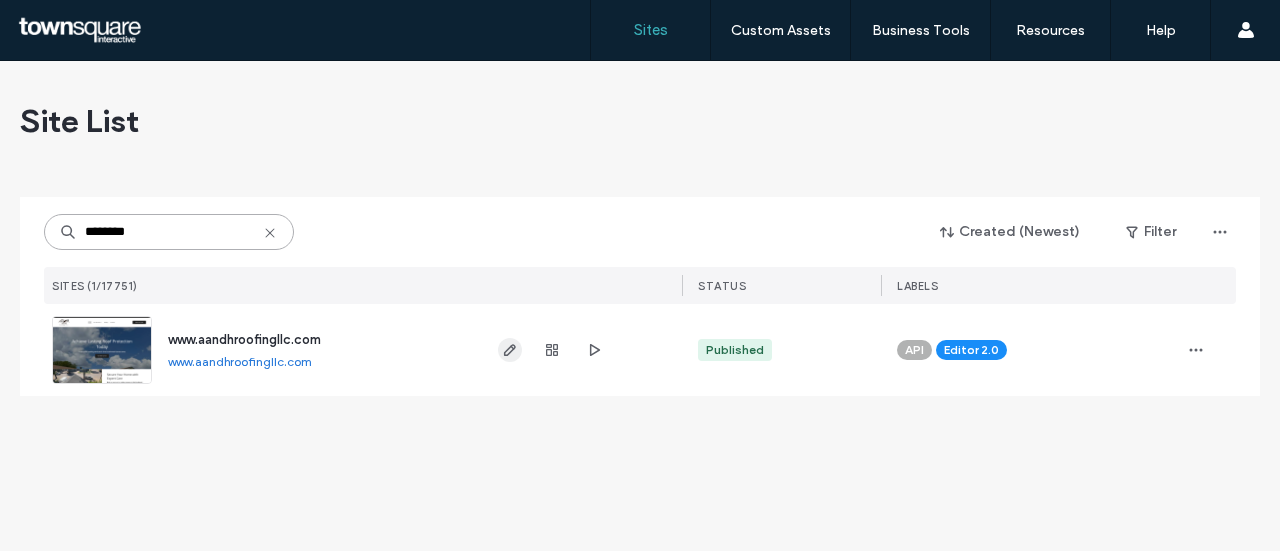 type on "********" 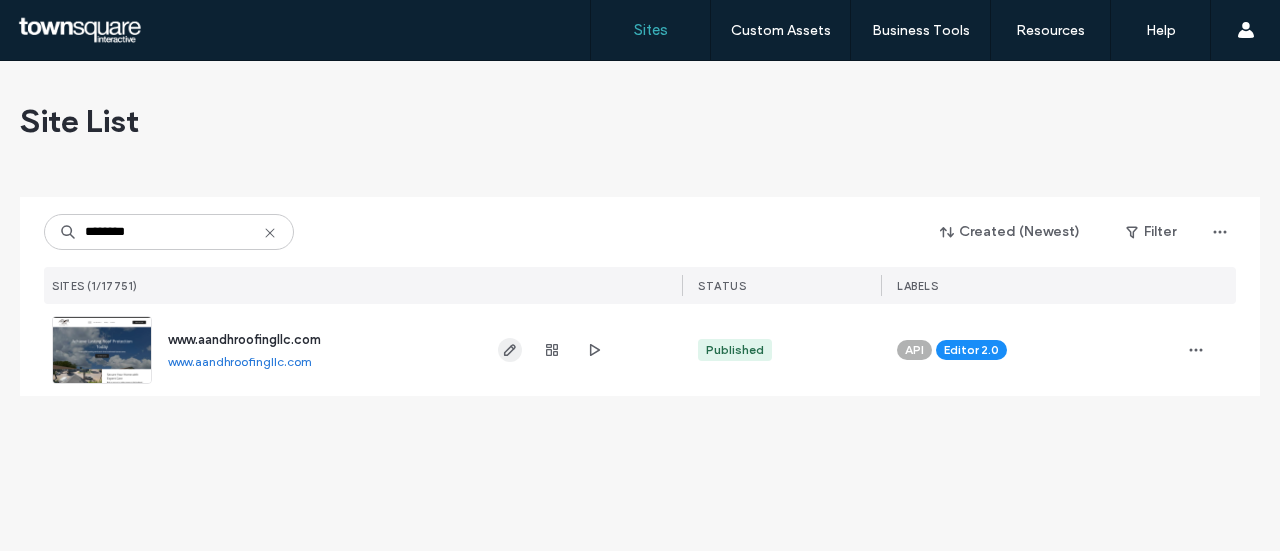 click 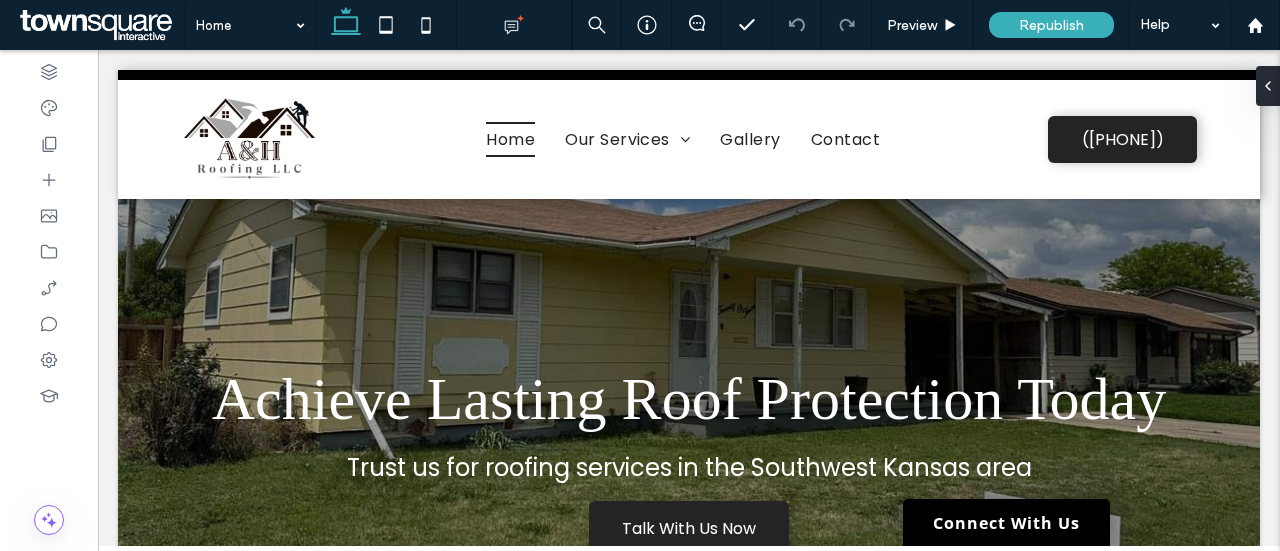 scroll, scrollTop: 0, scrollLeft: 0, axis: both 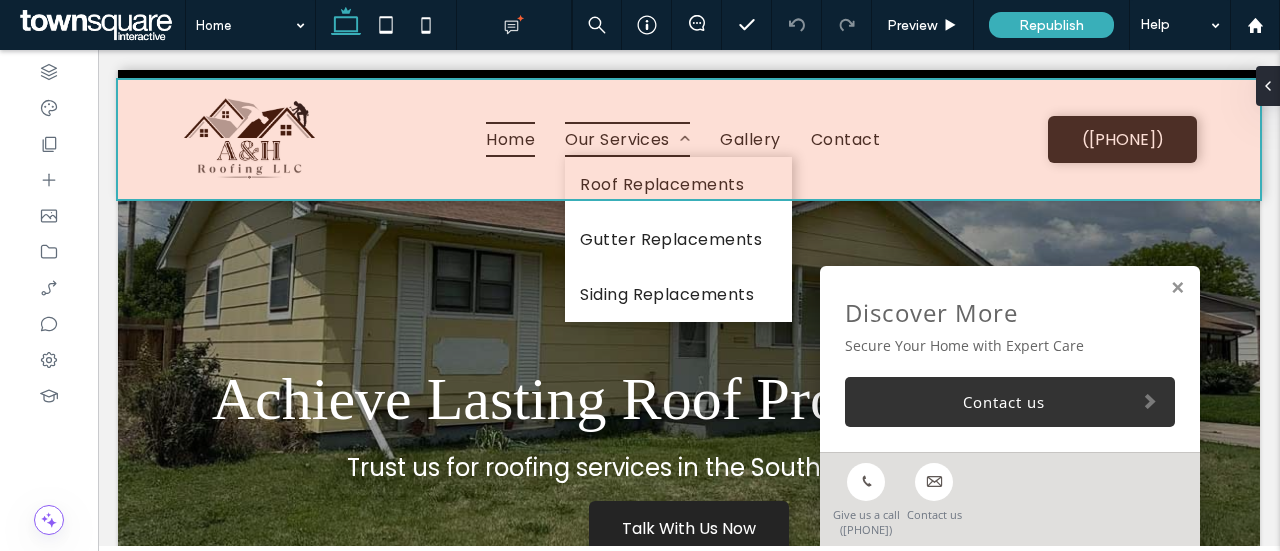 click at bounding box center (689, 139) 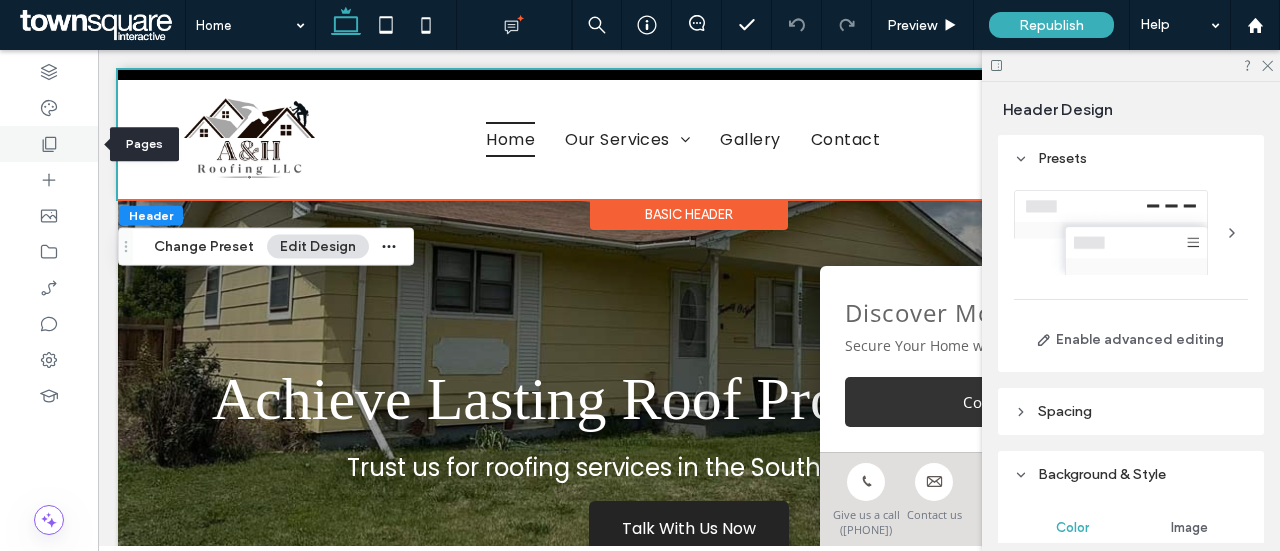 click 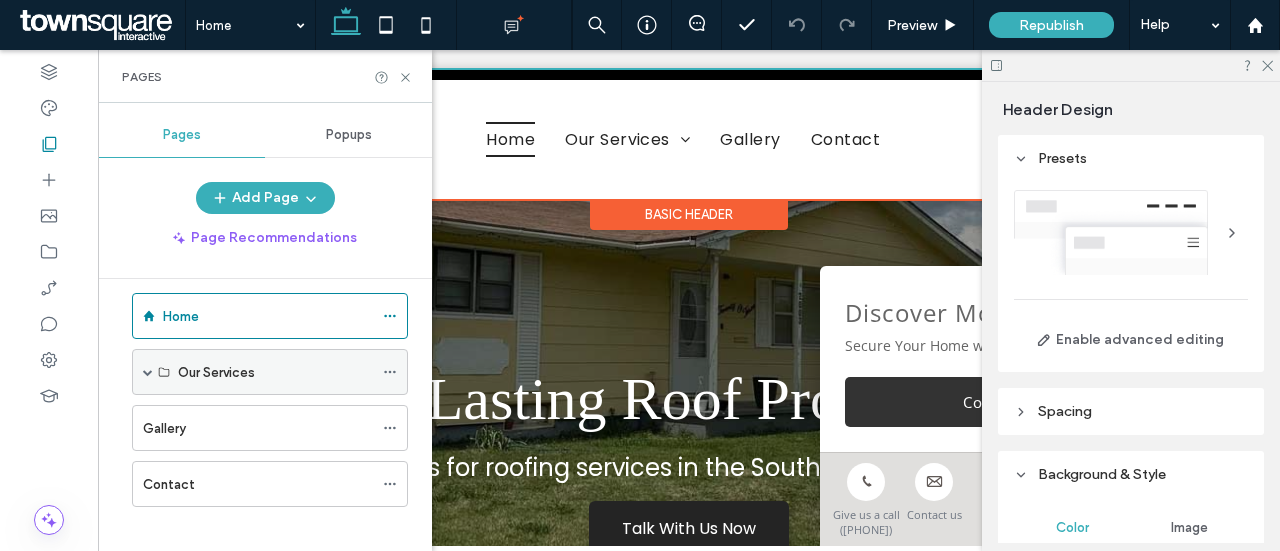 scroll, scrollTop: 32, scrollLeft: 0, axis: vertical 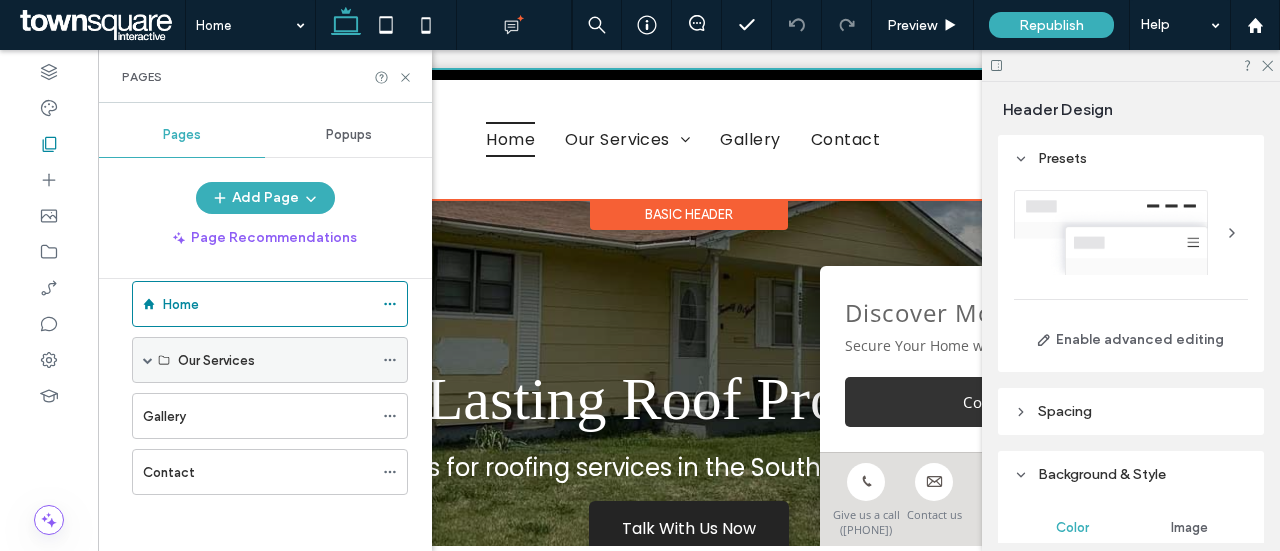 click at bounding box center (148, 360) 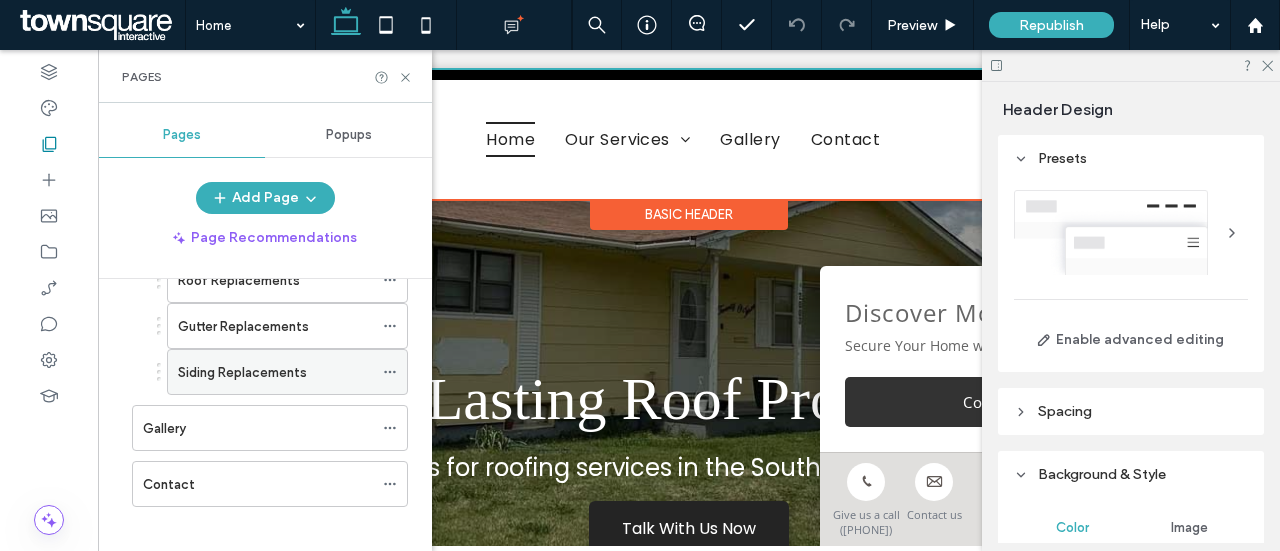 scroll, scrollTop: 168, scrollLeft: 0, axis: vertical 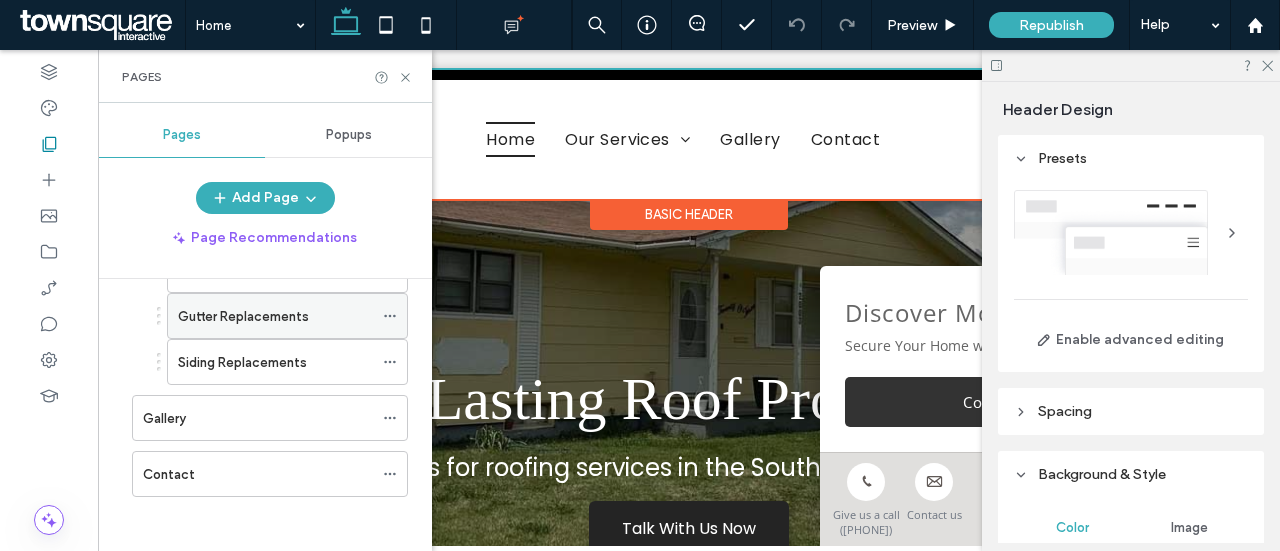 click 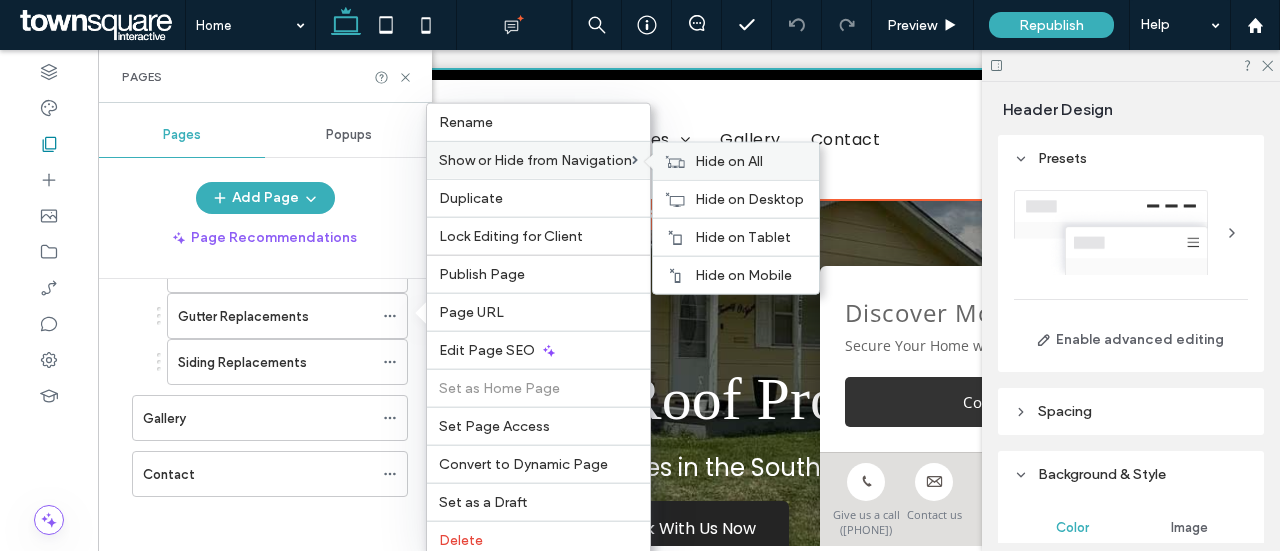 click on "Hide on All" at bounding box center (729, 161) 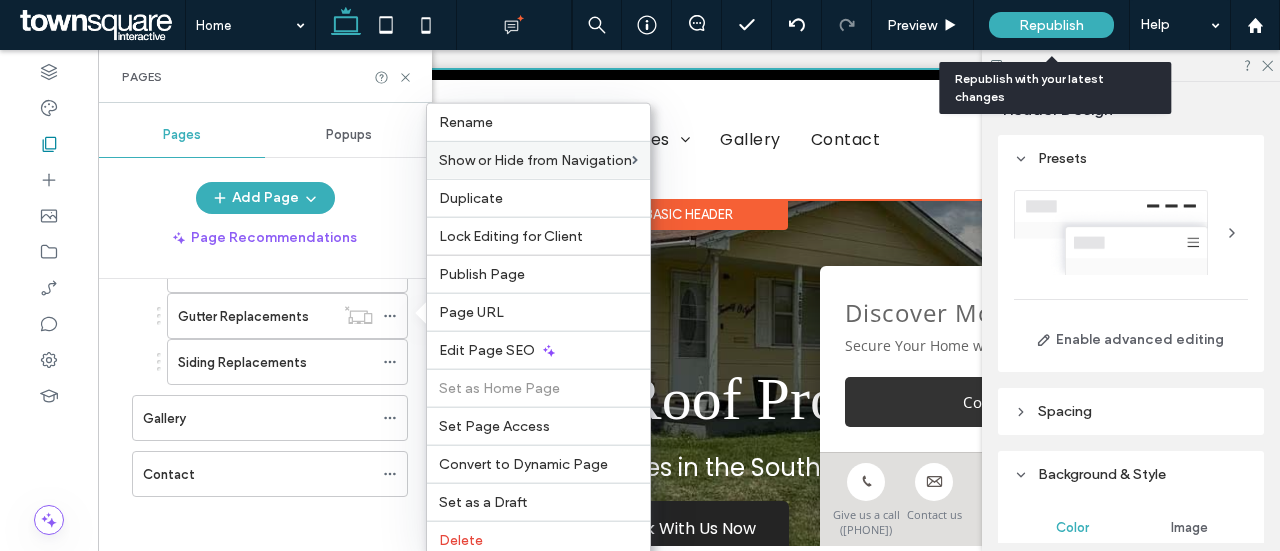 click on "Republish" at bounding box center (1051, 25) 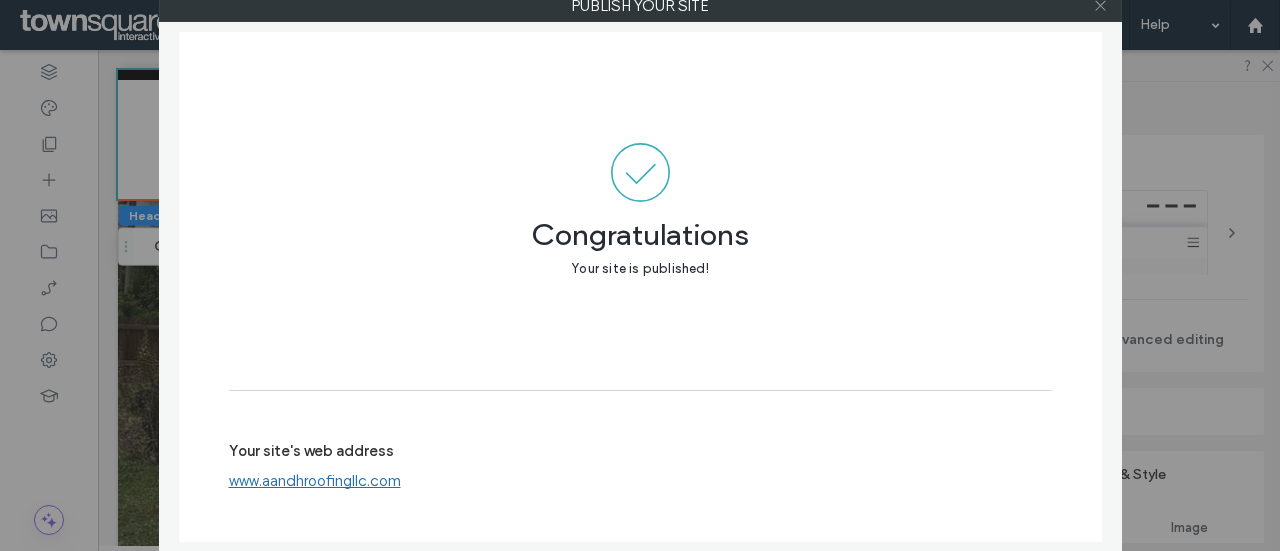 click 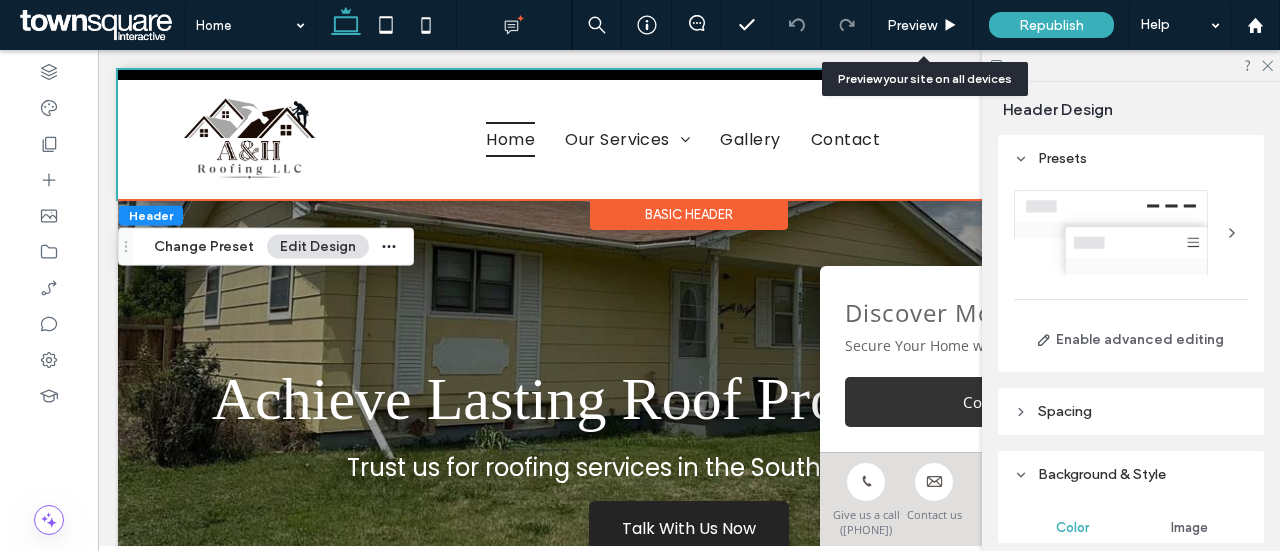 drag, startPoint x: 906, startPoint y: 26, endPoint x: 882, endPoint y: 77, distance: 56.364883 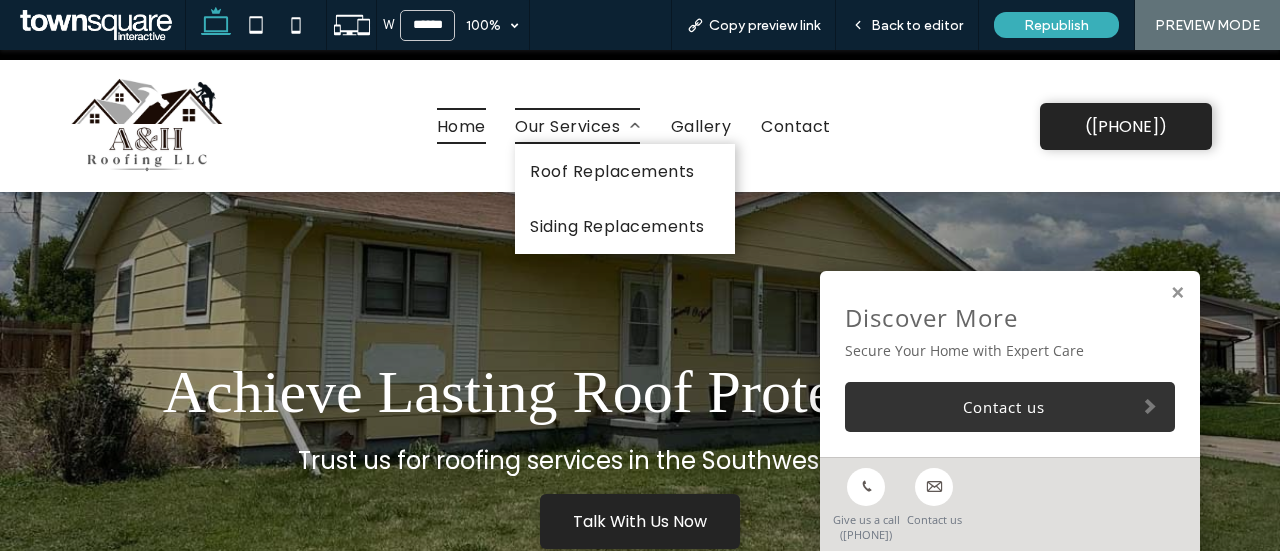 drag, startPoint x: 571, startPoint y: 119, endPoint x: 599, endPoint y: 131, distance: 30.463093 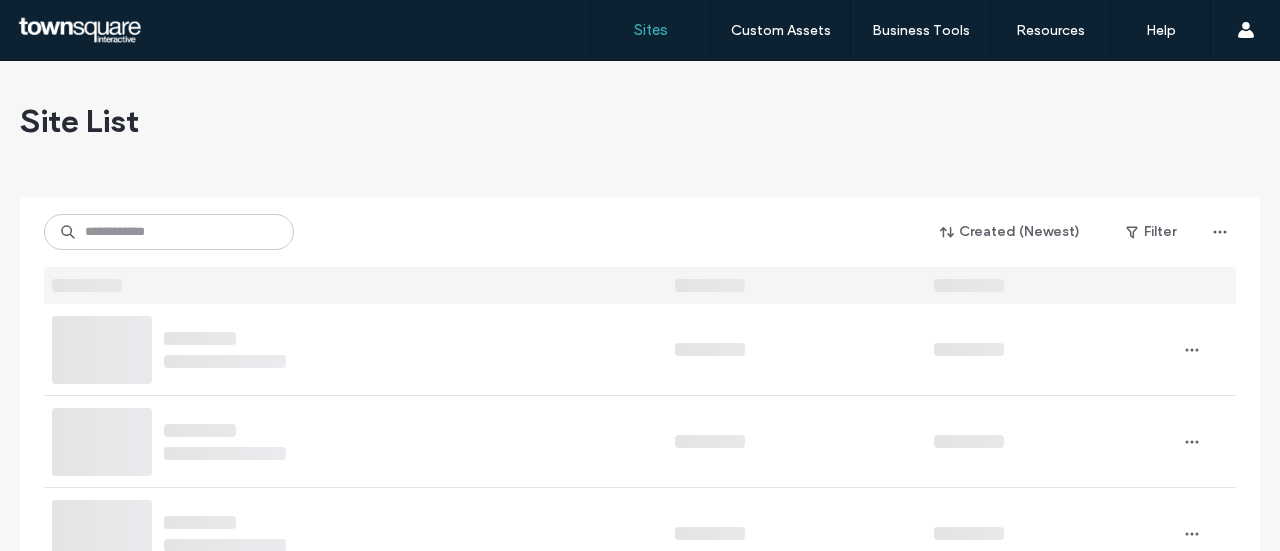 scroll, scrollTop: 0, scrollLeft: 0, axis: both 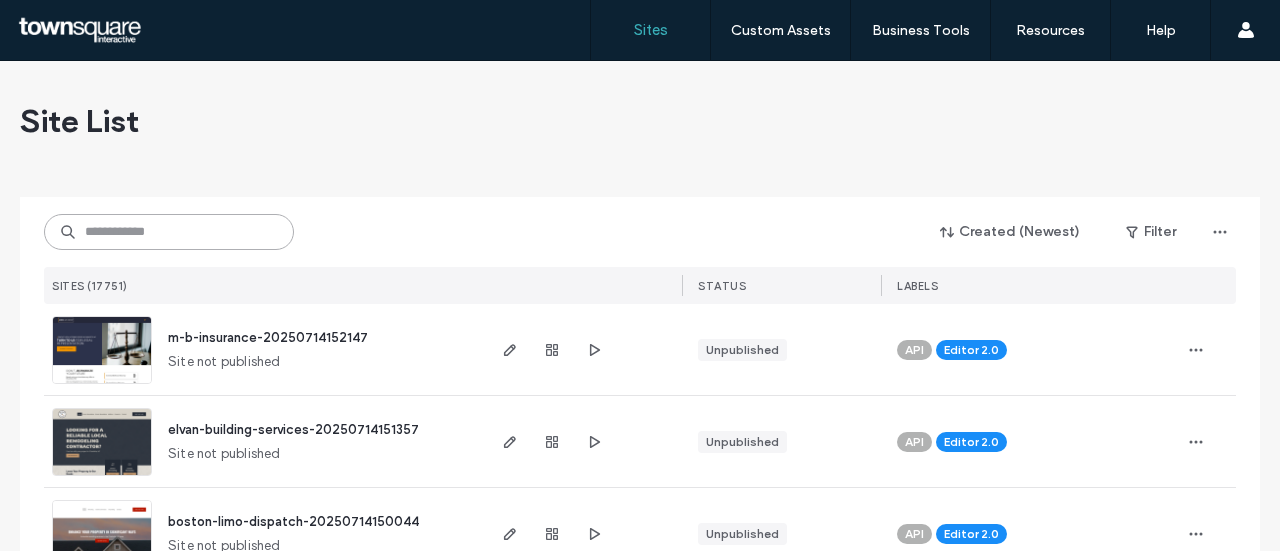 click at bounding box center [169, 232] 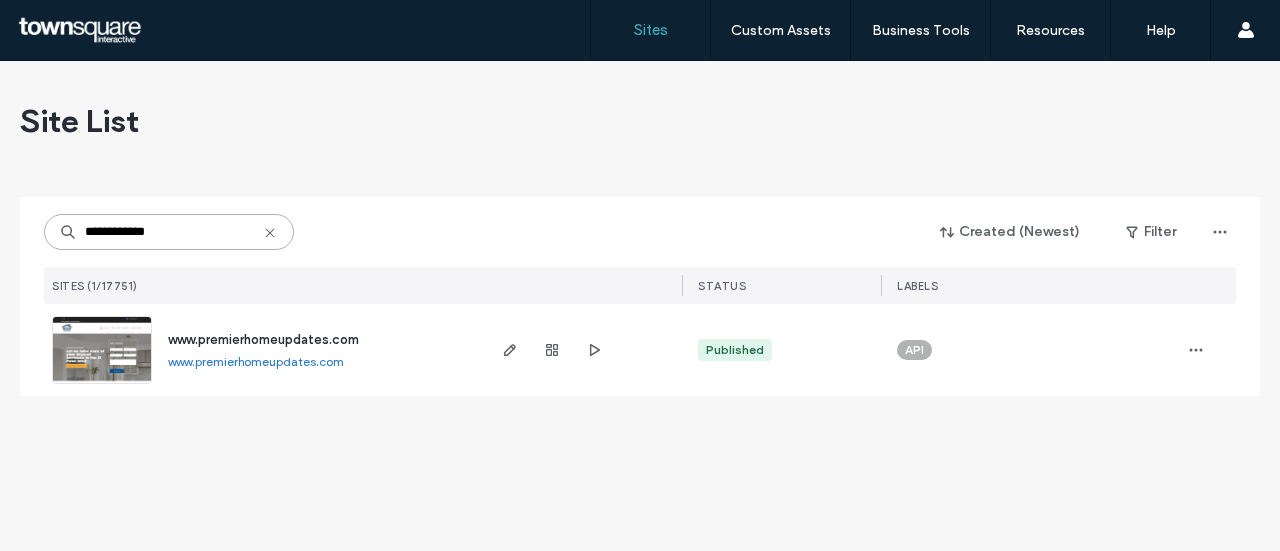type on "**********" 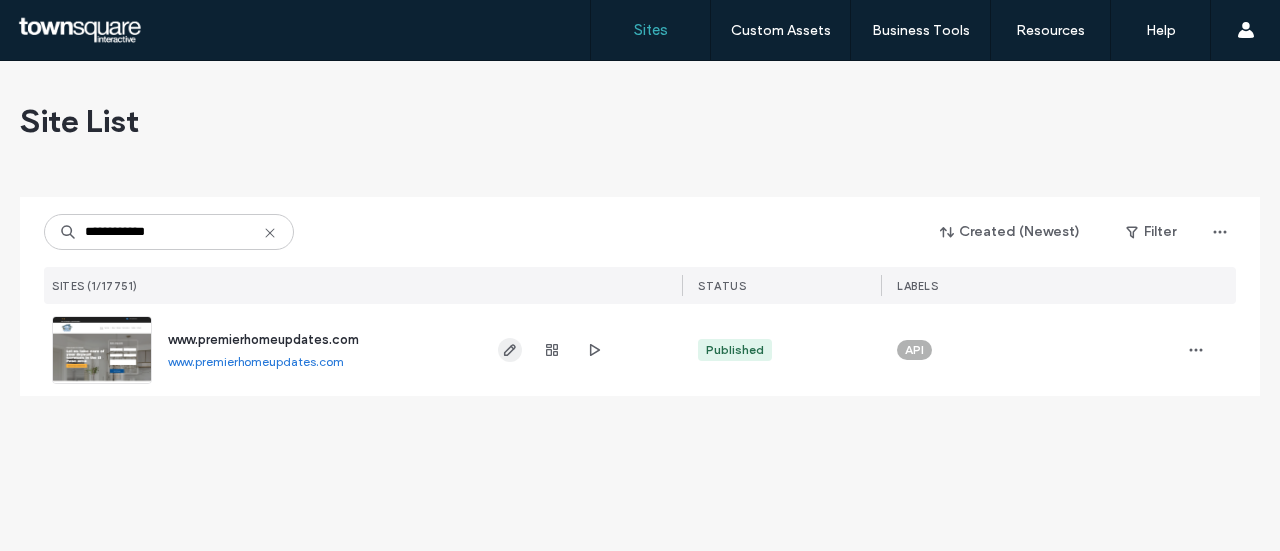 click 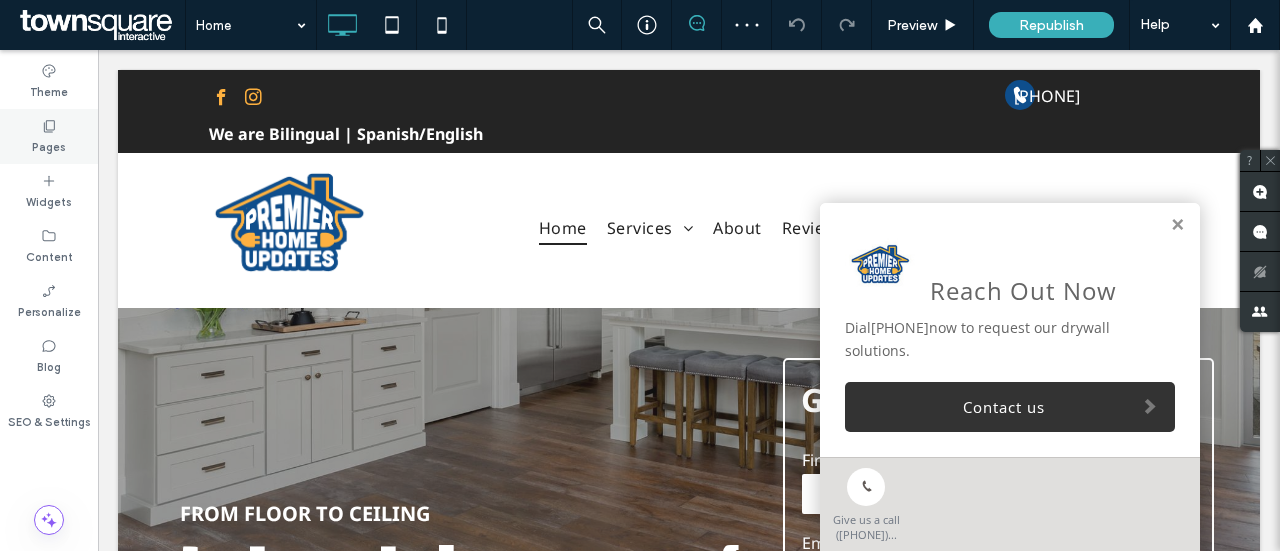 scroll, scrollTop: 300, scrollLeft: 0, axis: vertical 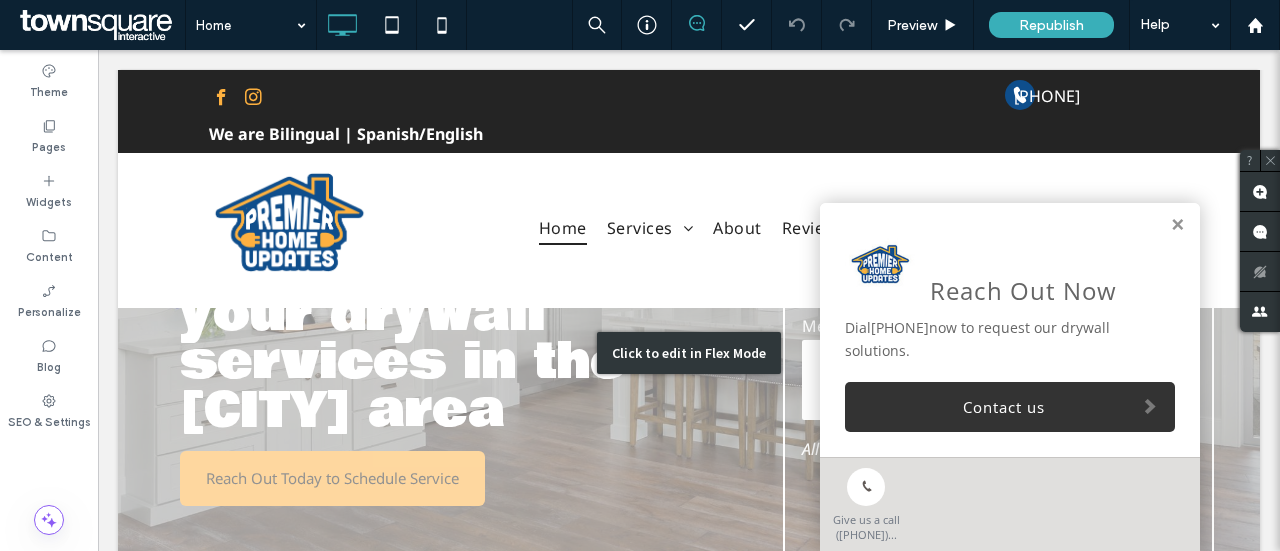click on "Click to edit in Flex Mode" at bounding box center [689, 352] 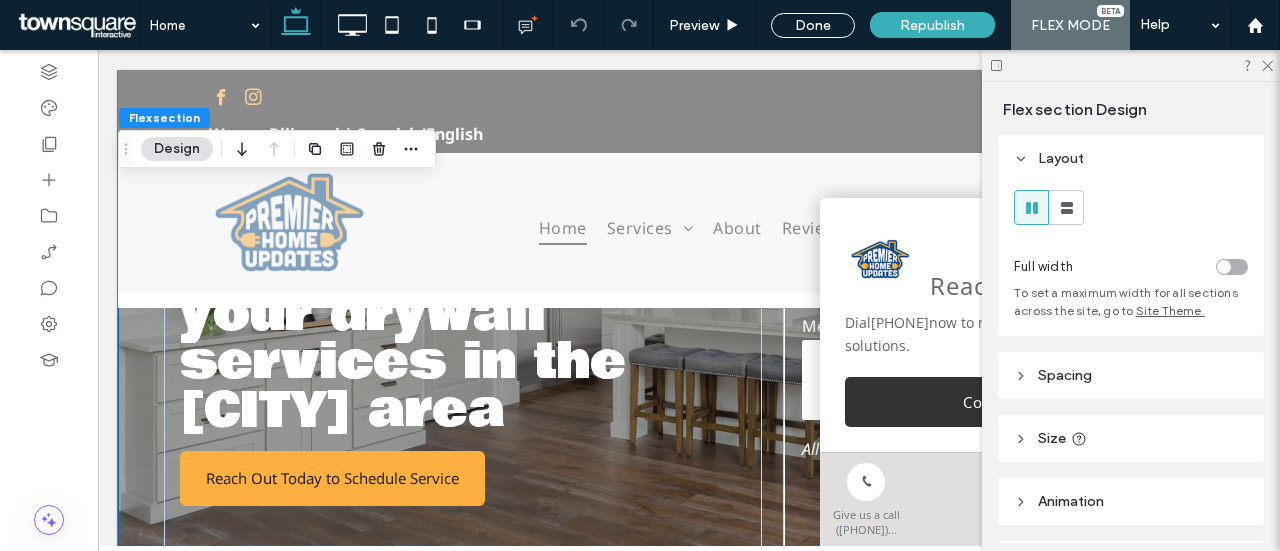 drag, startPoint x: 1267, startPoint y: 69, endPoint x: 1248, endPoint y: 85, distance: 24.839485 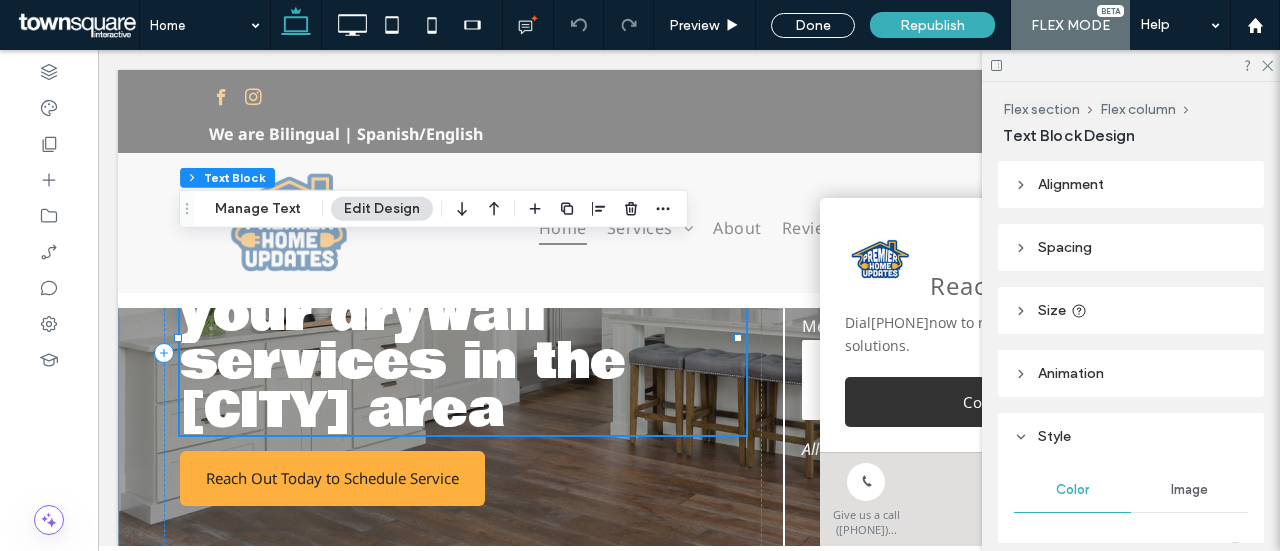 click on "Let us take care of your drywall services in the El Paso area" at bounding box center [460, 338] 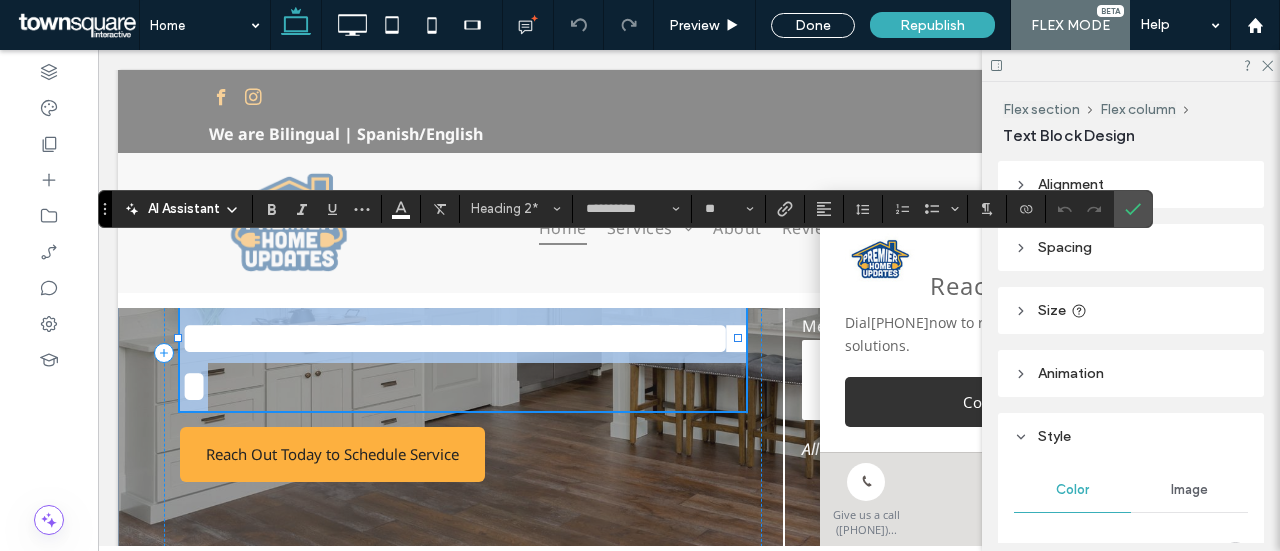 click on "**********" at bounding box center [474, 338] 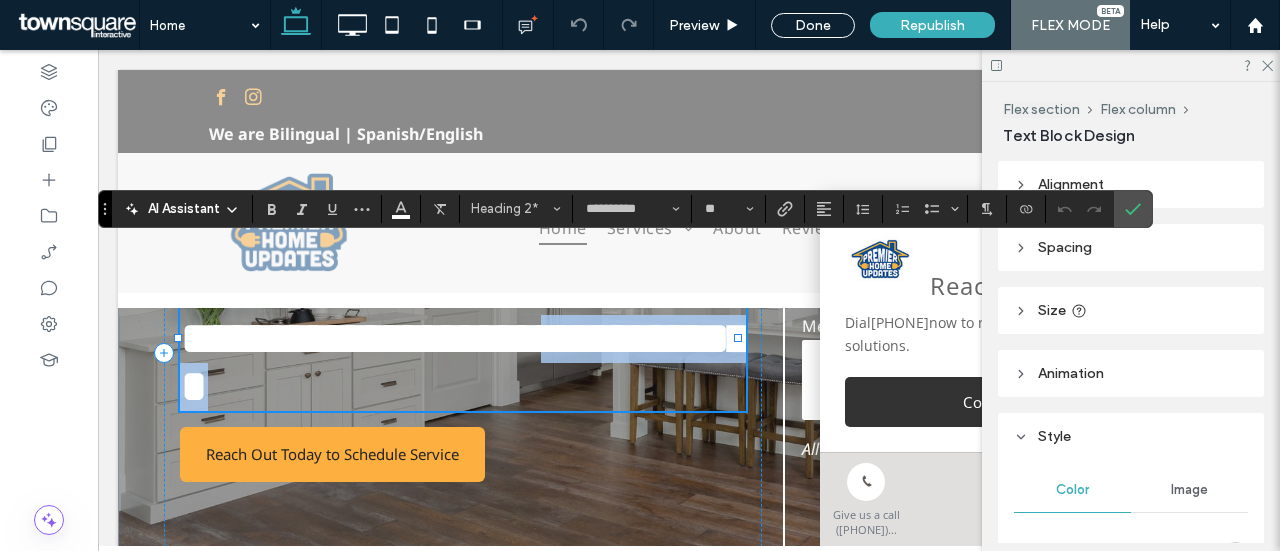 scroll, scrollTop: 13, scrollLeft: 0, axis: vertical 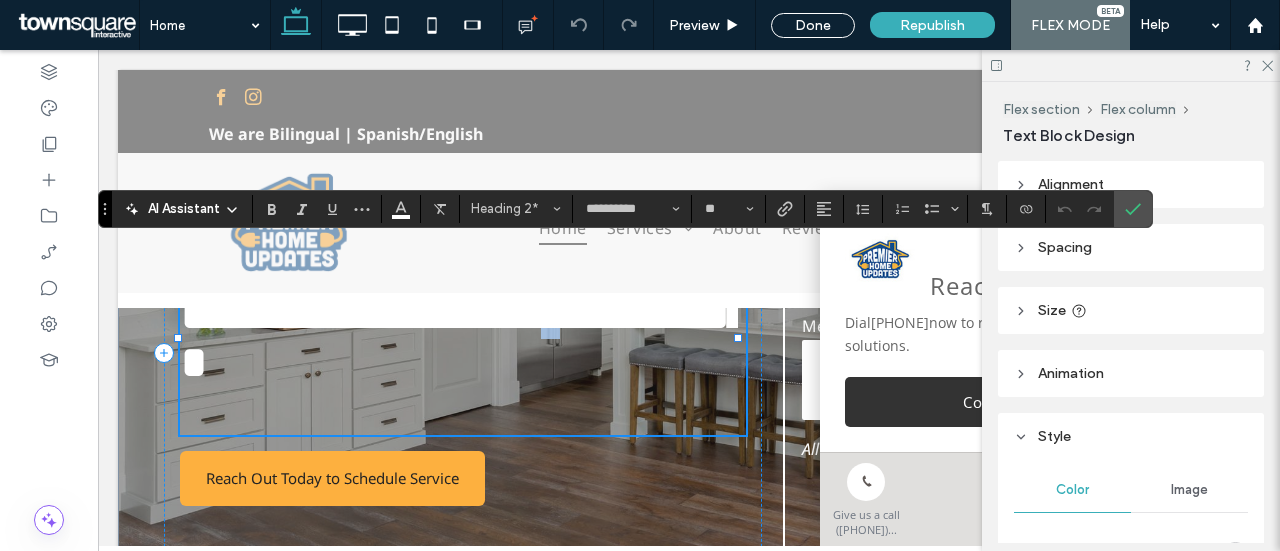 drag, startPoint x: 648, startPoint y: 363, endPoint x: 677, endPoint y: 375, distance: 31.38471 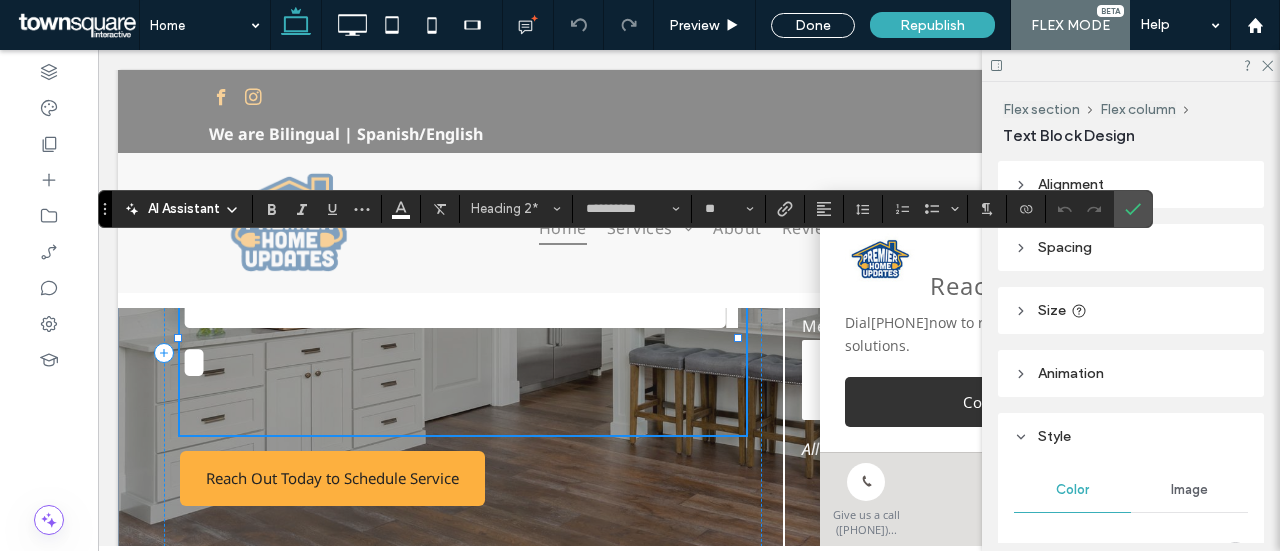 drag, startPoint x: 677, startPoint y: 400, endPoint x: 647, endPoint y: 394, distance: 30.594116 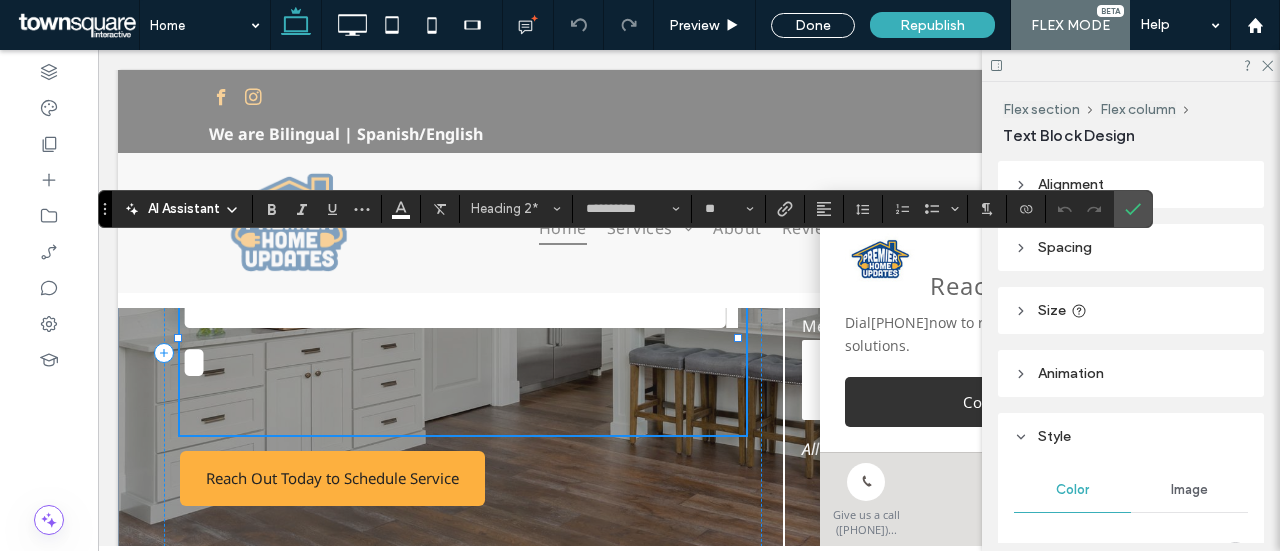 click on "**********" at bounding box center (459, 315) 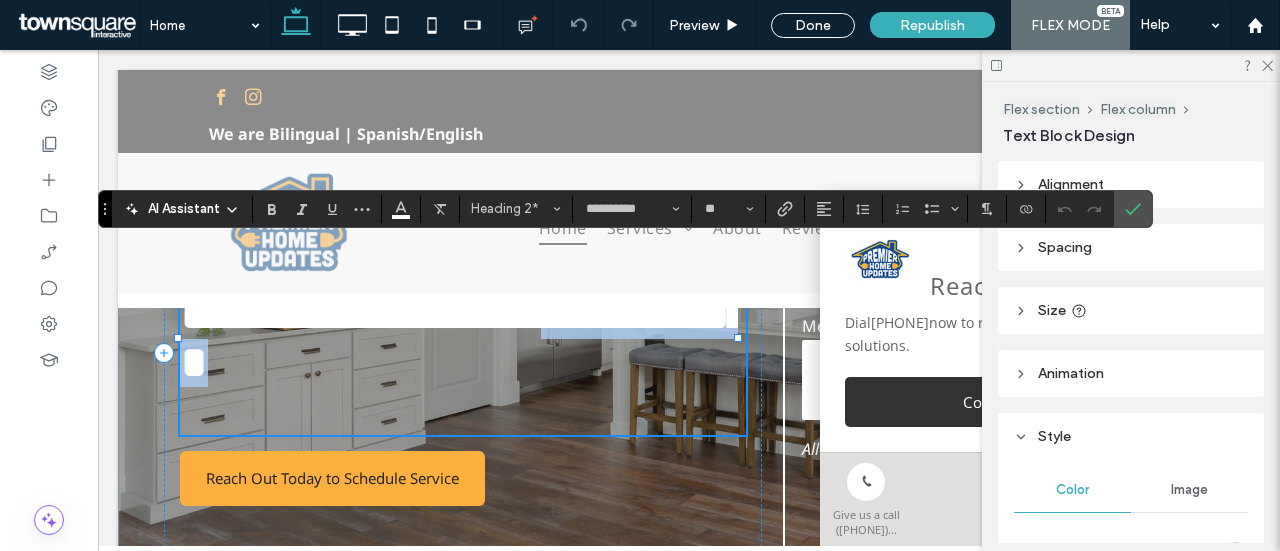 drag, startPoint x: 644, startPoint y: 350, endPoint x: 676, endPoint y: 399, distance: 58.5235 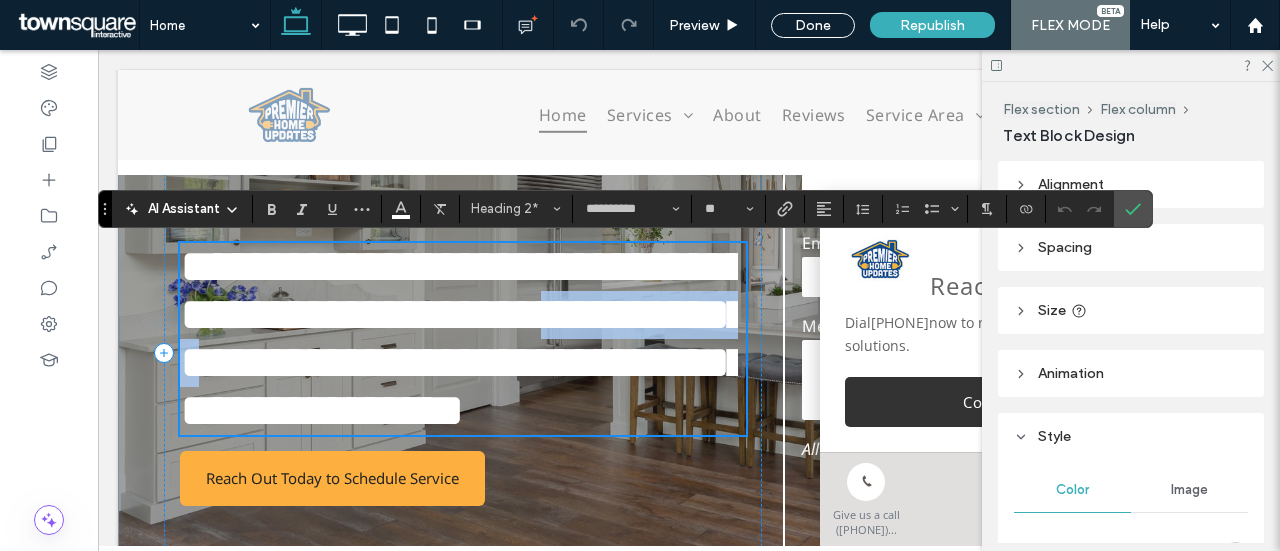 scroll, scrollTop: 0, scrollLeft: 0, axis: both 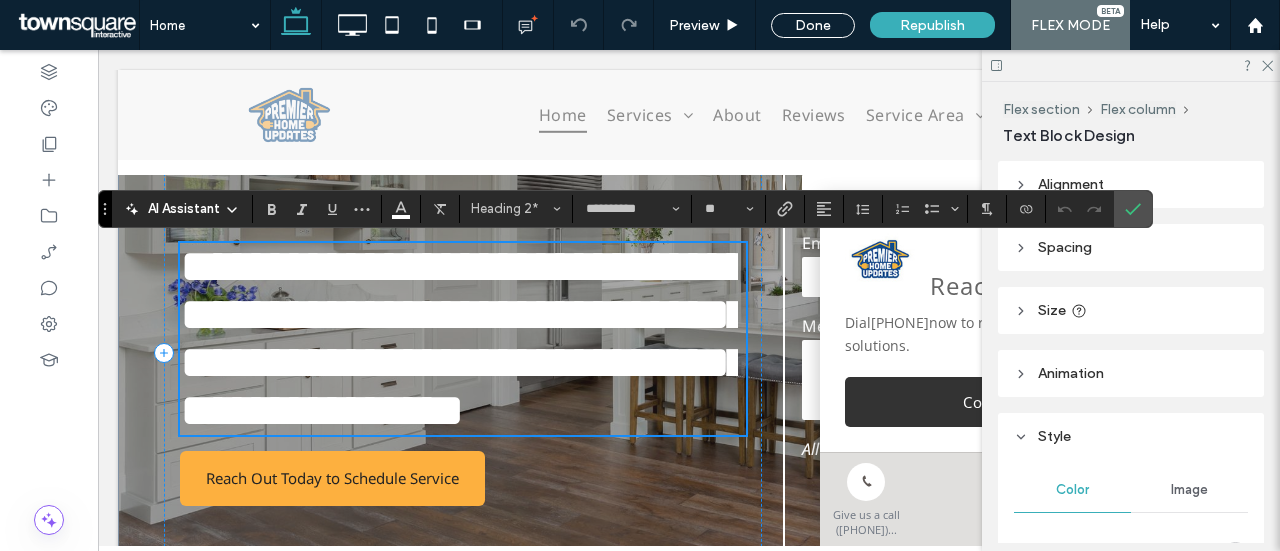 type on "*********" 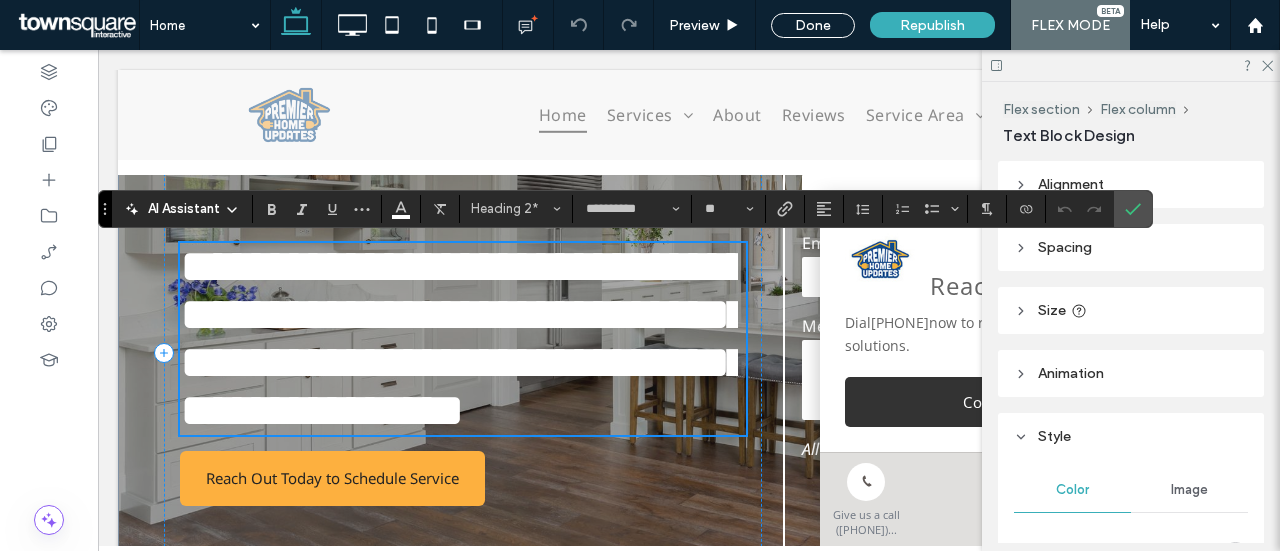 type on "**" 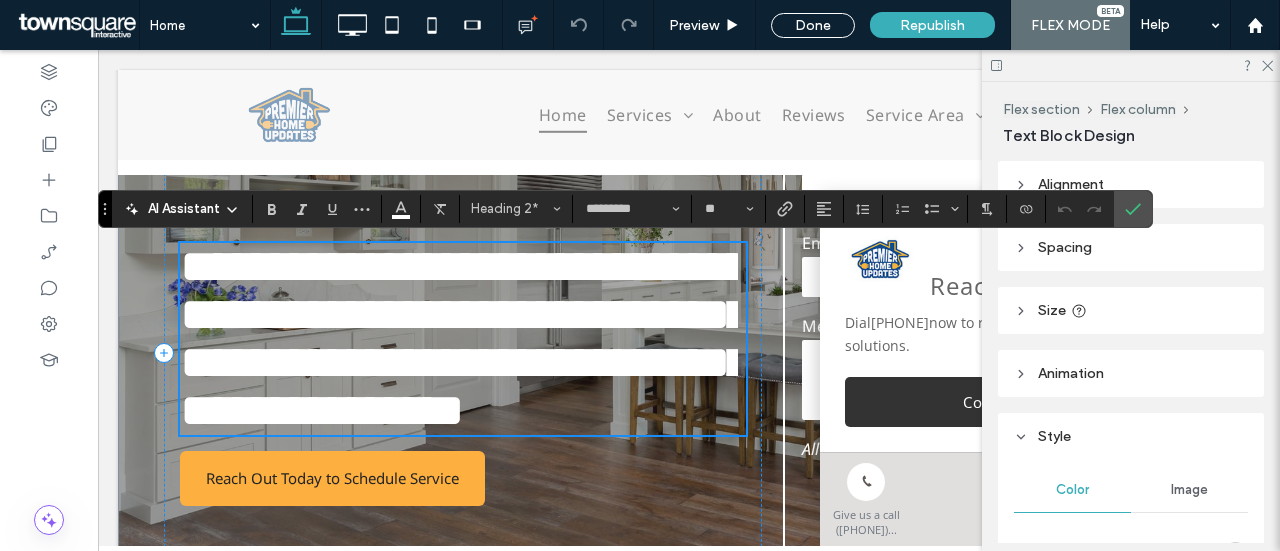 scroll, scrollTop: 13, scrollLeft: 0, axis: vertical 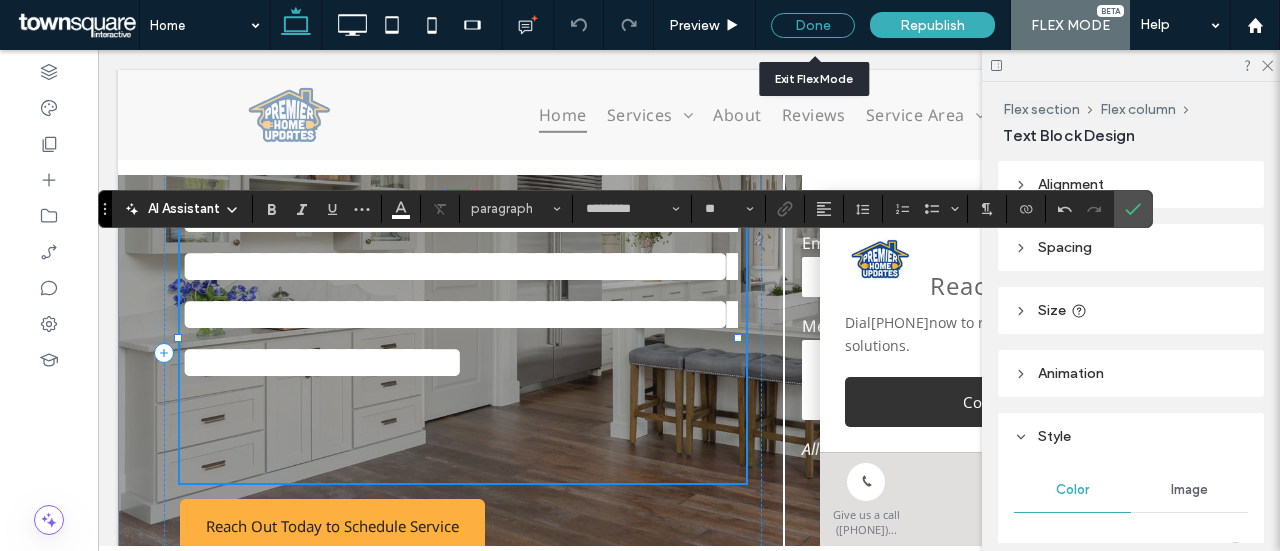 drag, startPoint x: 804, startPoint y: 23, endPoint x: 996, endPoint y: 119, distance: 214.66252 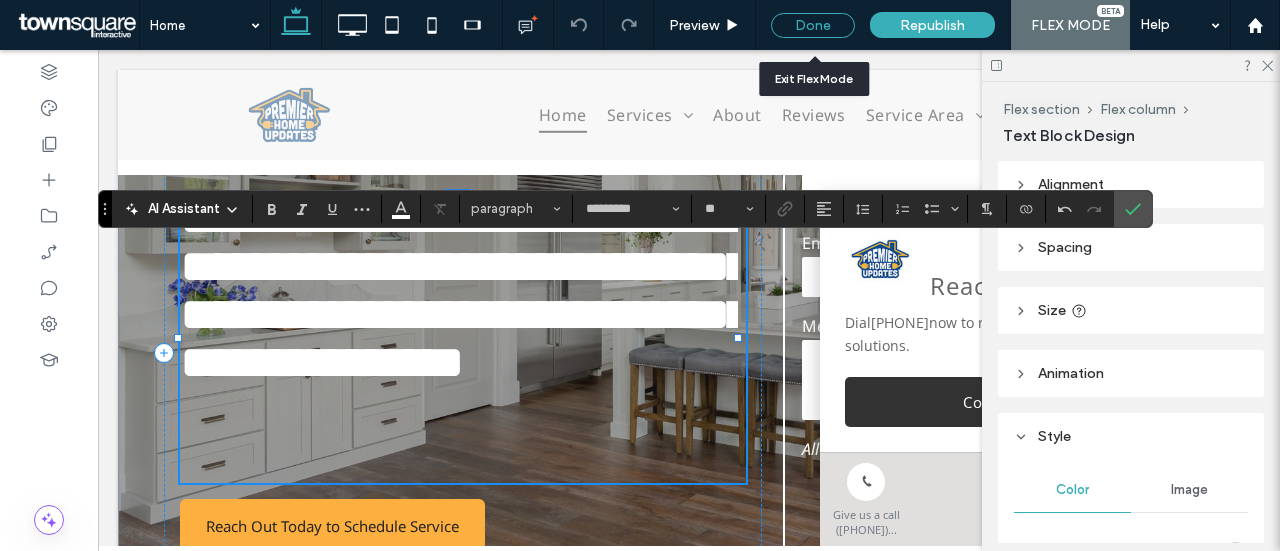 click on "Done" at bounding box center [813, 25] 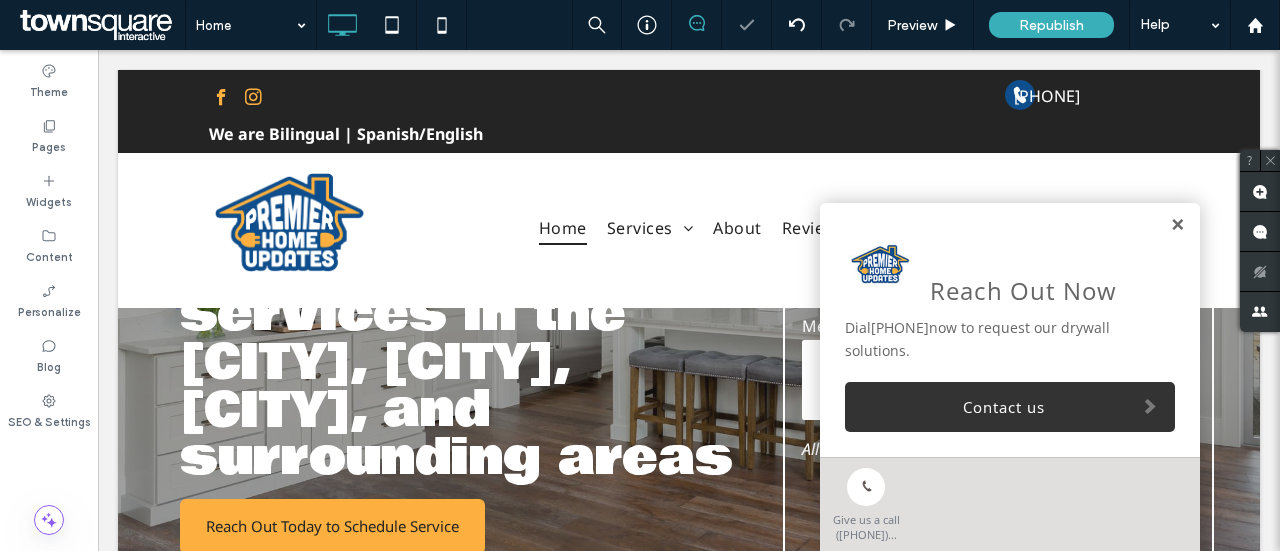 scroll, scrollTop: 349, scrollLeft: 0, axis: vertical 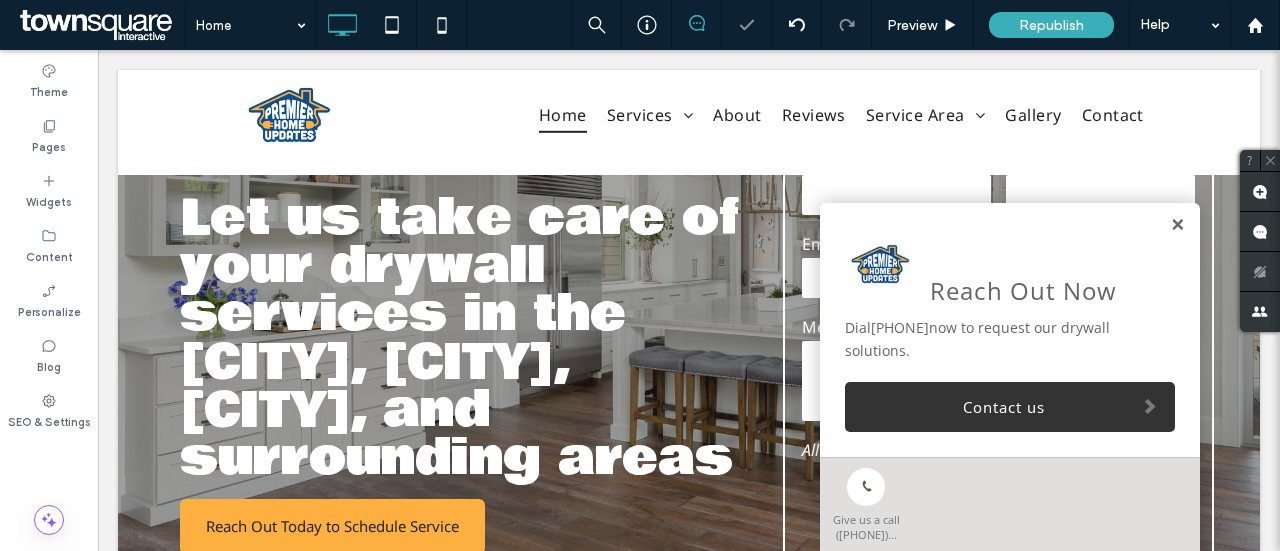 click at bounding box center (1177, 225) 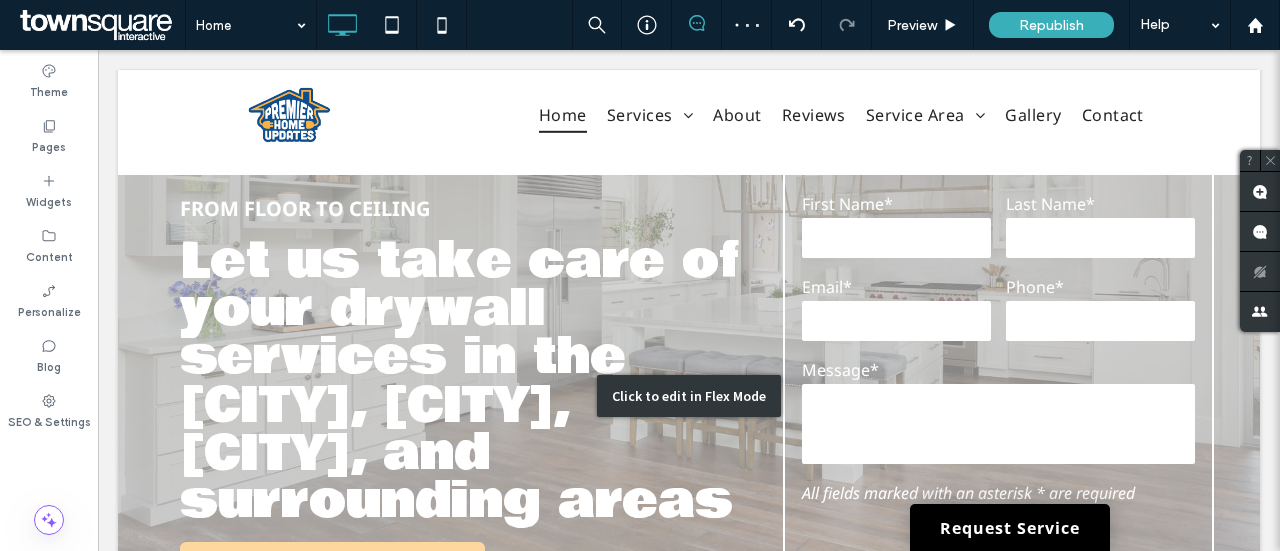 scroll, scrollTop: 249, scrollLeft: 0, axis: vertical 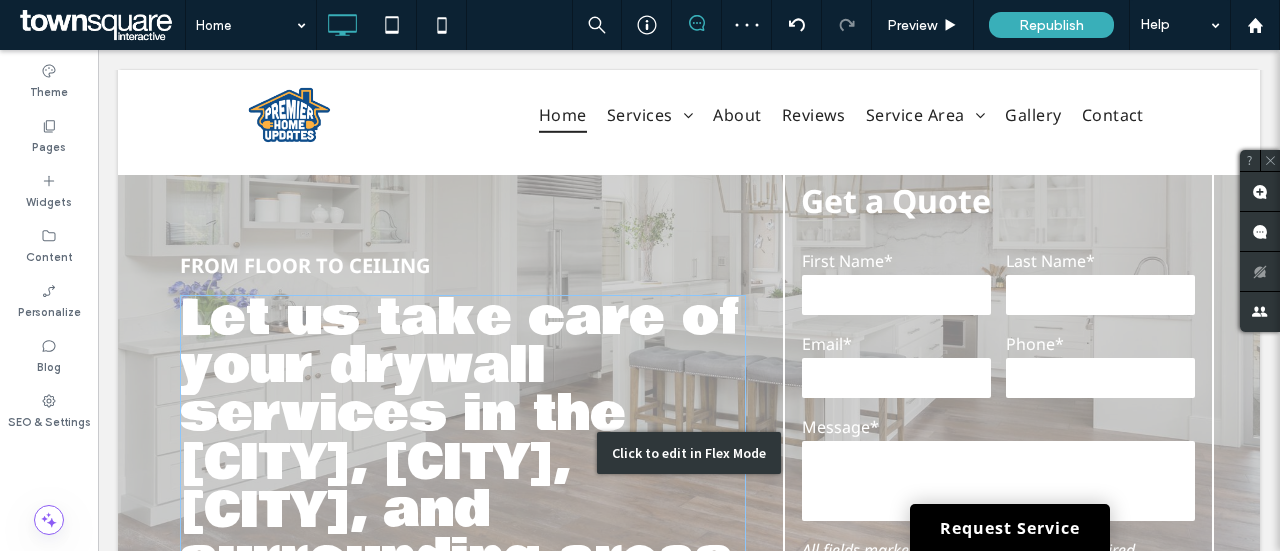 drag, startPoint x: 350, startPoint y: 343, endPoint x: 380, endPoint y: 369, distance: 39.698868 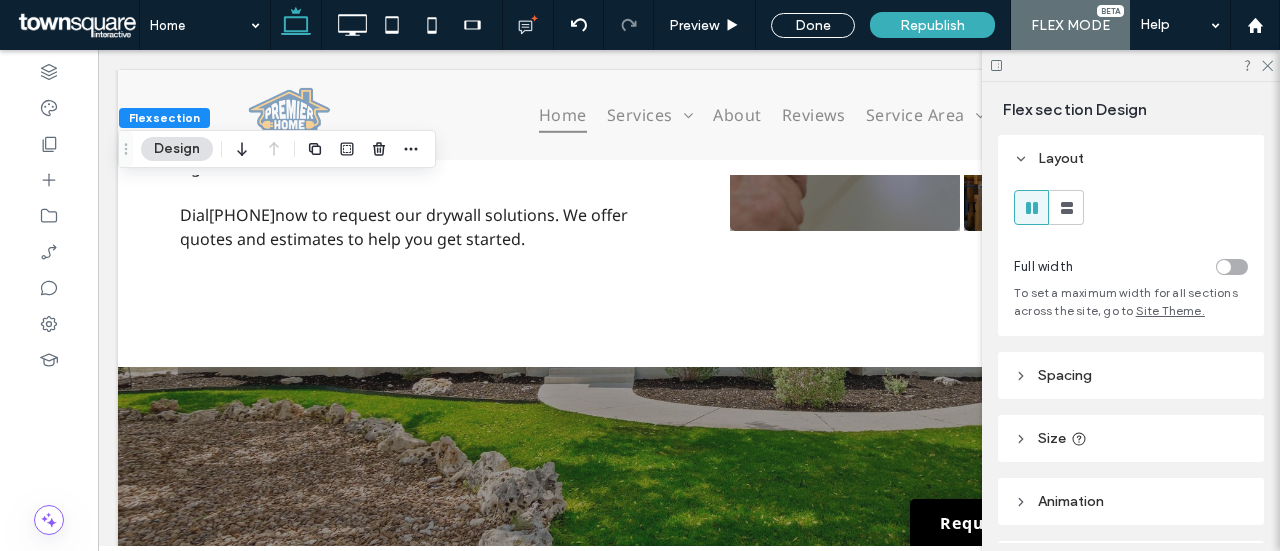 scroll, scrollTop: 1549, scrollLeft: 0, axis: vertical 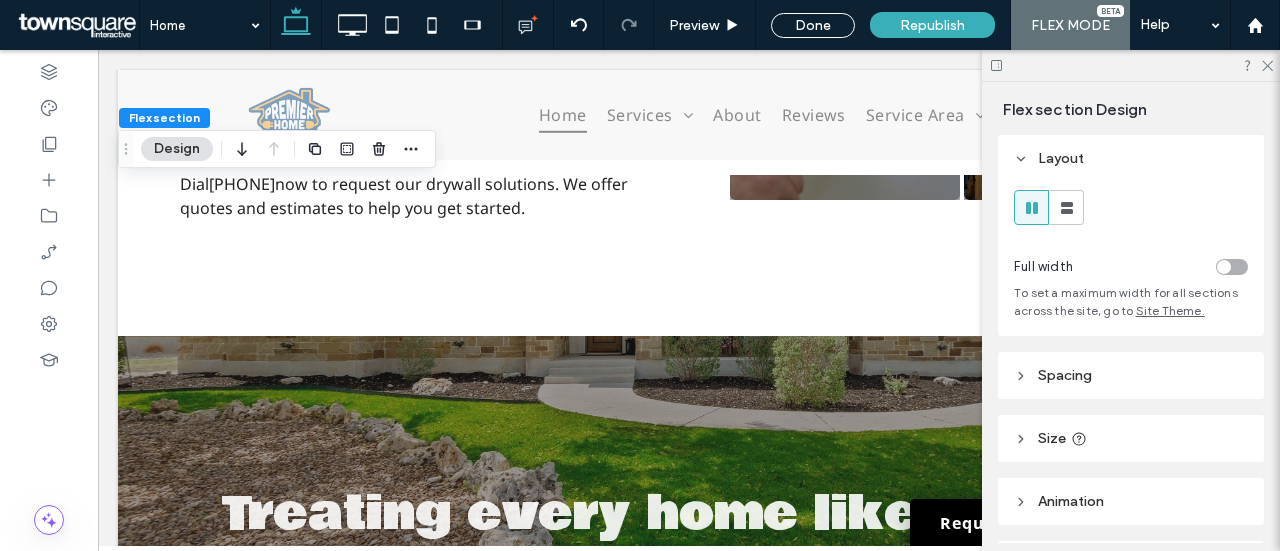 click at bounding box center (1131, 65) 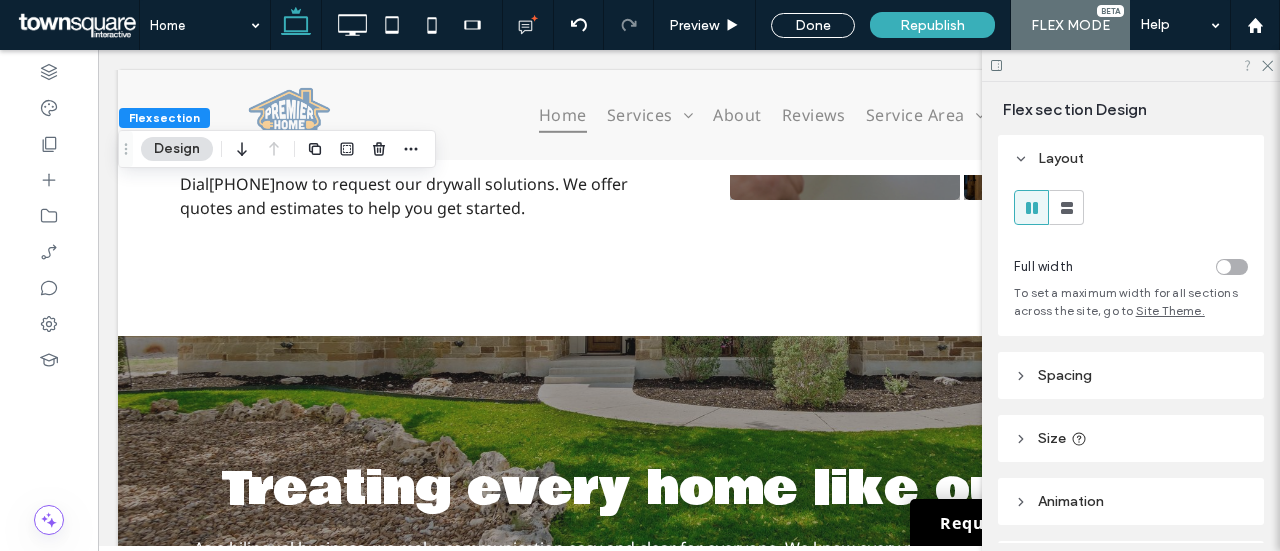 drag, startPoint x: 1252, startPoint y: 69, endPoint x: 1259, endPoint y: 80, distance: 13.038404 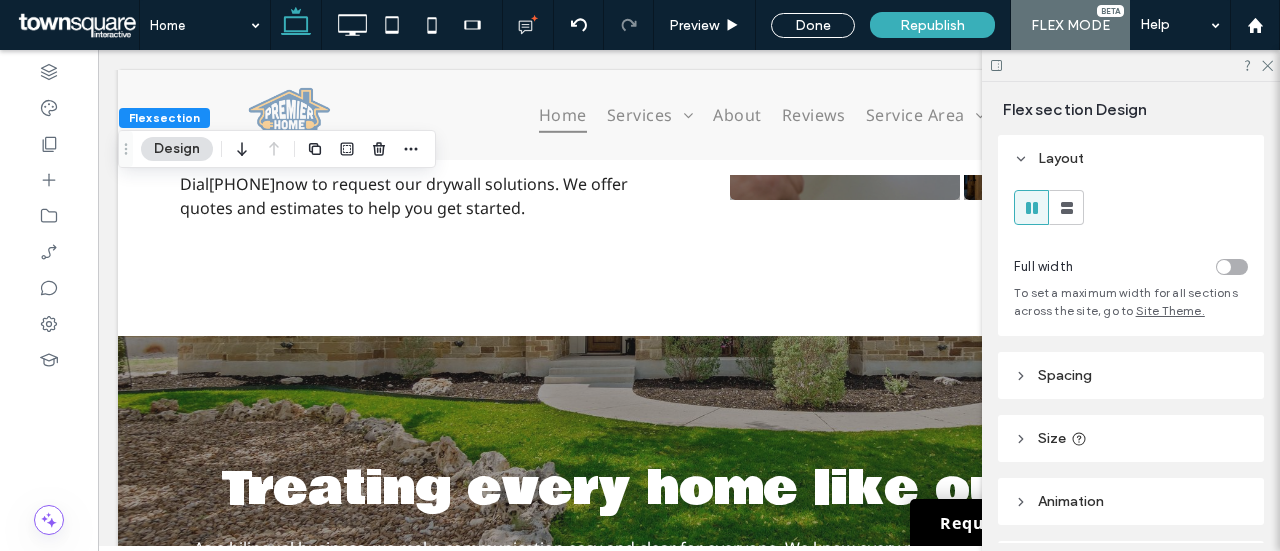 click 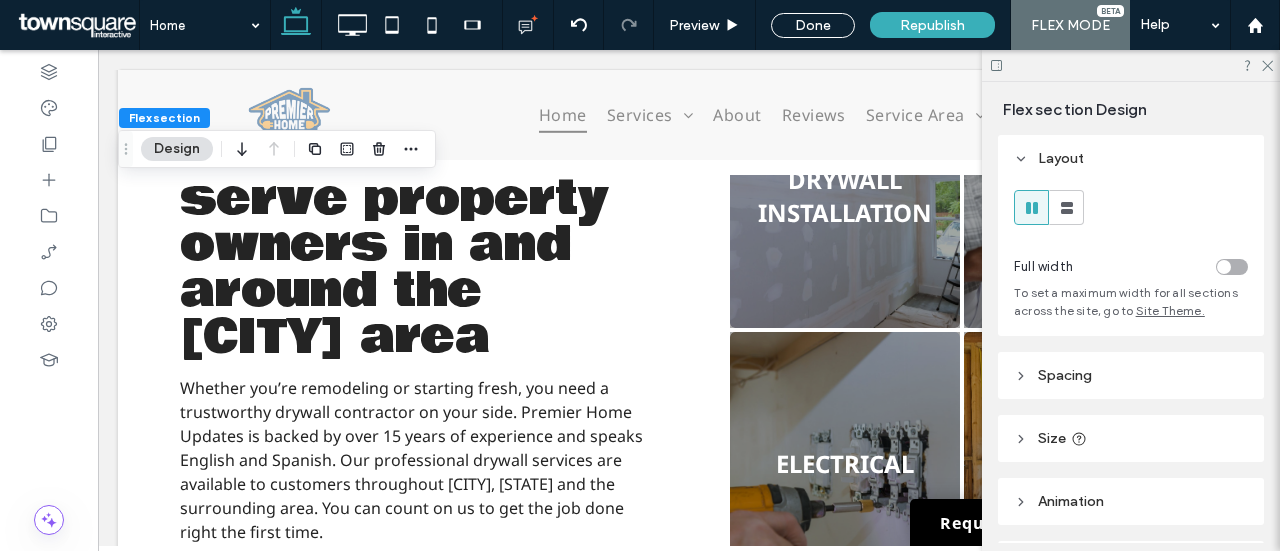 scroll, scrollTop: 1854, scrollLeft: 0, axis: vertical 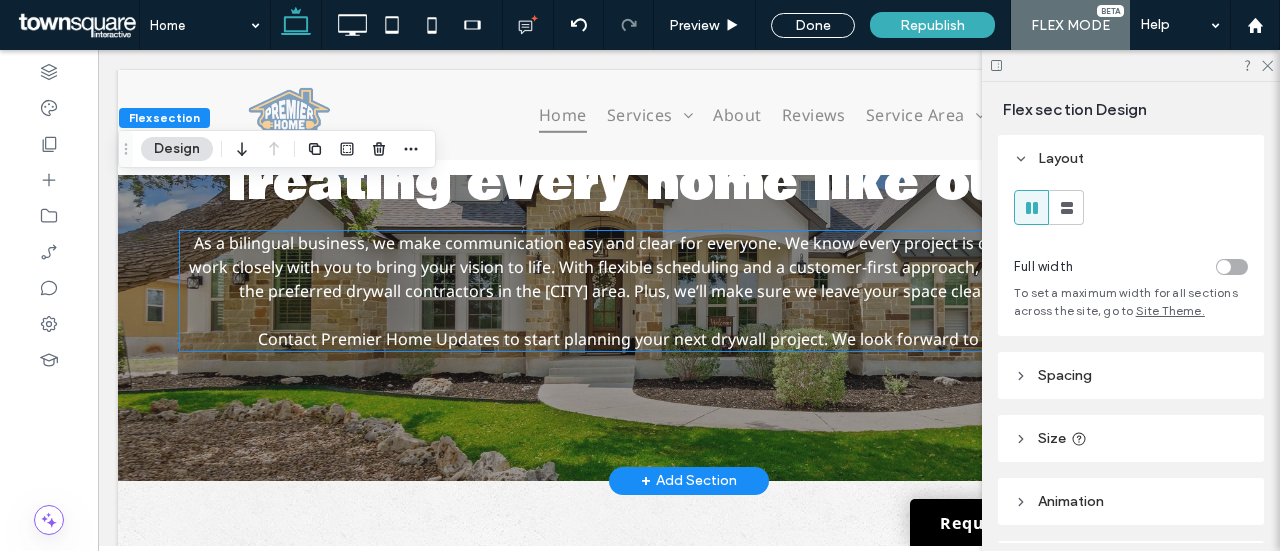 click on "As a bilingual business, we make communication easy and clear for everyone. We know every project is different, which is why we’ll work closely with you to bring your vision to life. With flexible scheduling and a customer-first approach, it’s no wonder we’re one of the preferred drywall contractors in the El Paso area. Plus, we’ll make sure we leave your space cleaner than we found it." at bounding box center (689, 267) 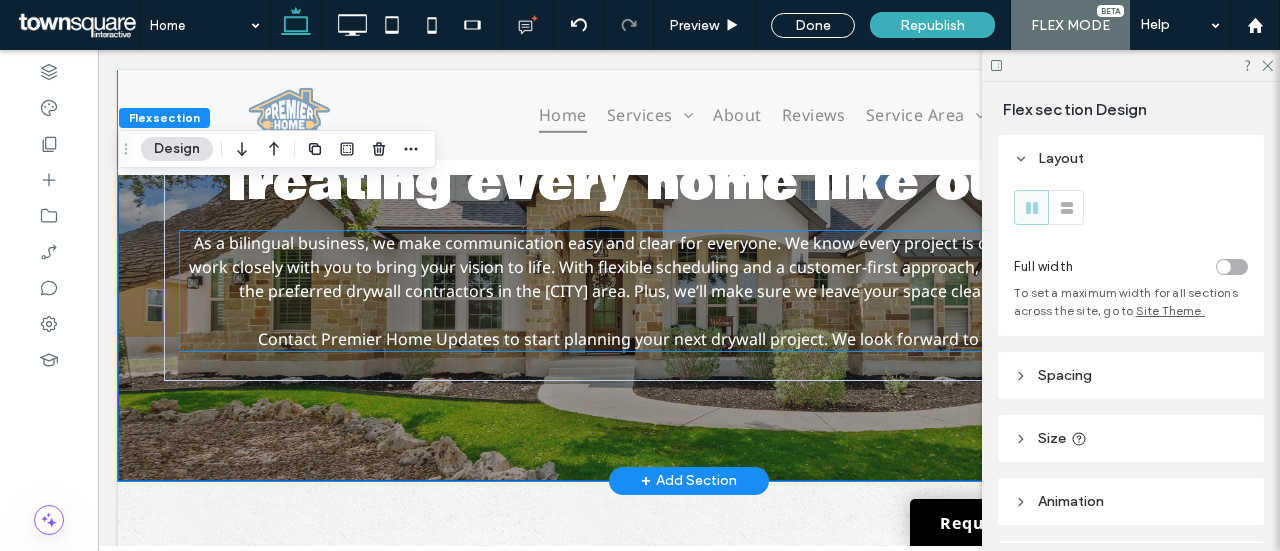 scroll, scrollTop: 1834, scrollLeft: 0, axis: vertical 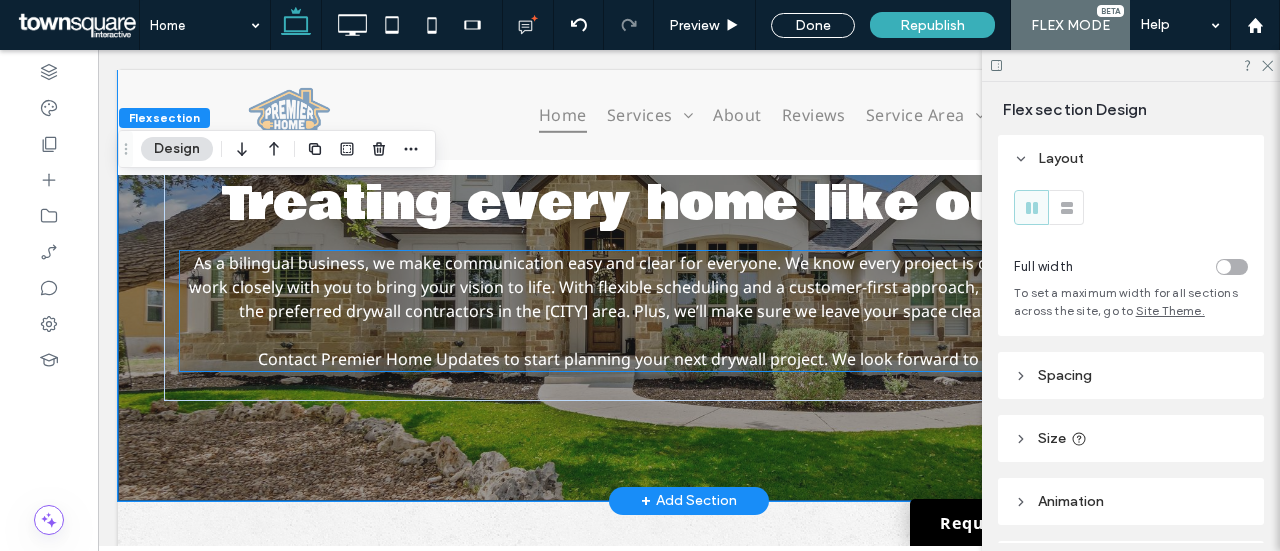 click on "As a bilingual business, we make communication easy and clear for everyone. We know every project is different, which is why we’ll work closely with you to bring your vision to life. With flexible scheduling and a customer-first approach, it’s no wonder we’re one of the preferred drywall contractors in the El Paso area. Plus, we’ll make sure we leave your space cleaner than we found it." at bounding box center [689, 287] 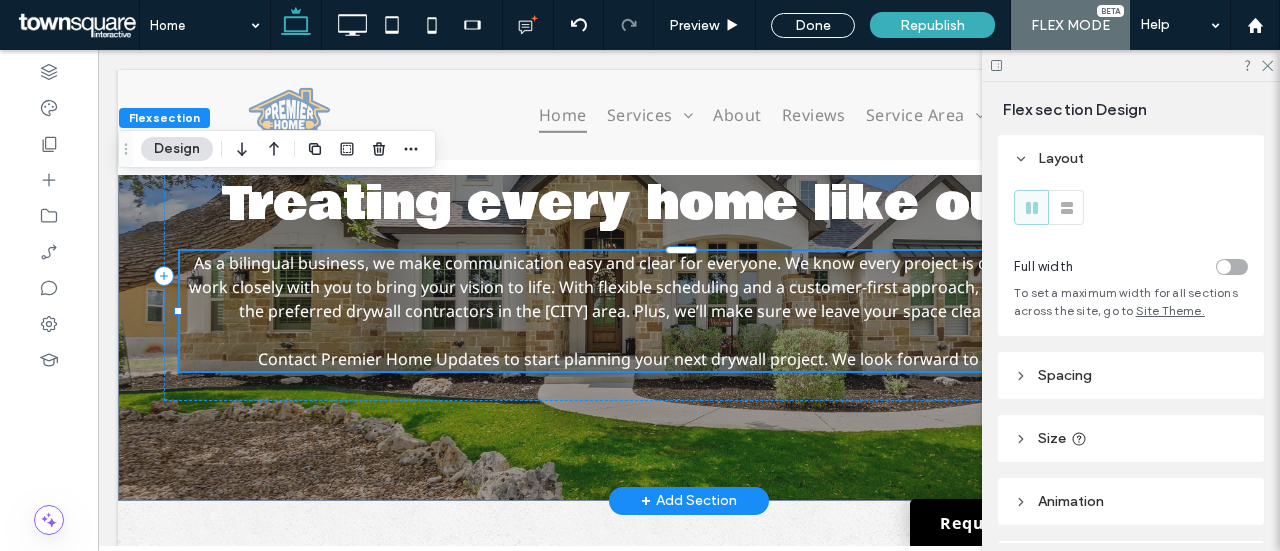 click on "As a bilingual business, we make communication easy and clear for everyone. We know every project is different, which is why we’ll work closely with you to bring your vision to life. With flexible scheduling and a customer-first approach, it’s no wonder we’re one of the preferred drywall contractors in the El Paso area. Plus, we’ll make sure we leave your space cleaner than we found it.
Contact Premier Home Updates to start planning your next drywall project. We look forward to hearing from you." at bounding box center (689, 311) 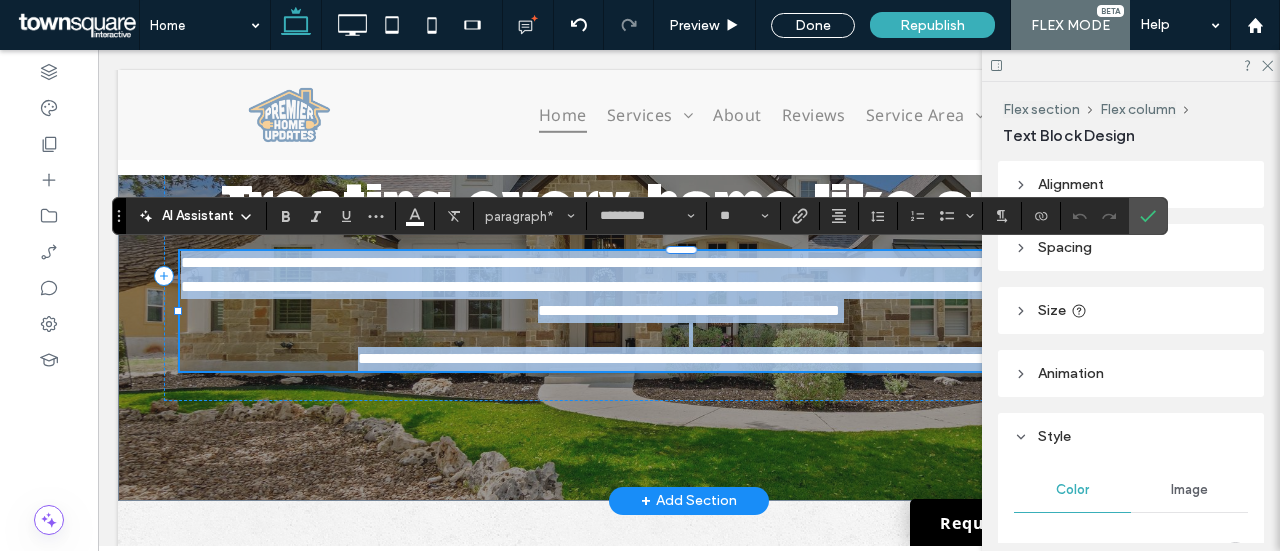 click on "**********" at bounding box center (689, 287) 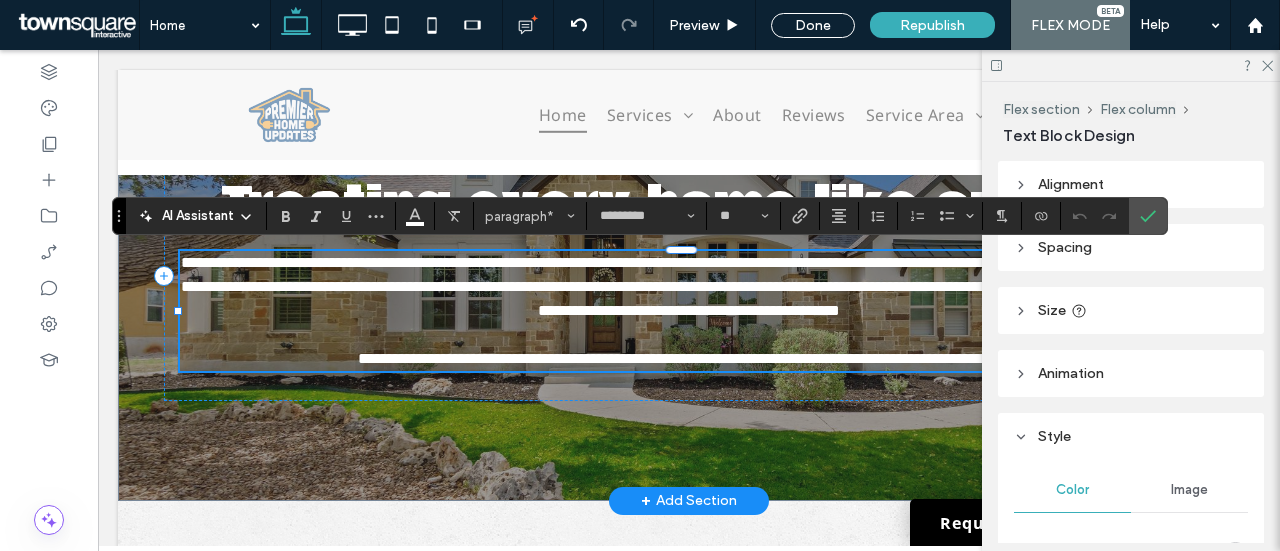 drag, startPoint x: 526, startPoint y: 313, endPoint x: 611, endPoint y: 309, distance: 85.09406 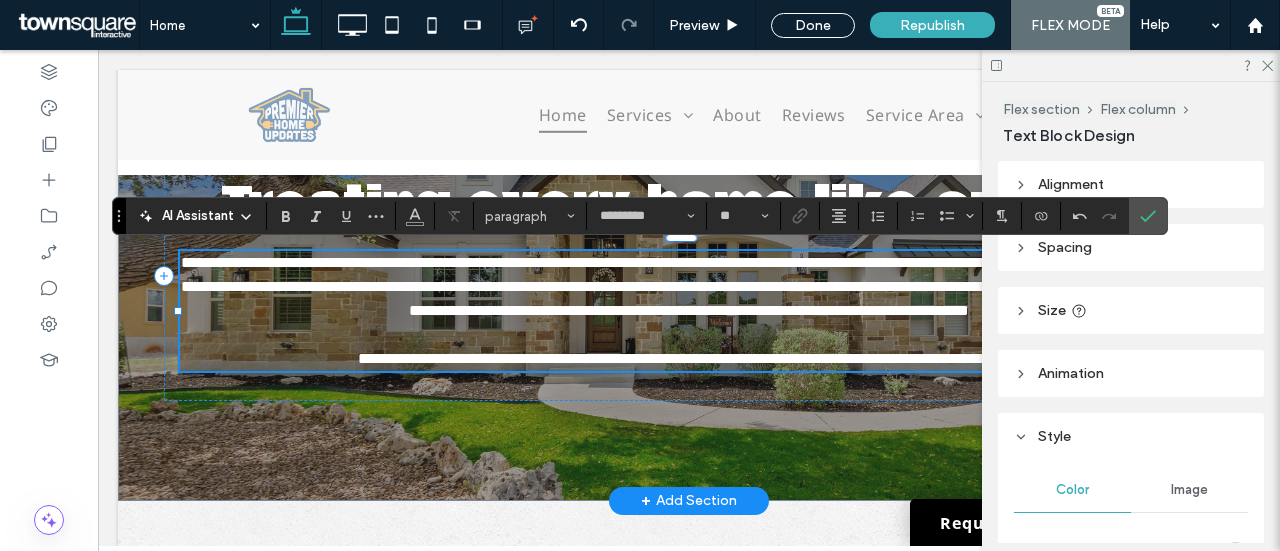 click on "**********" at bounding box center [692, 286] 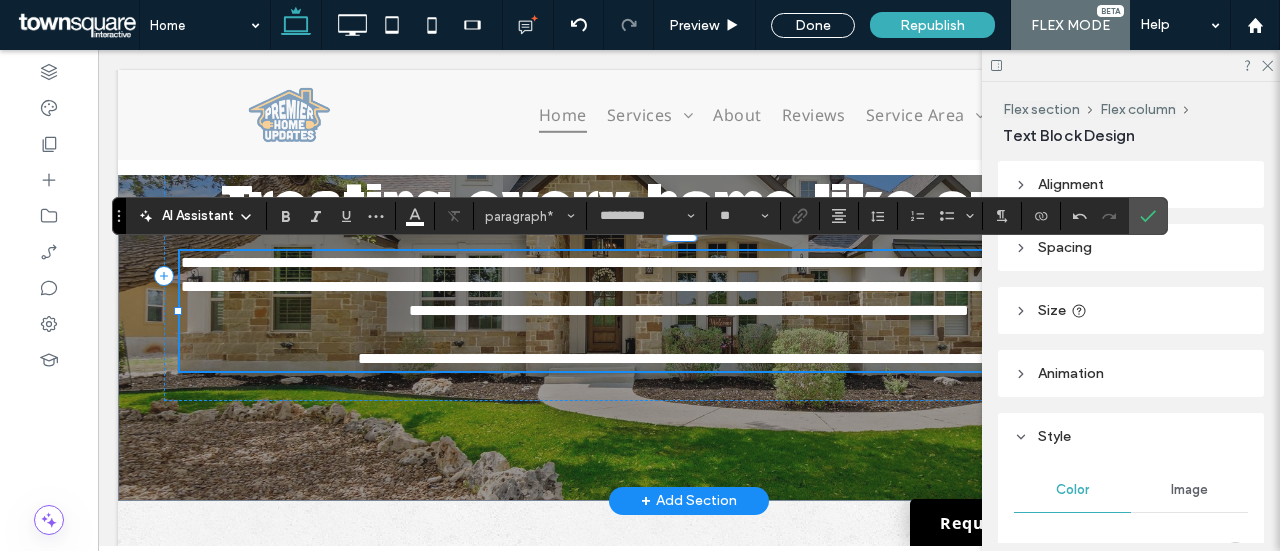 type 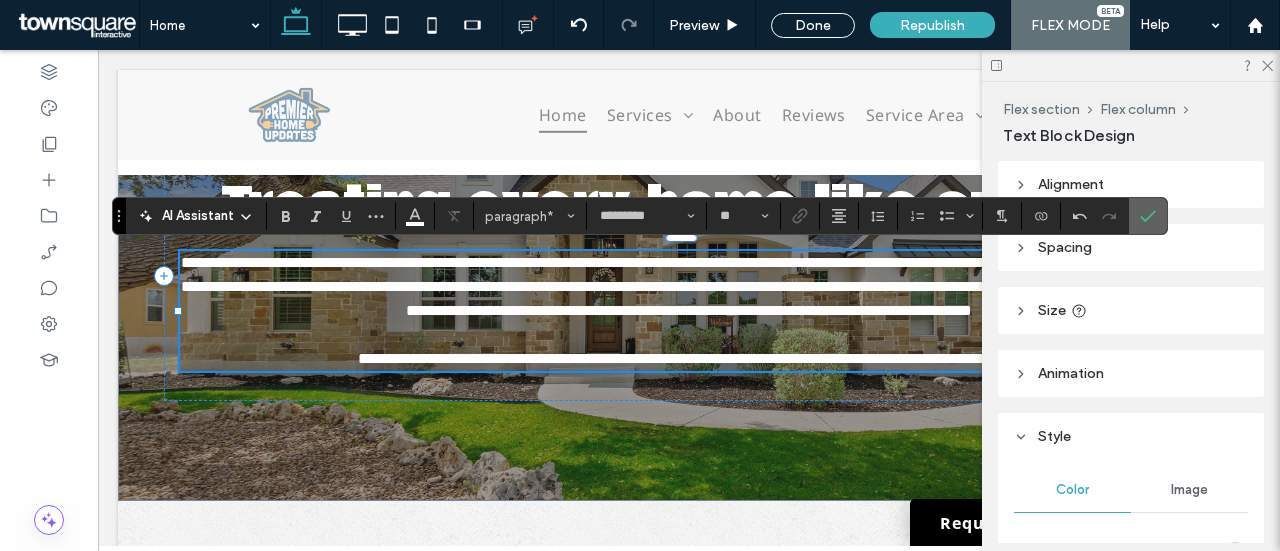 click 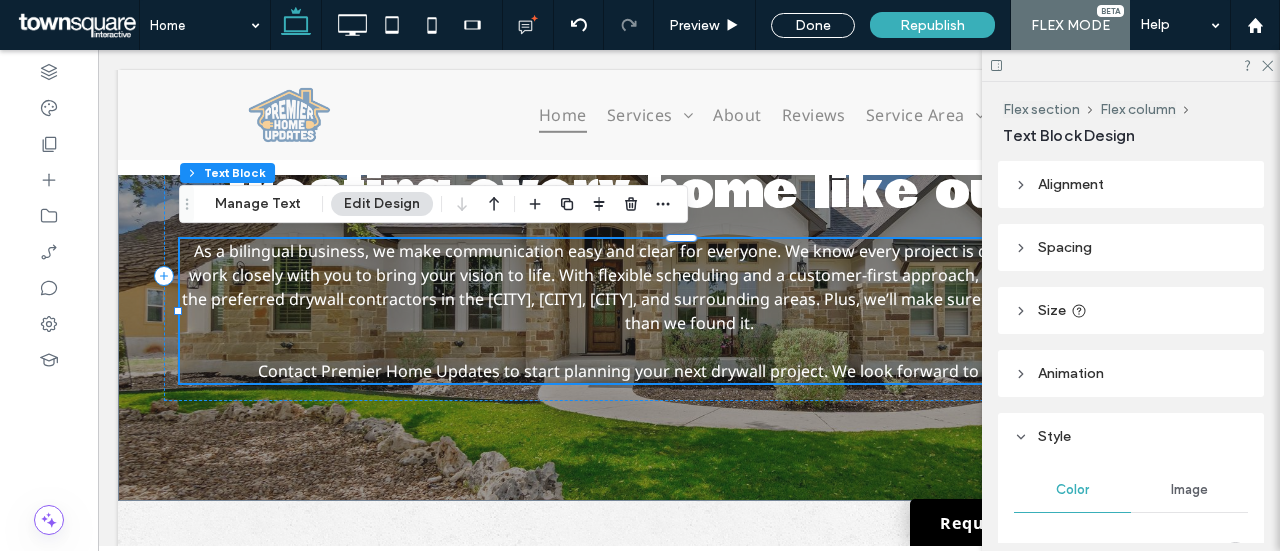 click at bounding box center (1131, 65) 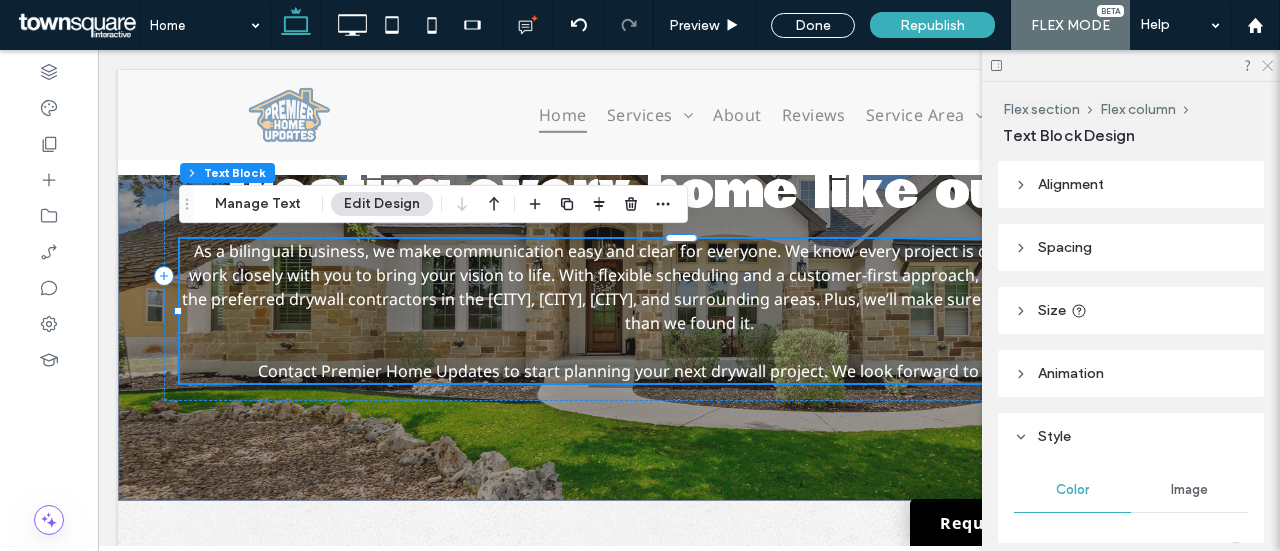 click 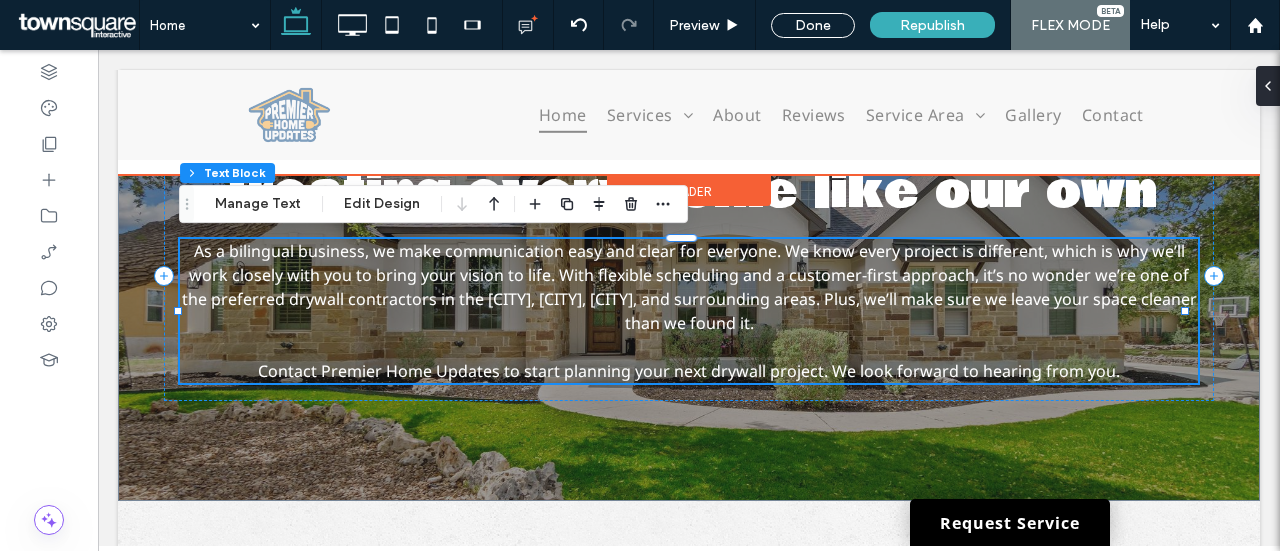 click at bounding box center (689, 122) 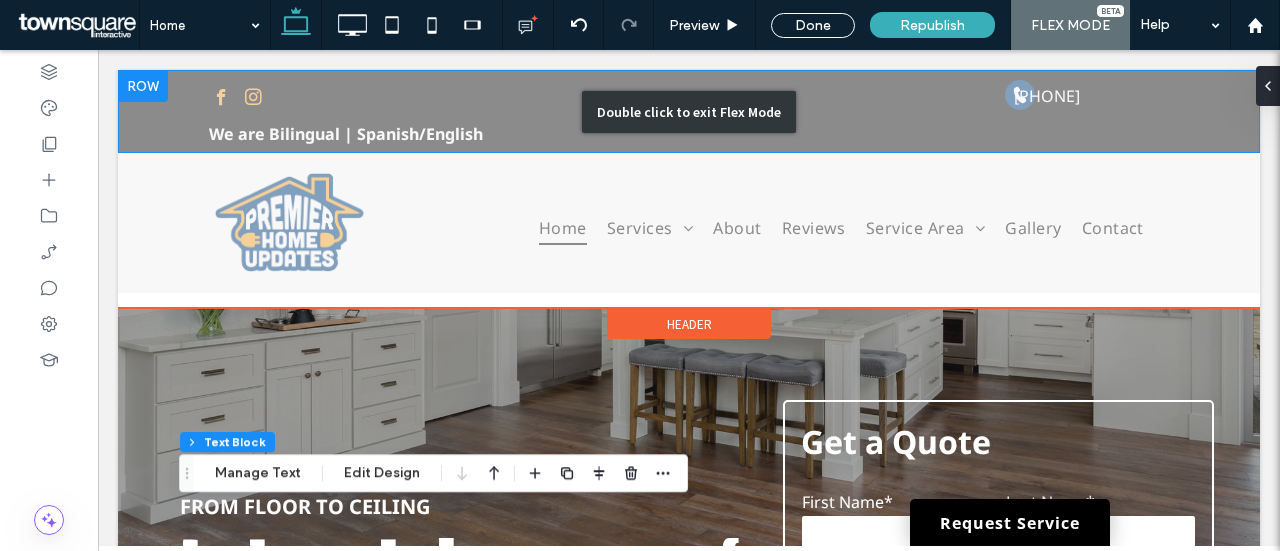scroll, scrollTop: 0, scrollLeft: 0, axis: both 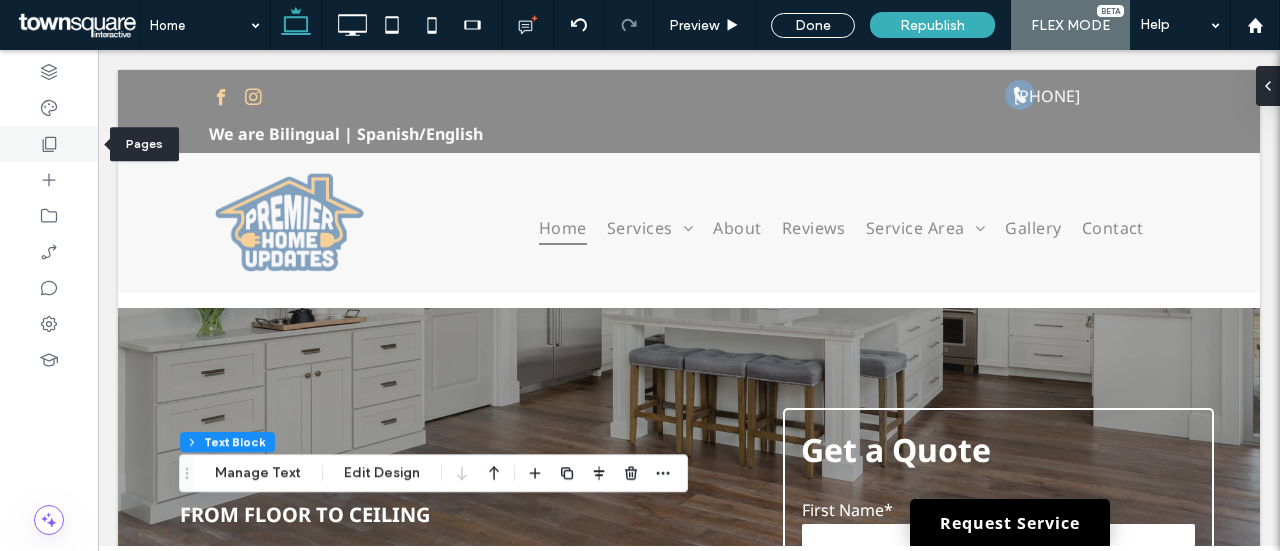 click at bounding box center [49, 144] 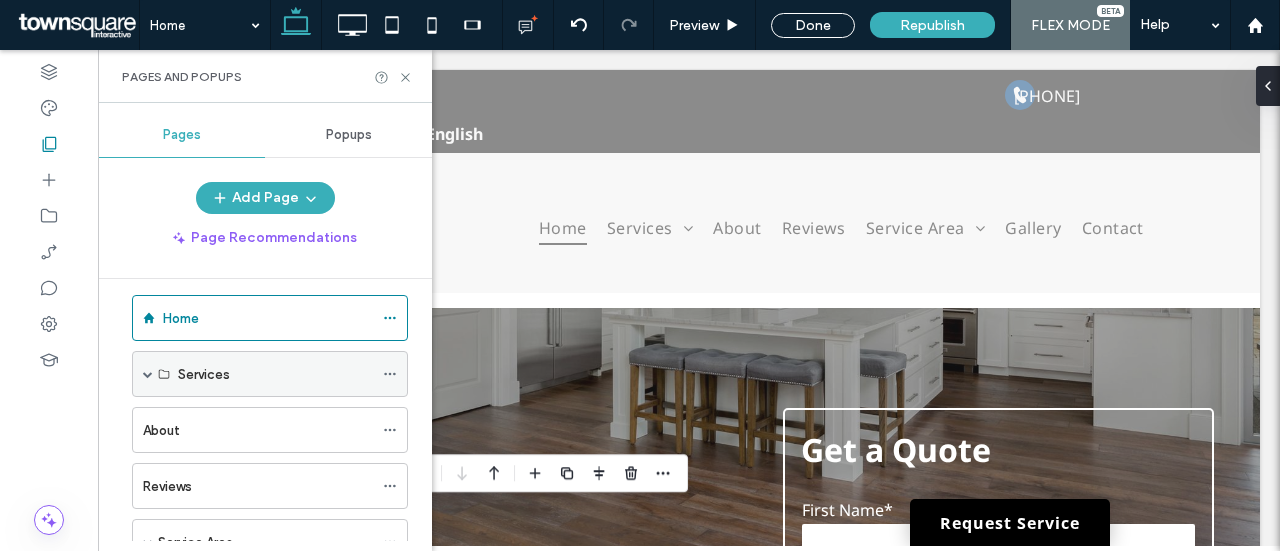 scroll, scrollTop: 0, scrollLeft: 0, axis: both 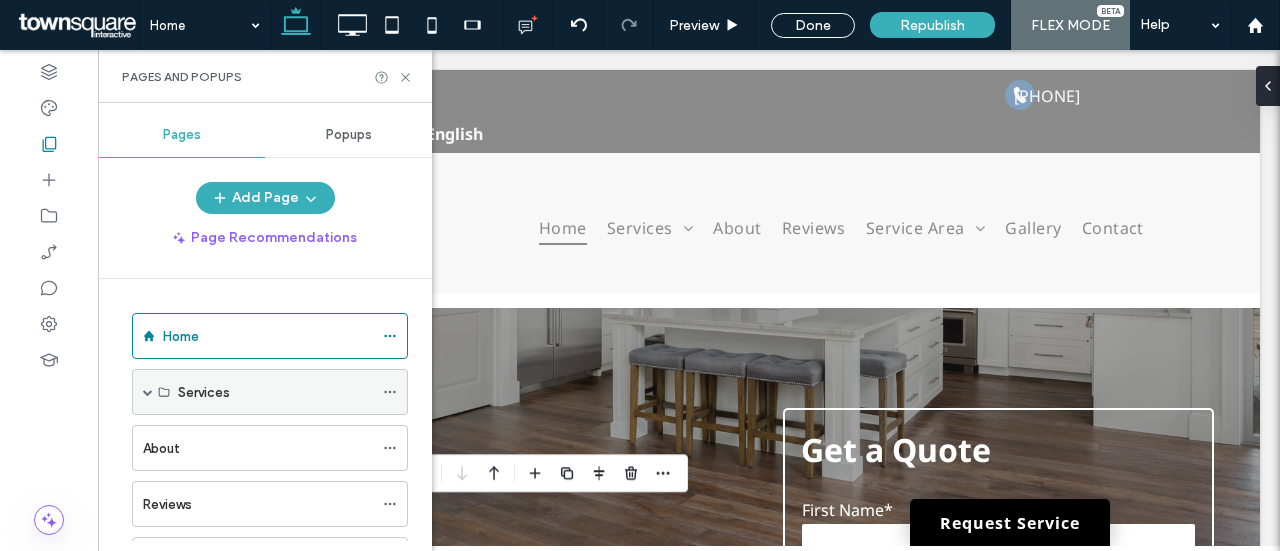 click at bounding box center (148, 392) 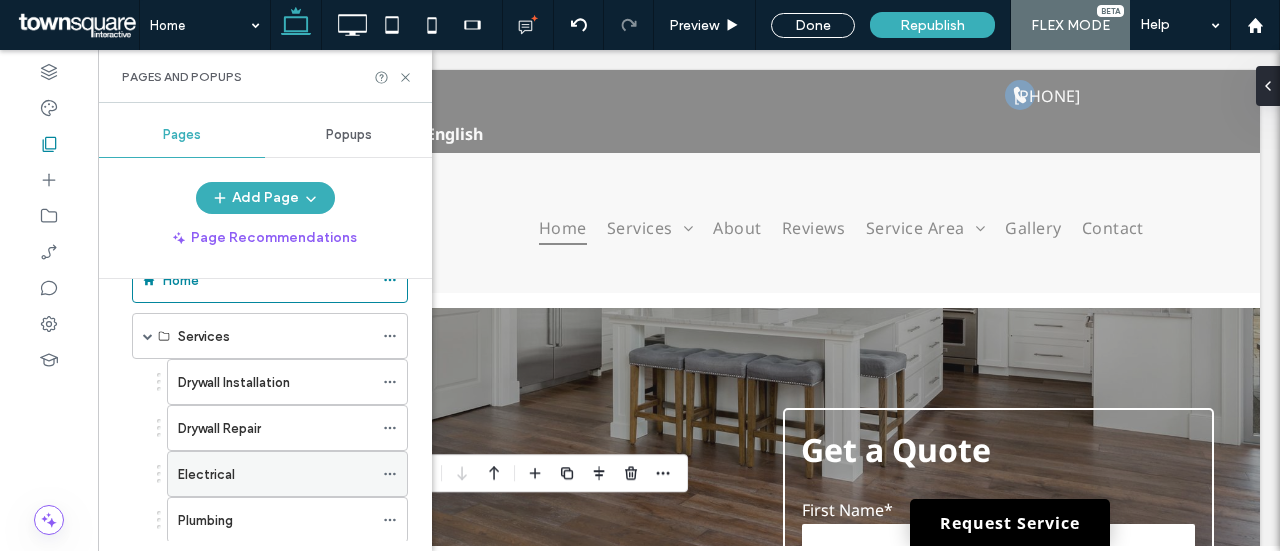 scroll, scrollTop: 100, scrollLeft: 0, axis: vertical 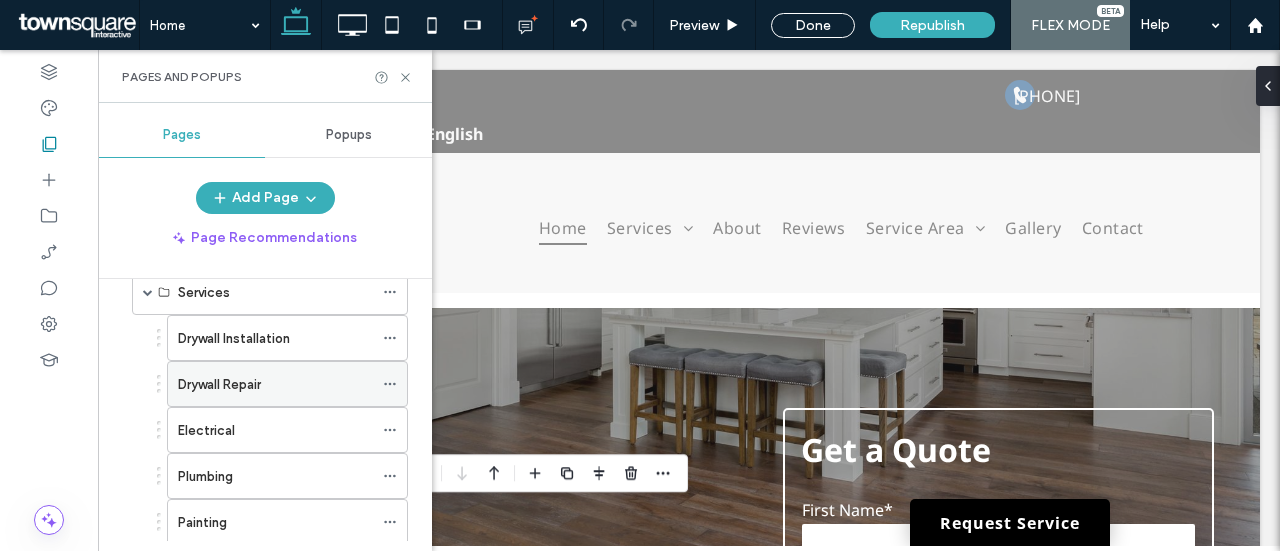 click on "Drywall Repair" at bounding box center (219, 384) 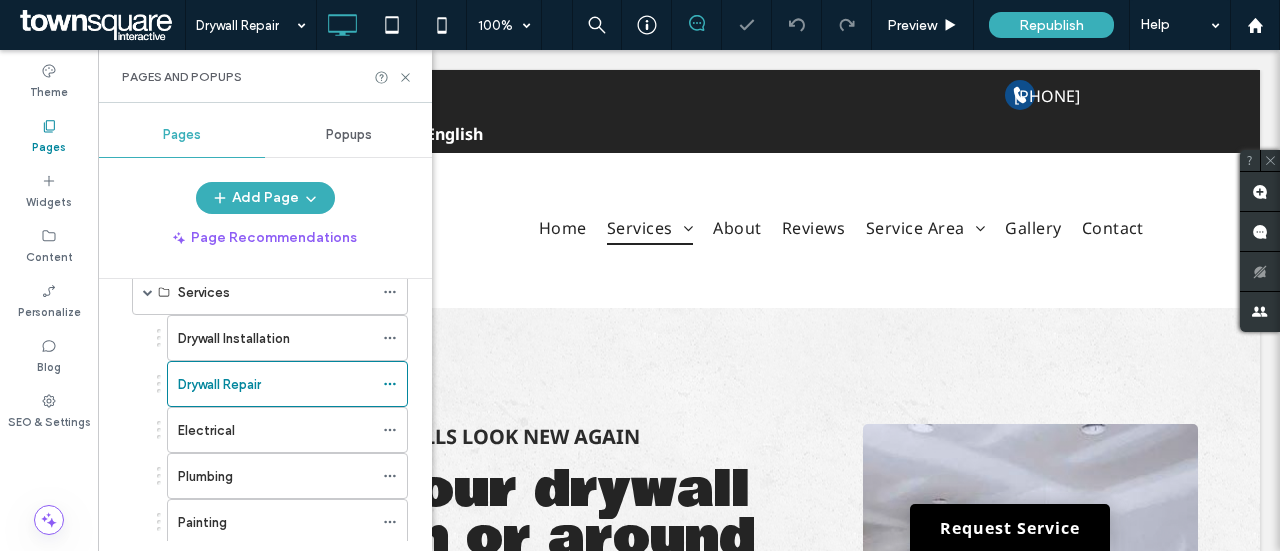 scroll, scrollTop: 0, scrollLeft: 0, axis: both 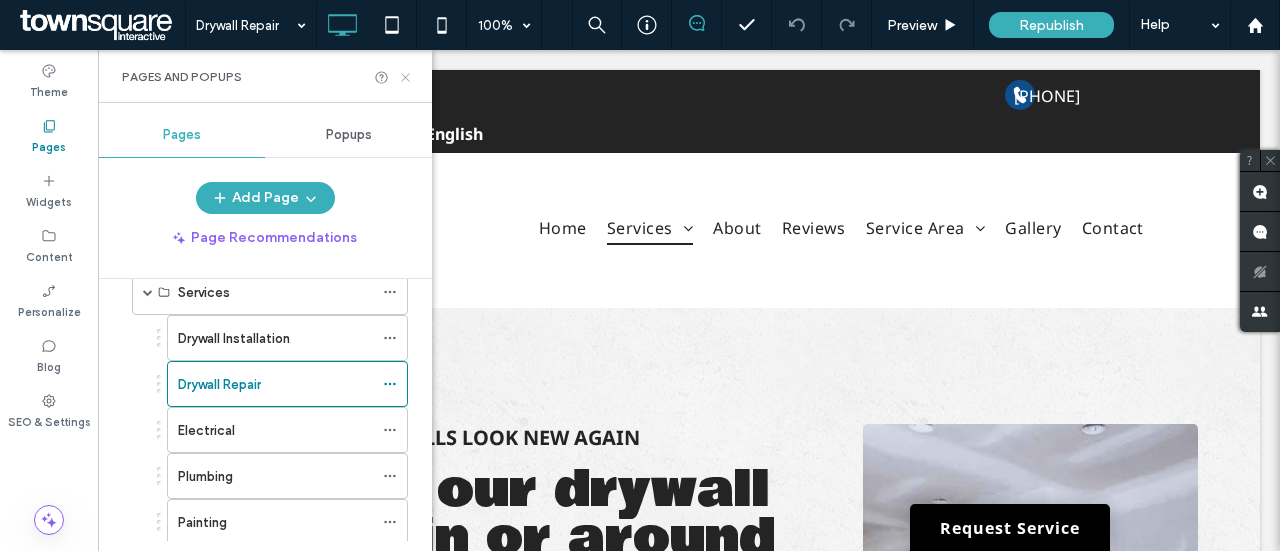 click 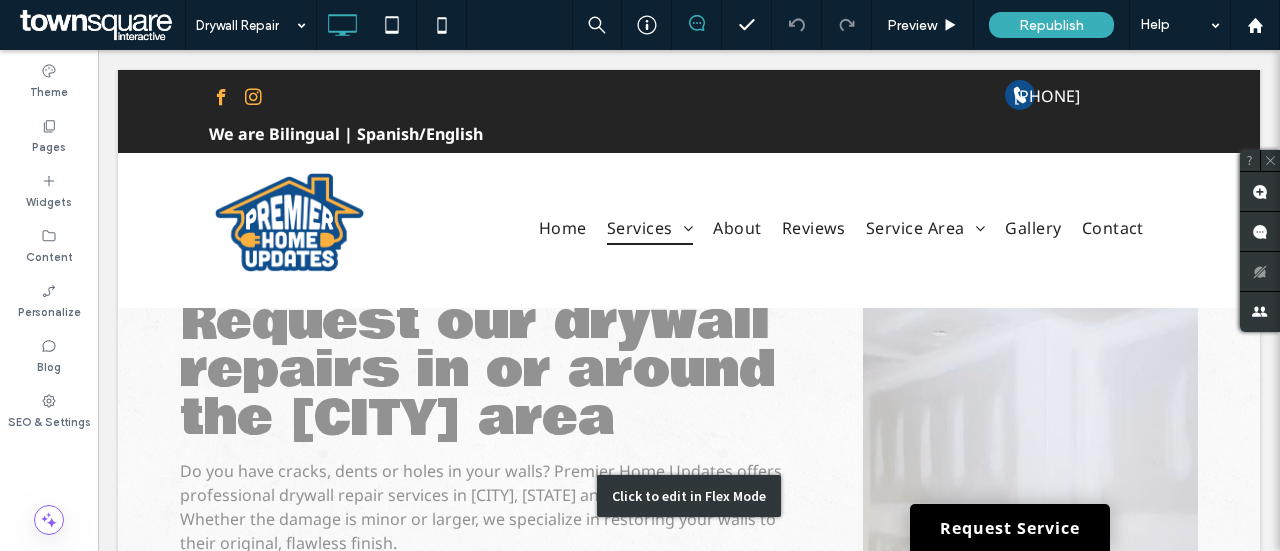 scroll, scrollTop: 200, scrollLeft: 0, axis: vertical 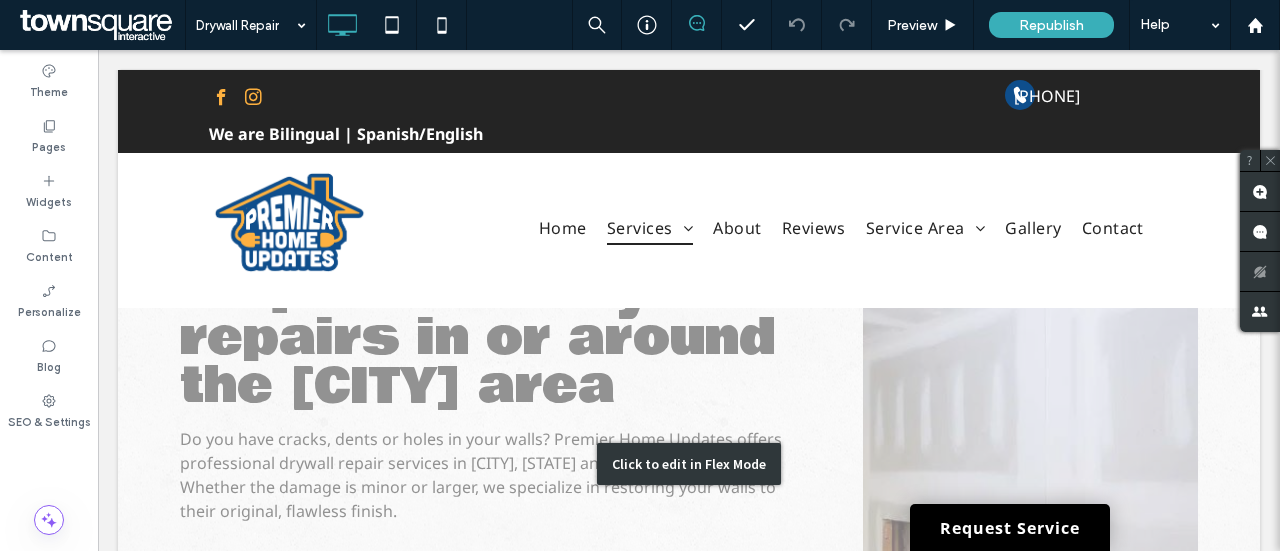 click on "Click to edit in Flex Mode" at bounding box center [689, 464] 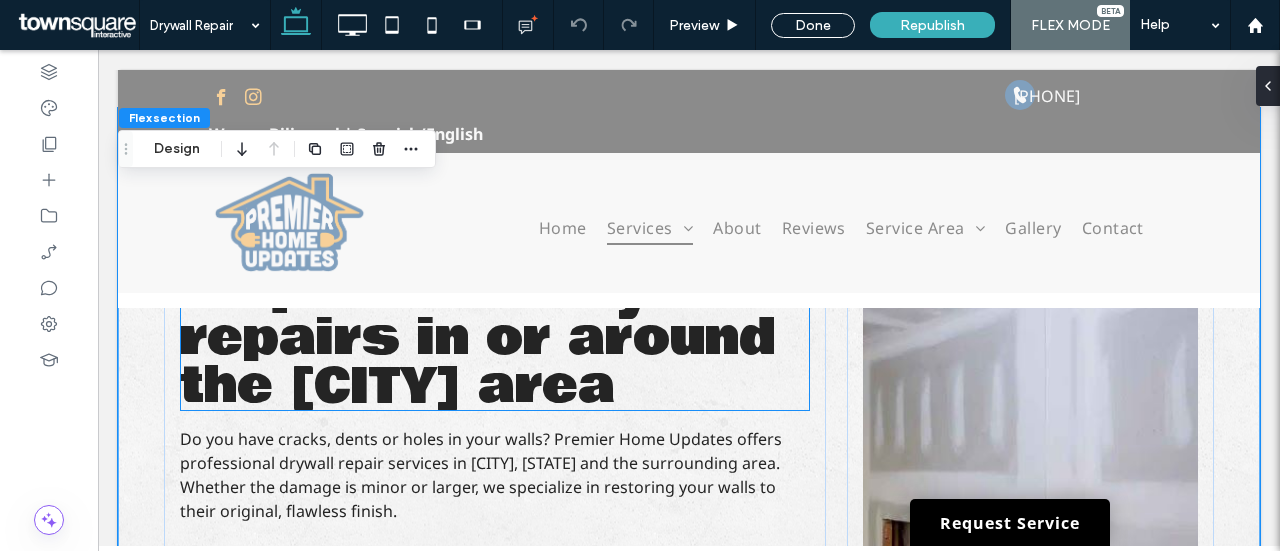 click on "Request our drywall repairs in or around the El Paso area" at bounding box center [477, 338] 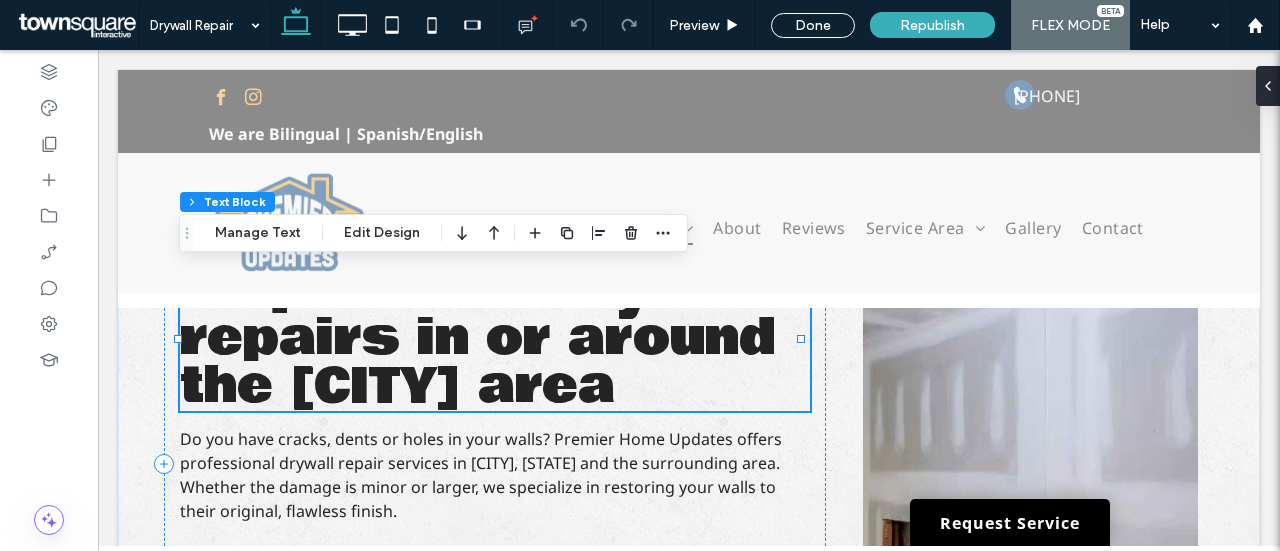 click on "Request our drywall repairs in or around the El Paso area" at bounding box center (477, 338) 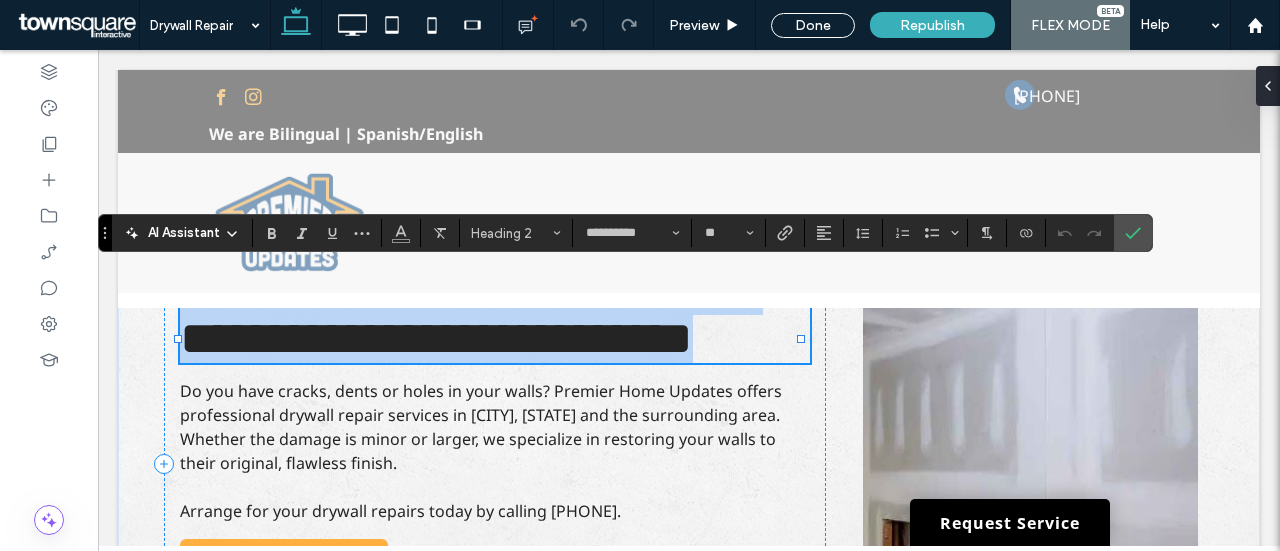 click on "**********" at bounding box center (495, 315) 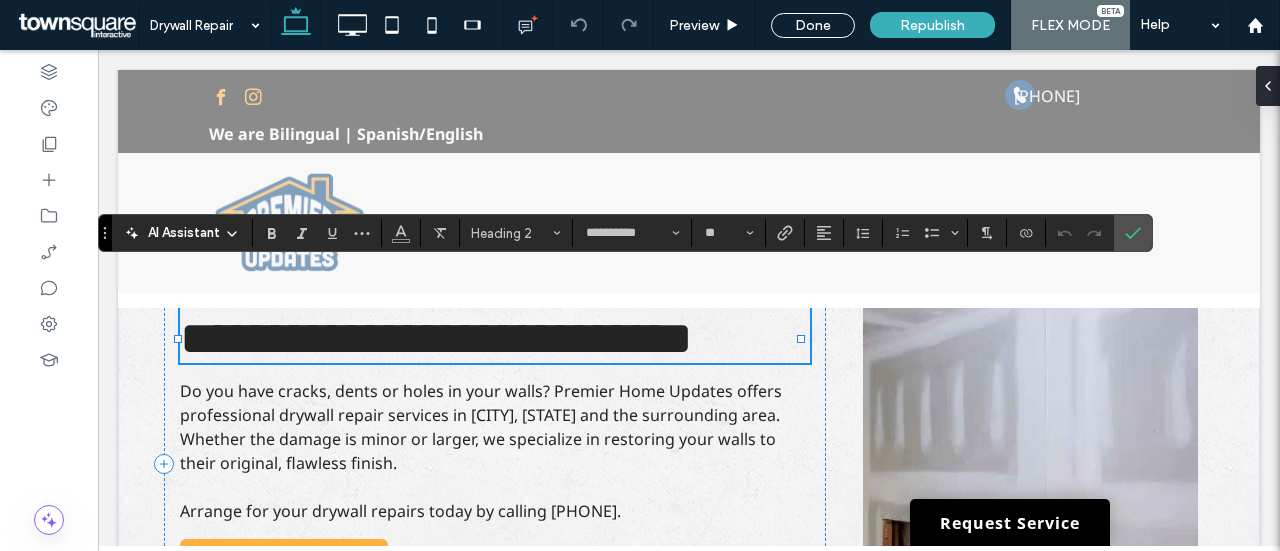 scroll, scrollTop: 13, scrollLeft: 0, axis: vertical 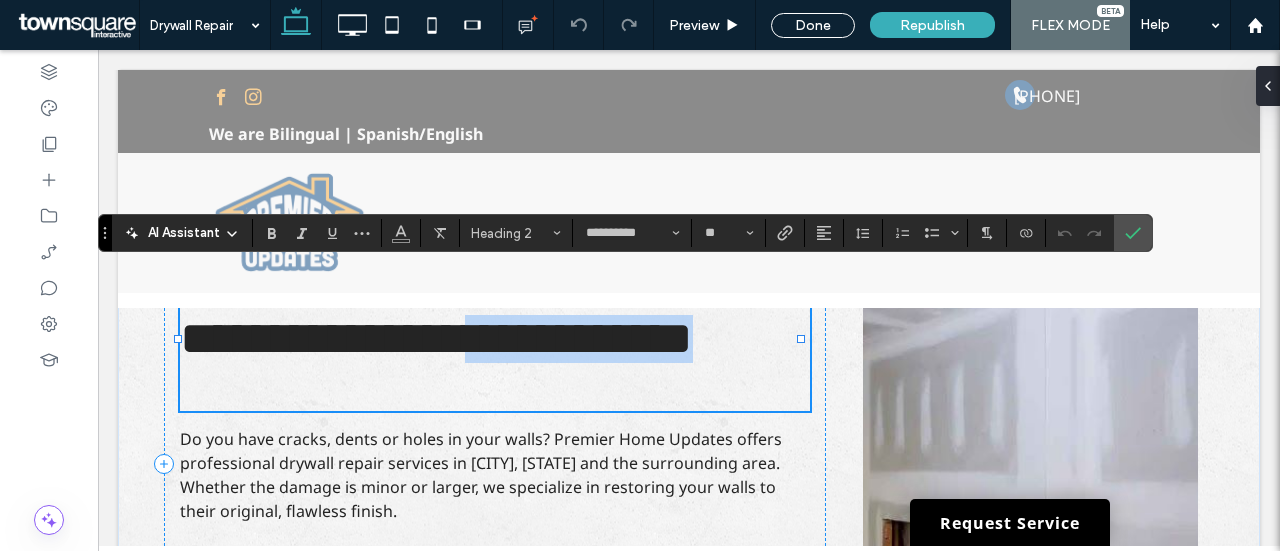 drag, startPoint x: 290, startPoint y: 371, endPoint x: 724, endPoint y: 380, distance: 434.09332 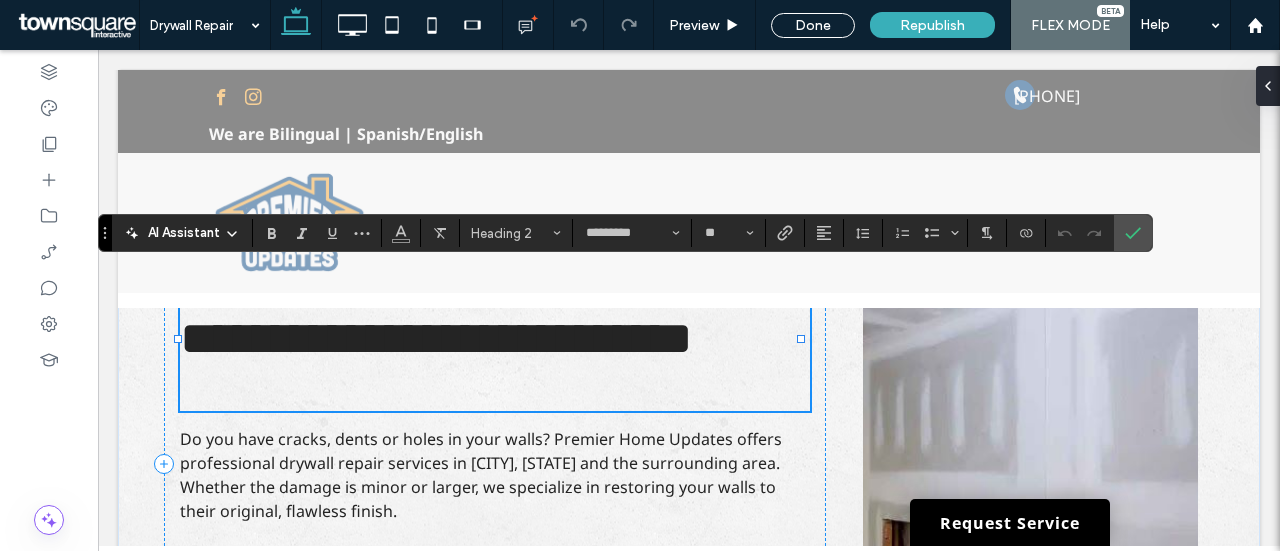 scroll, scrollTop: 0, scrollLeft: 0, axis: both 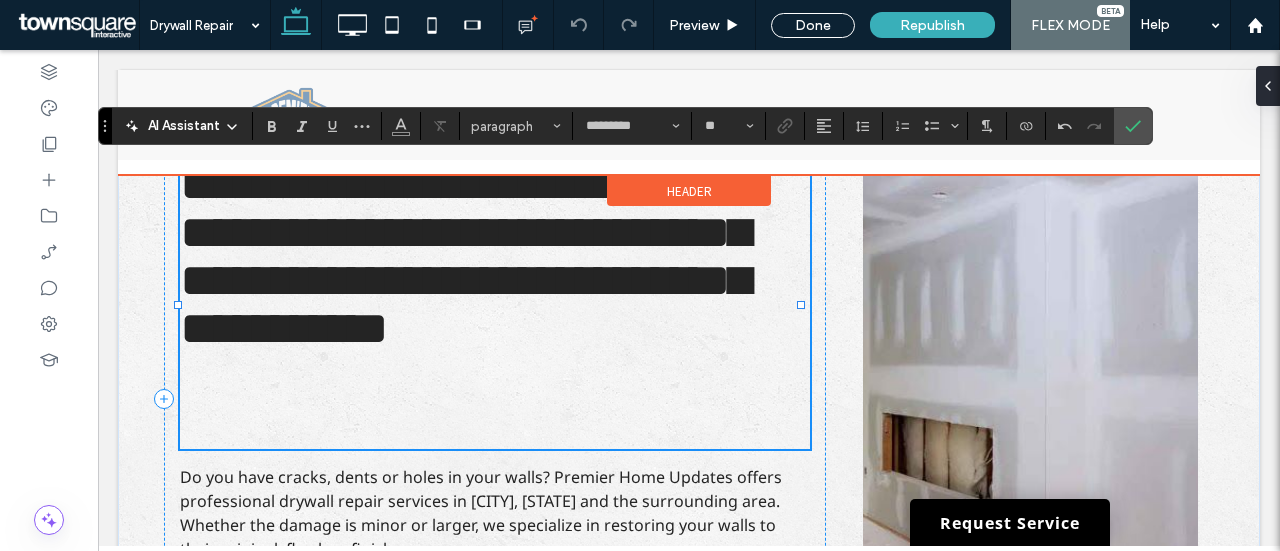 type 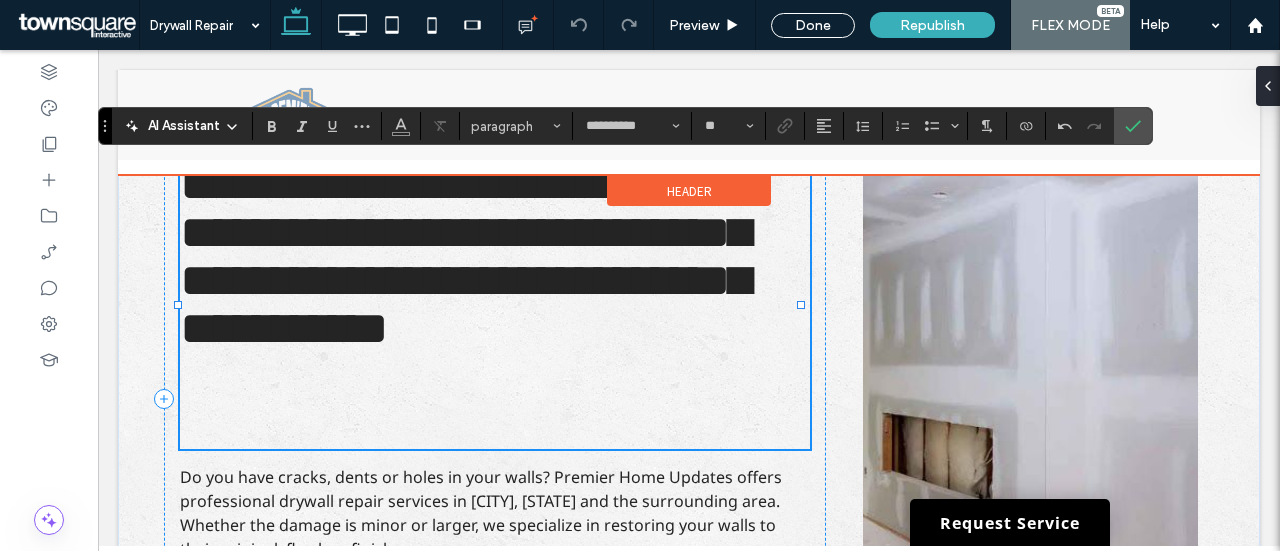 type on "**" 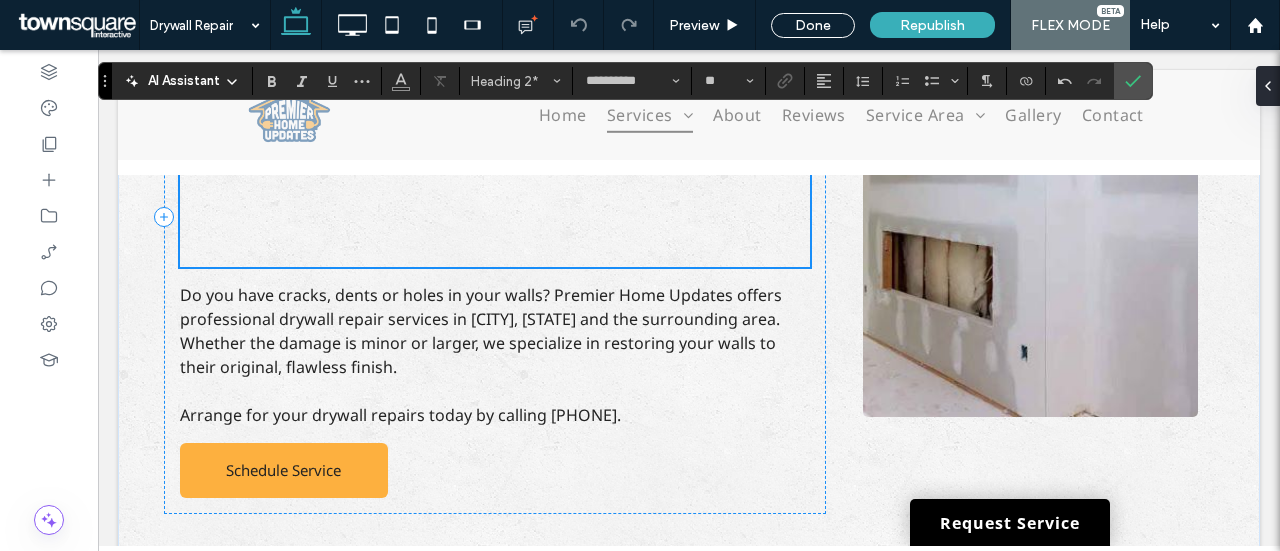 scroll, scrollTop: 506, scrollLeft: 0, axis: vertical 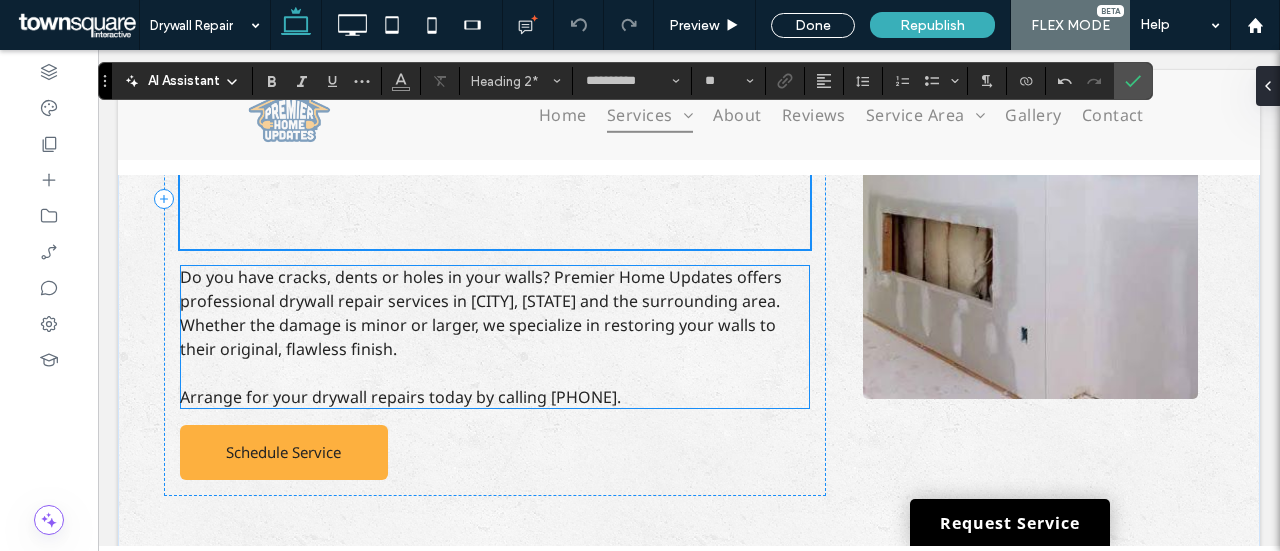 click on "Do you have cracks, dents or holes in your walls? Premier Home Updates offers professional drywall repair services in El Paso, TX, Santa Teresa, NM and the surrounding area. Whether the damage is minor or larger, we specialize in restoring your walls to their original, flawless finish." at bounding box center [481, 313] 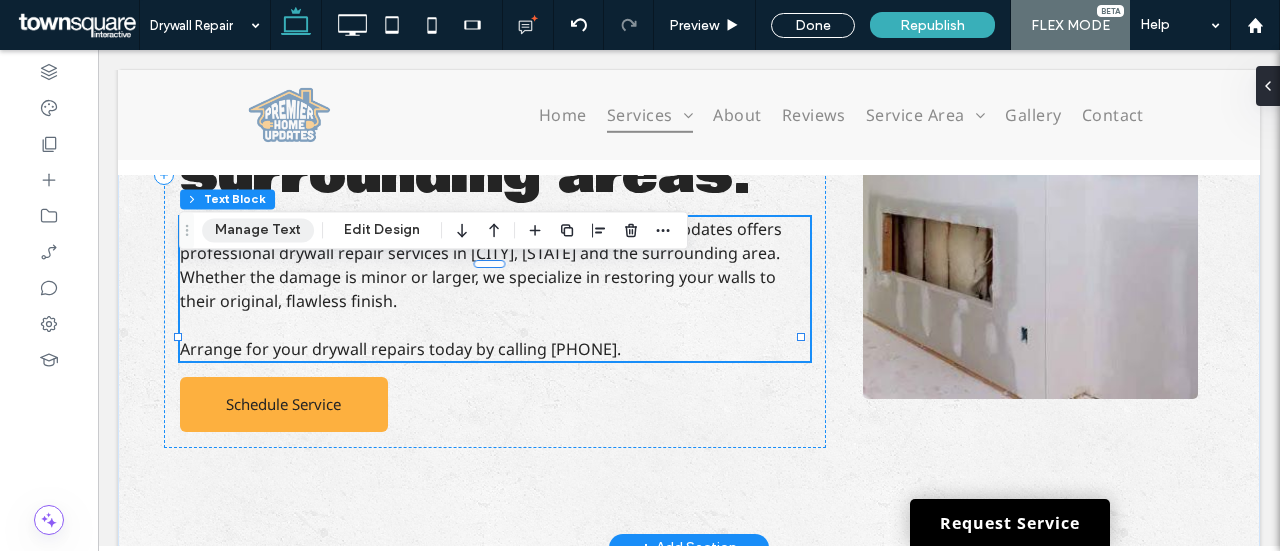 click on "Manage Text" at bounding box center [258, 230] 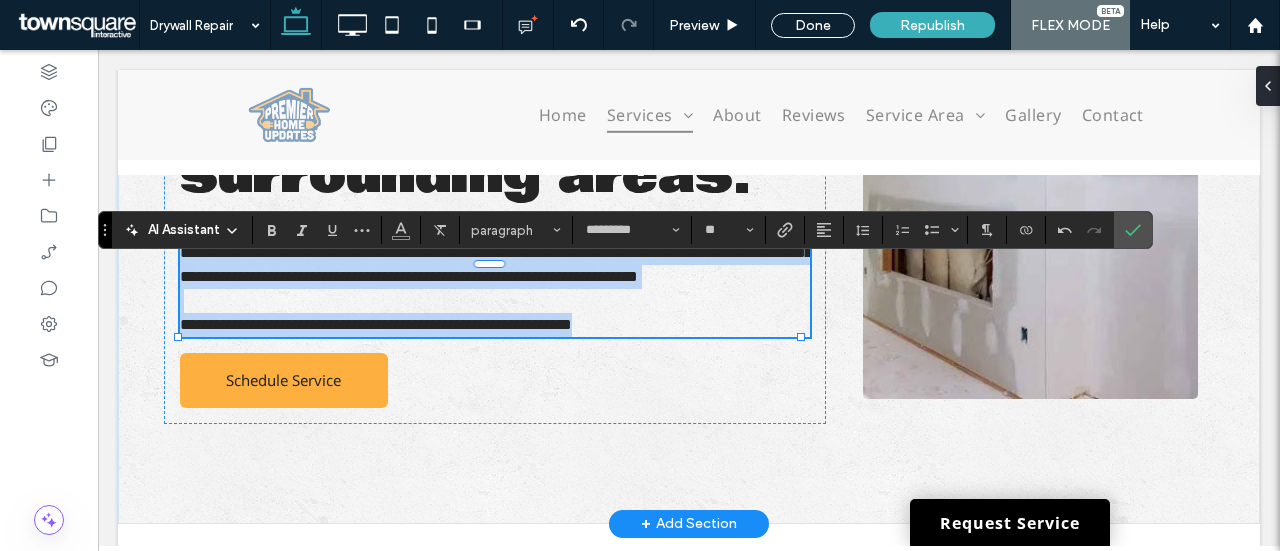 click on "**********" at bounding box center (495, 253) 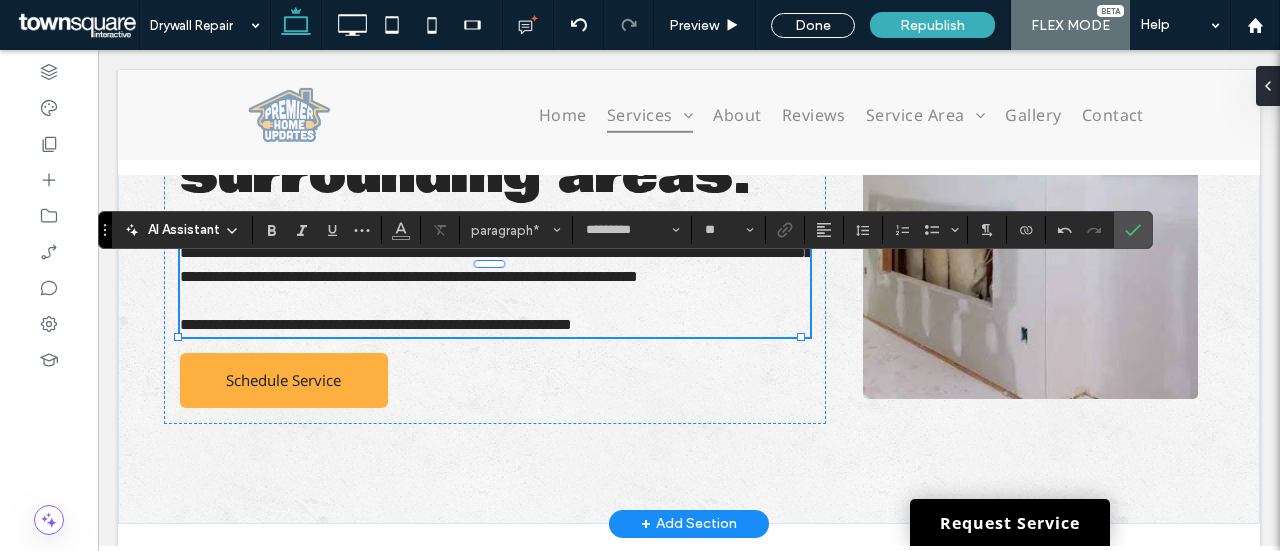 type 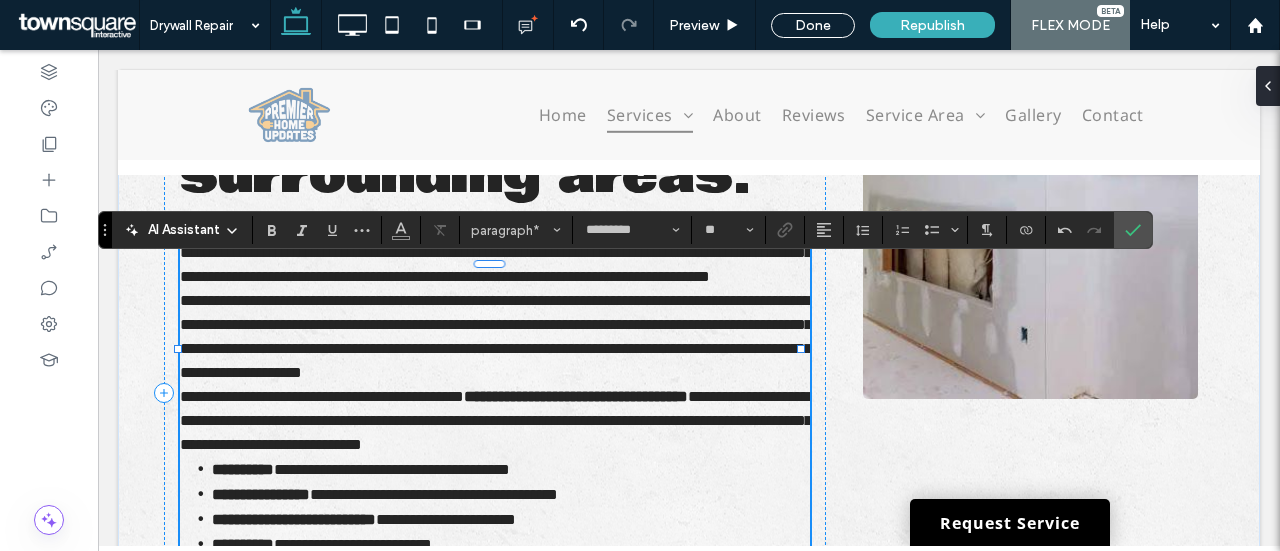 scroll, scrollTop: 1049, scrollLeft: 0, axis: vertical 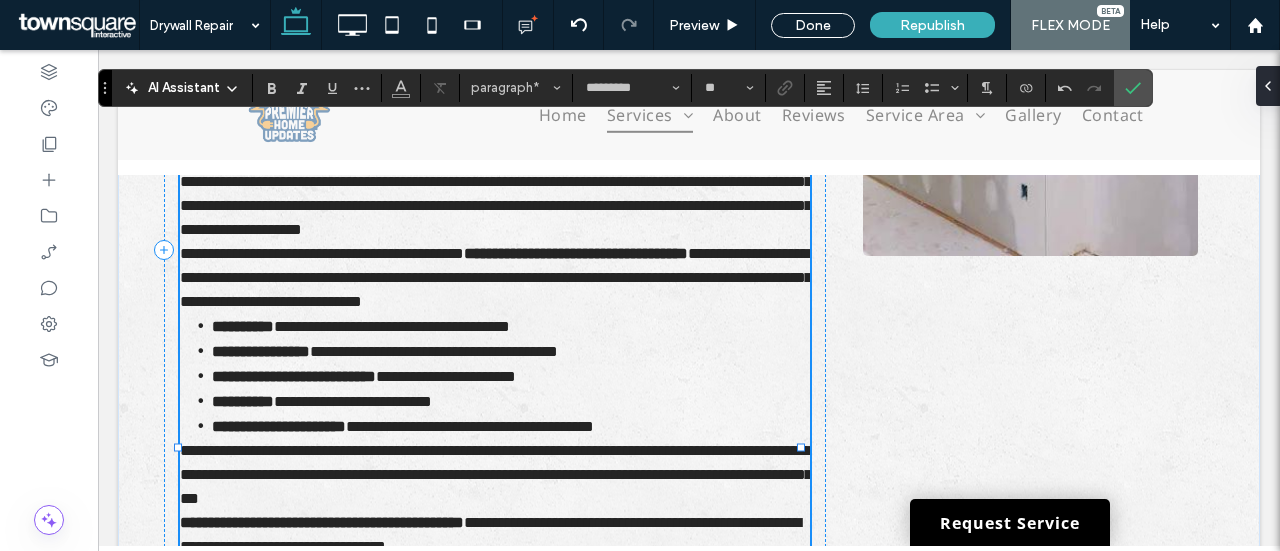 click on "**********" at bounding box center (495, 110) 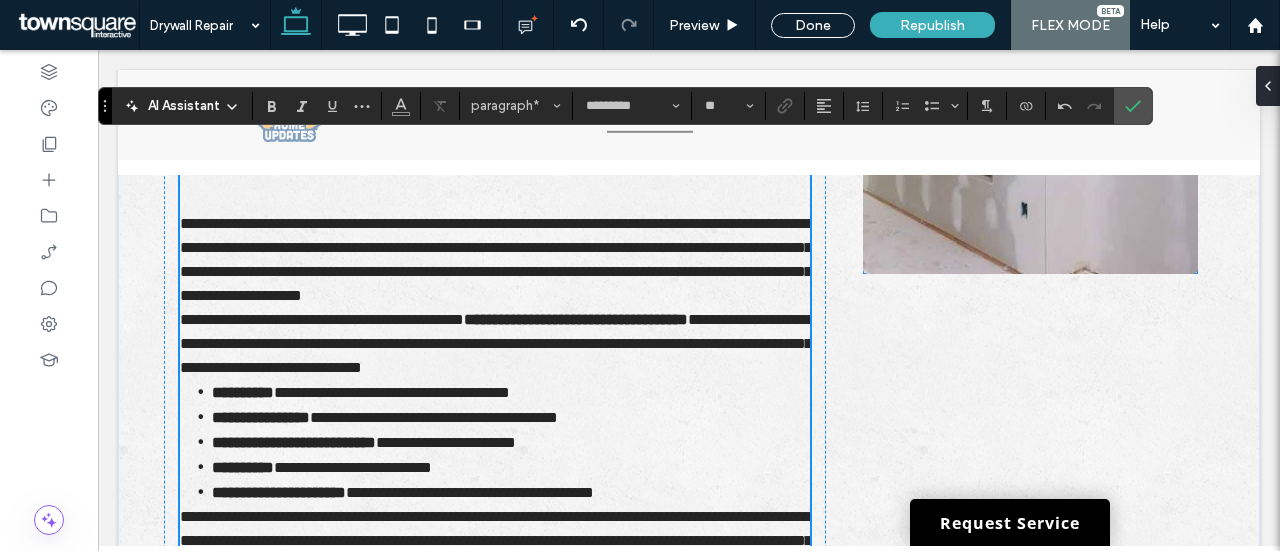 scroll, scrollTop: 649, scrollLeft: 0, axis: vertical 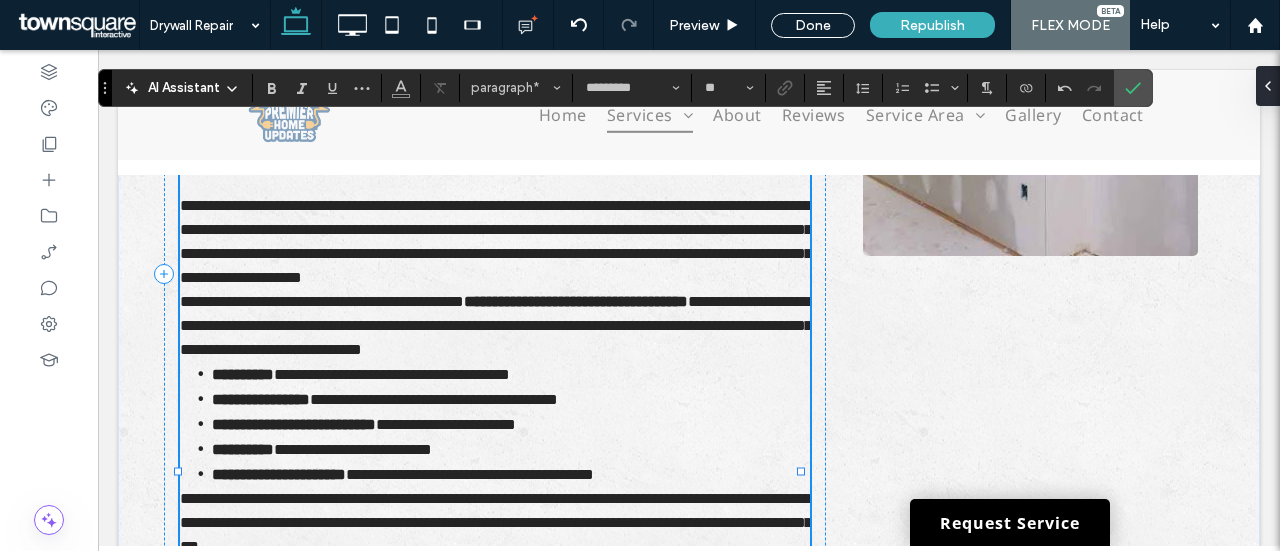 click on "**********" at bounding box center (495, 242) 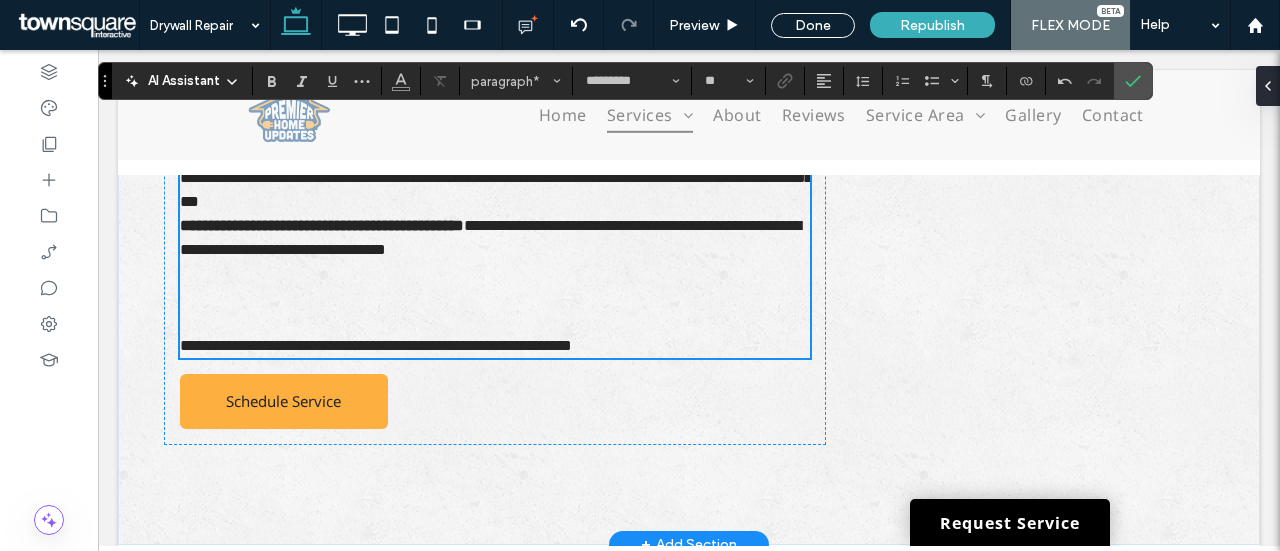 scroll, scrollTop: 1049, scrollLeft: 0, axis: vertical 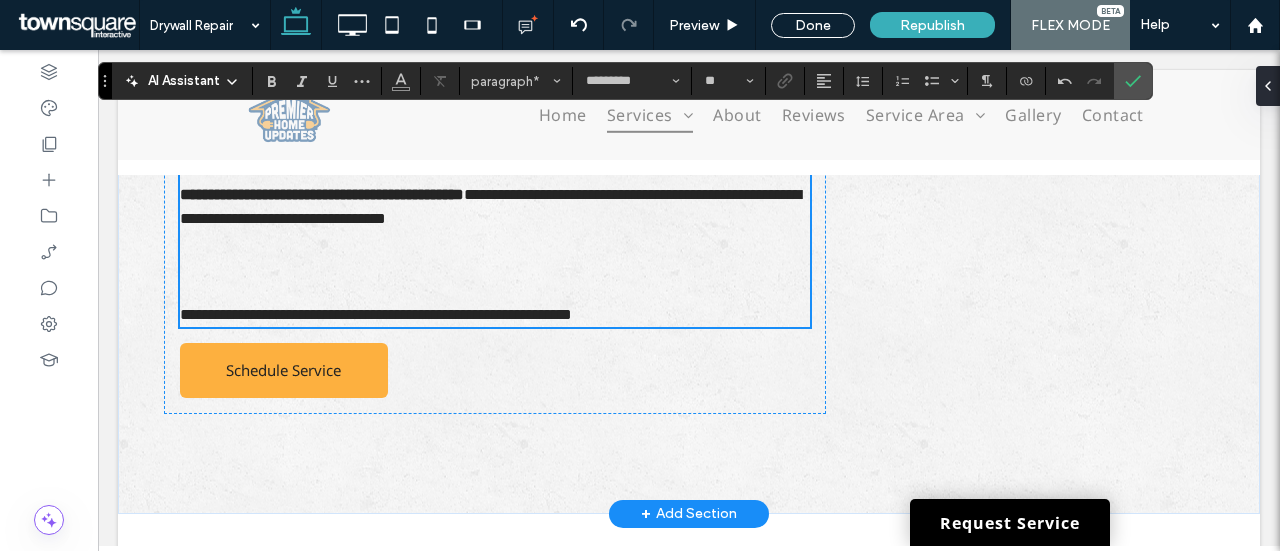 click on "**********" at bounding box center (511, 98) 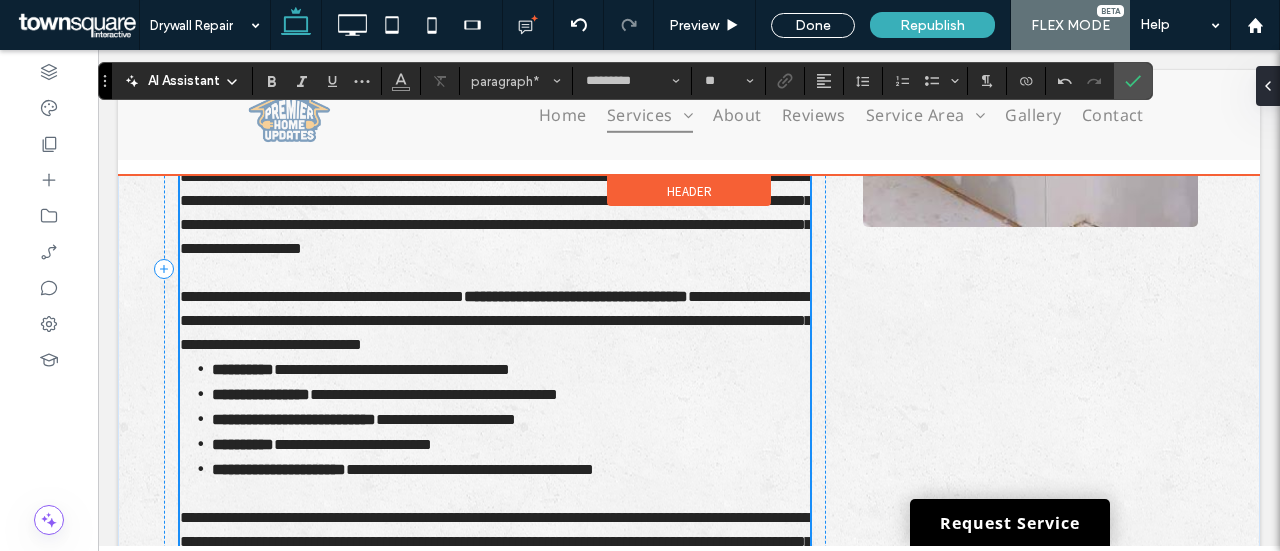 scroll, scrollTop: 649, scrollLeft: 0, axis: vertical 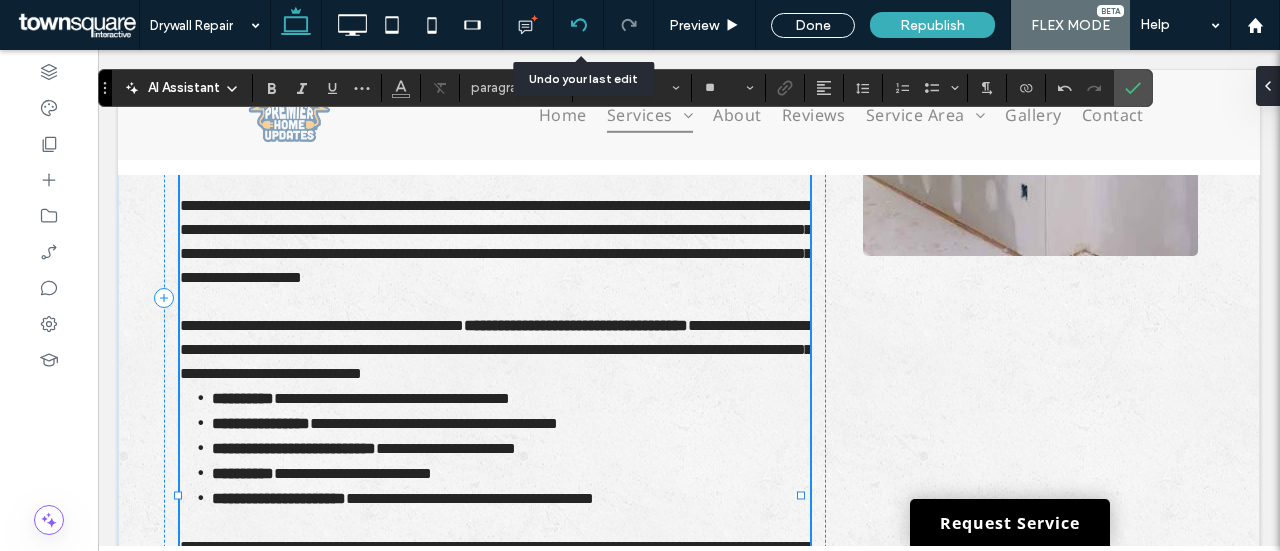 click 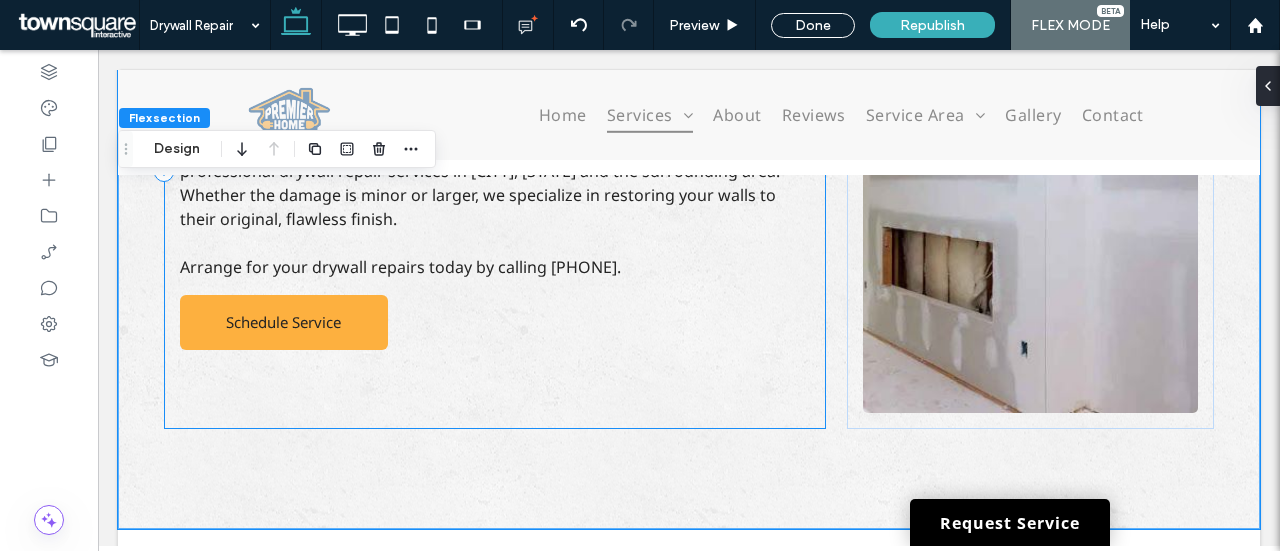 scroll, scrollTop: 400, scrollLeft: 0, axis: vertical 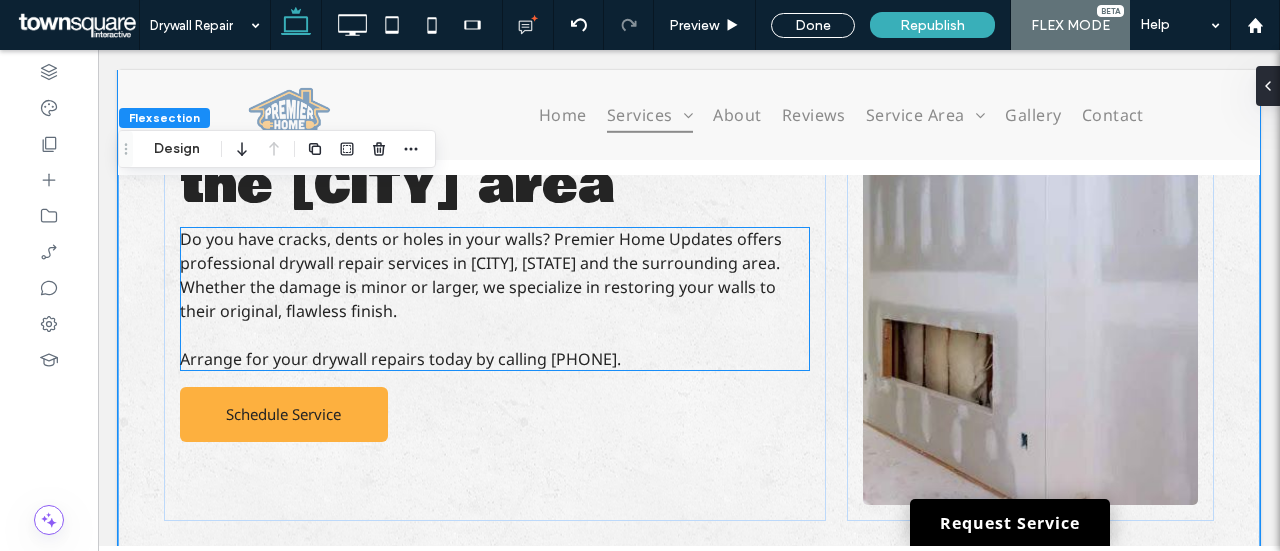 click on "Do you have cracks, dents or holes in your walls? Premier Home Updates offers professional drywall repair services in El Paso, TX, Santa Teresa, NM and the surrounding area. Whether the damage is minor or larger, we specialize in restoring your walls to their original, flawless finish." at bounding box center [481, 275] 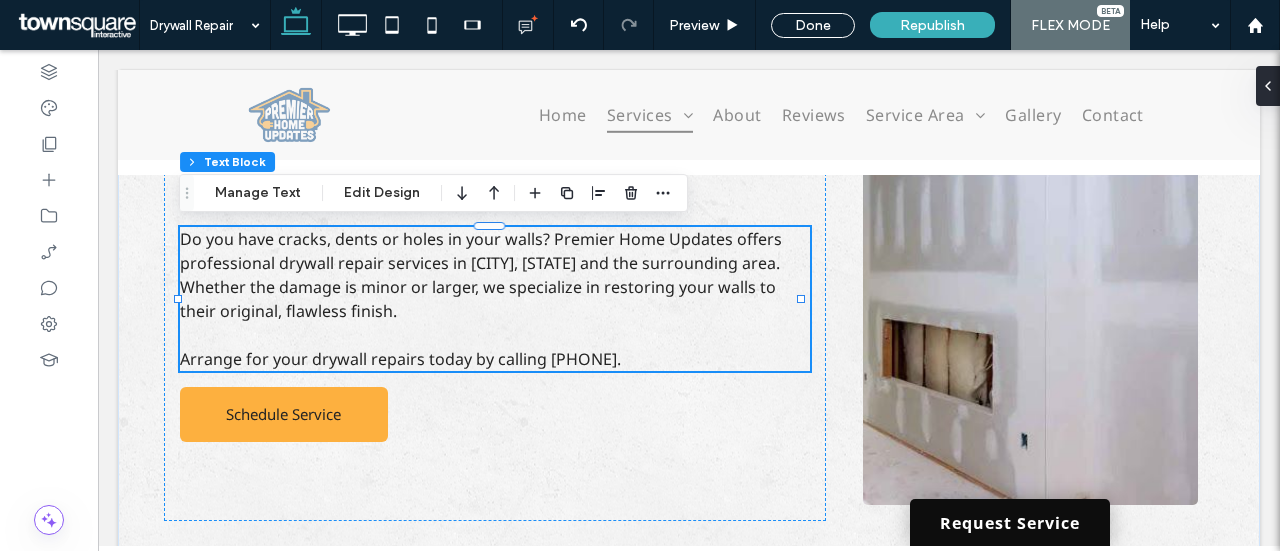 click on "Request Service" at bounding box center [1010, 522] 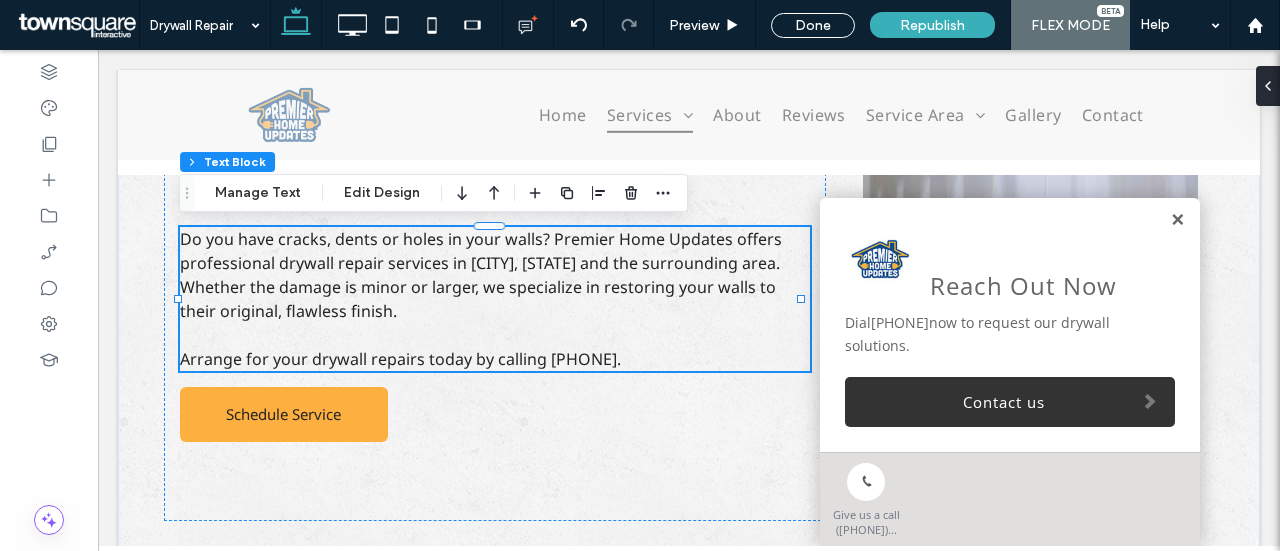 click on "Reach Out Now Dial  (915) 355-0215  now to request our drywall solutions. Contact us" at bounding box center (1010, 325) 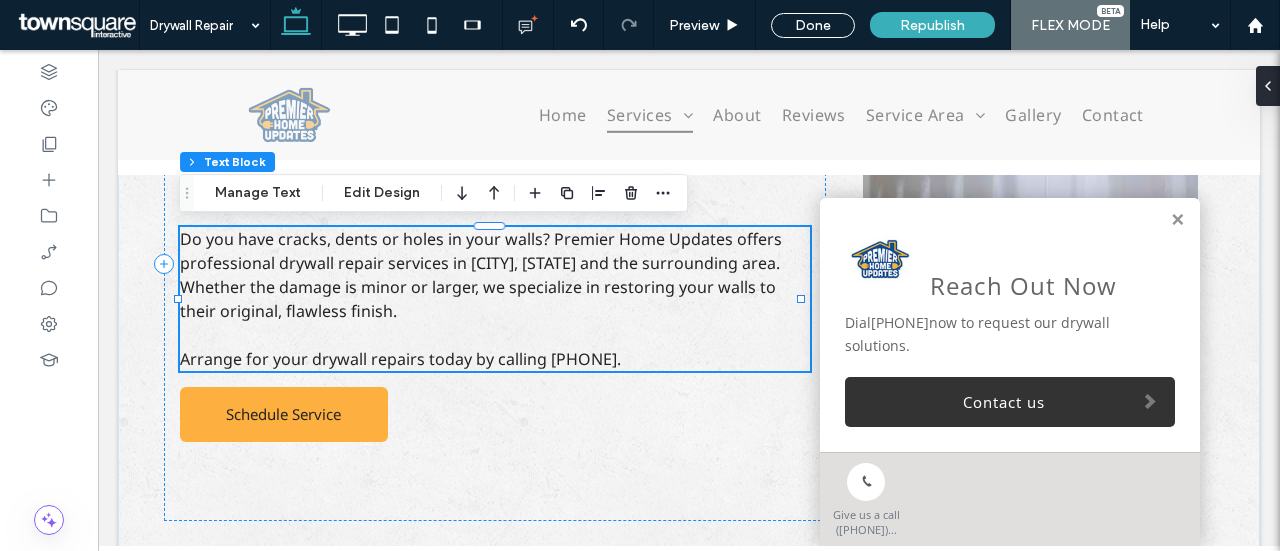 click at bounding box center [495, 335] 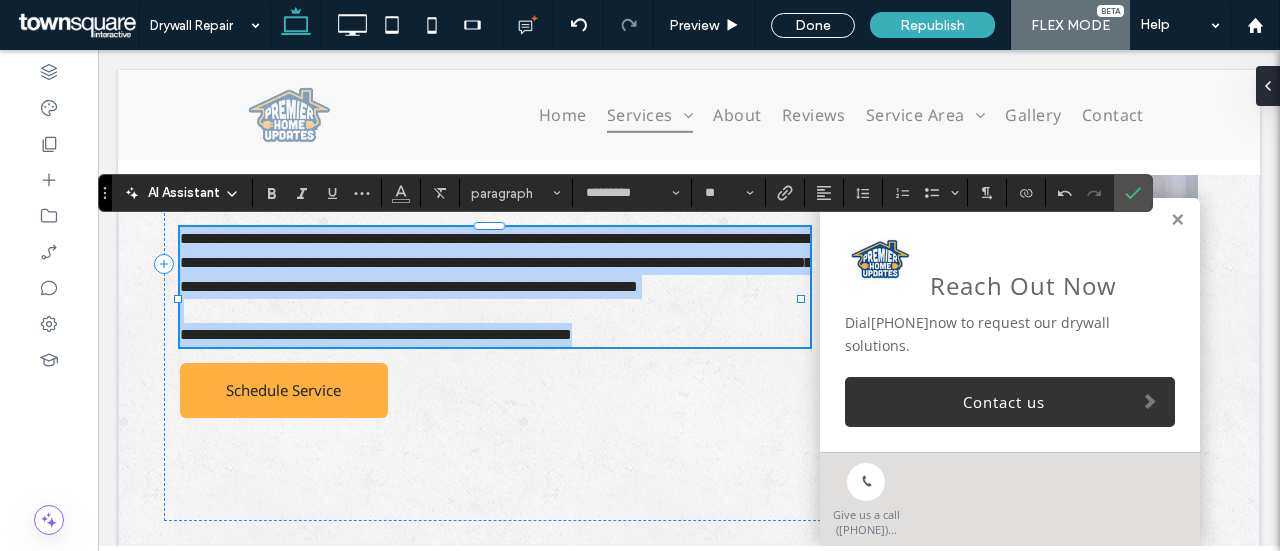 click on "**********" at bounding box center (495, 263) 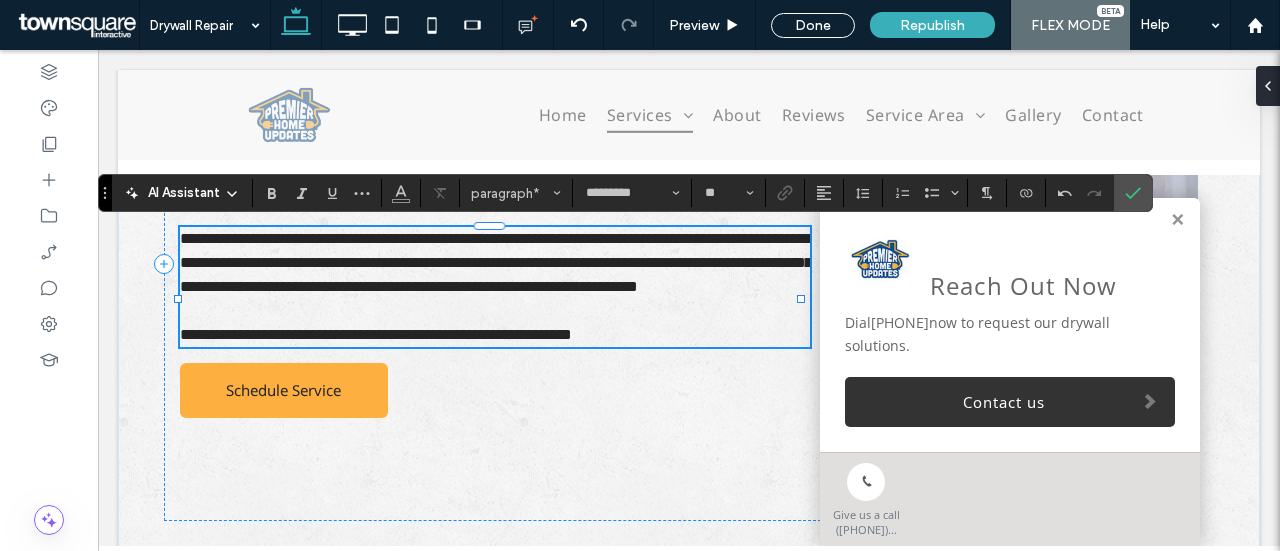 click on "**********" at bounding box center (495, 263) 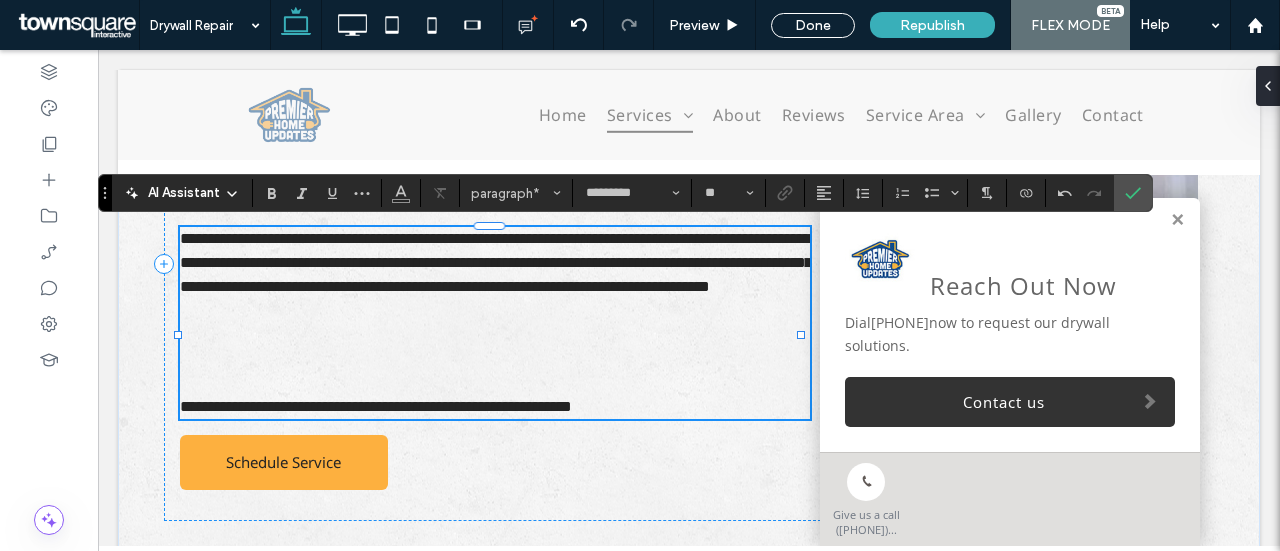 scroll, scrollTop: 953, scrollLeft: 0, axis: vertical 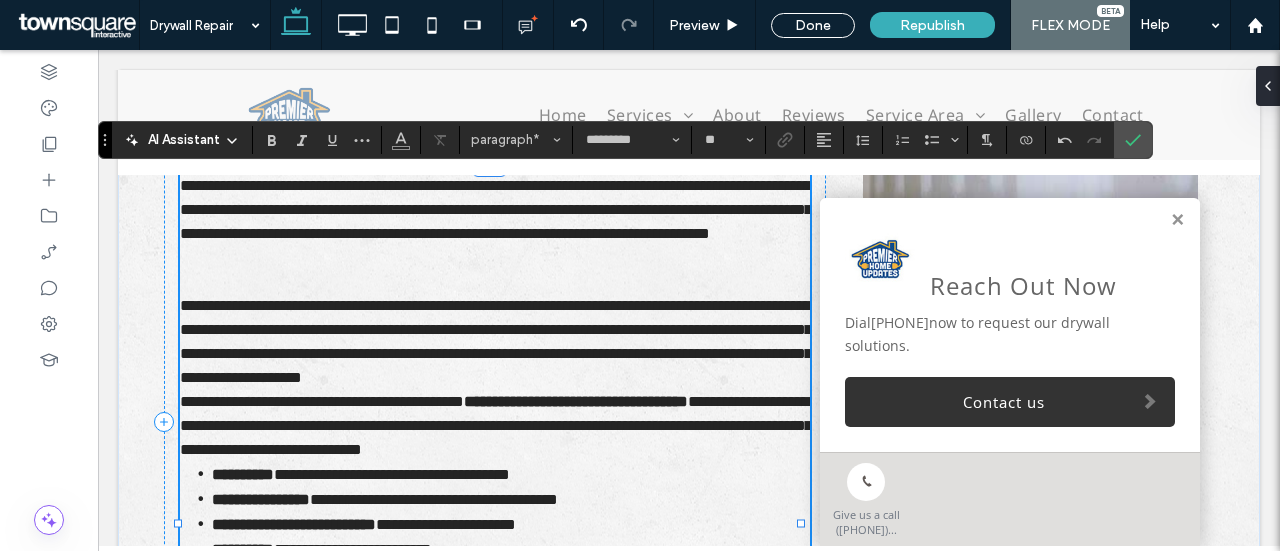 click at bounding box center [495, 282] 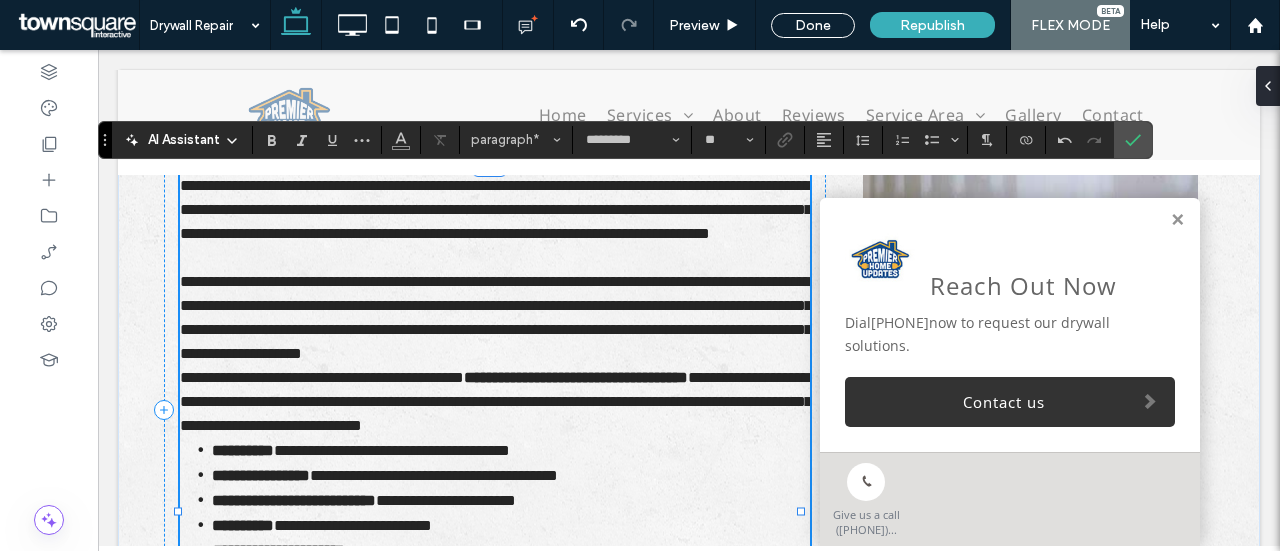 click on "**********" at bounding box center (495, 318) 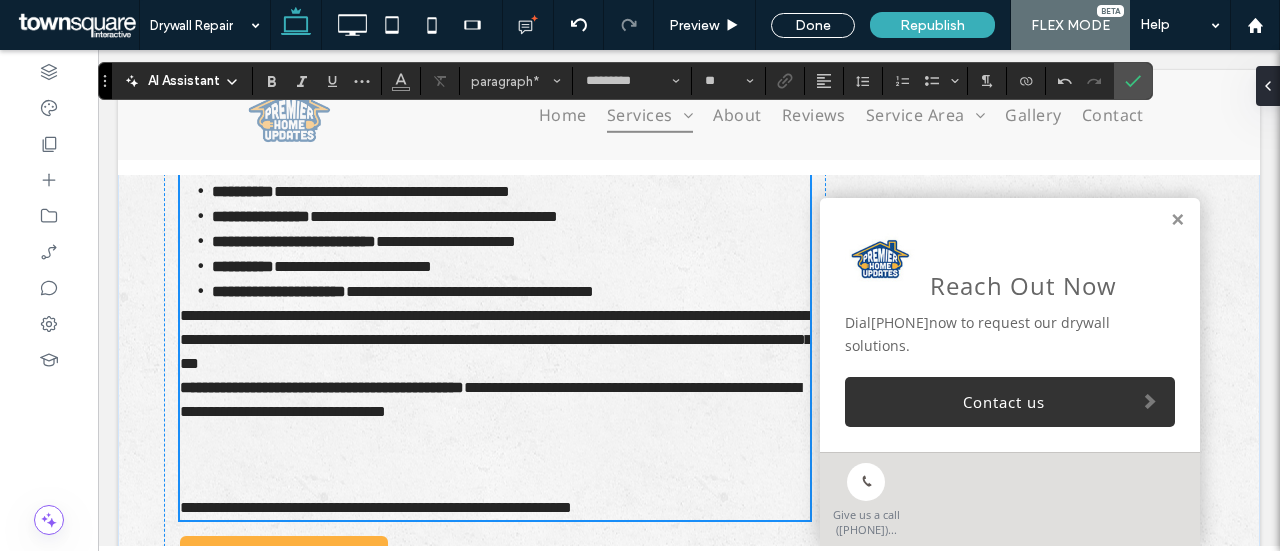 scroll, scrollTop: 853, scrollLeft: 0, axis: vertical 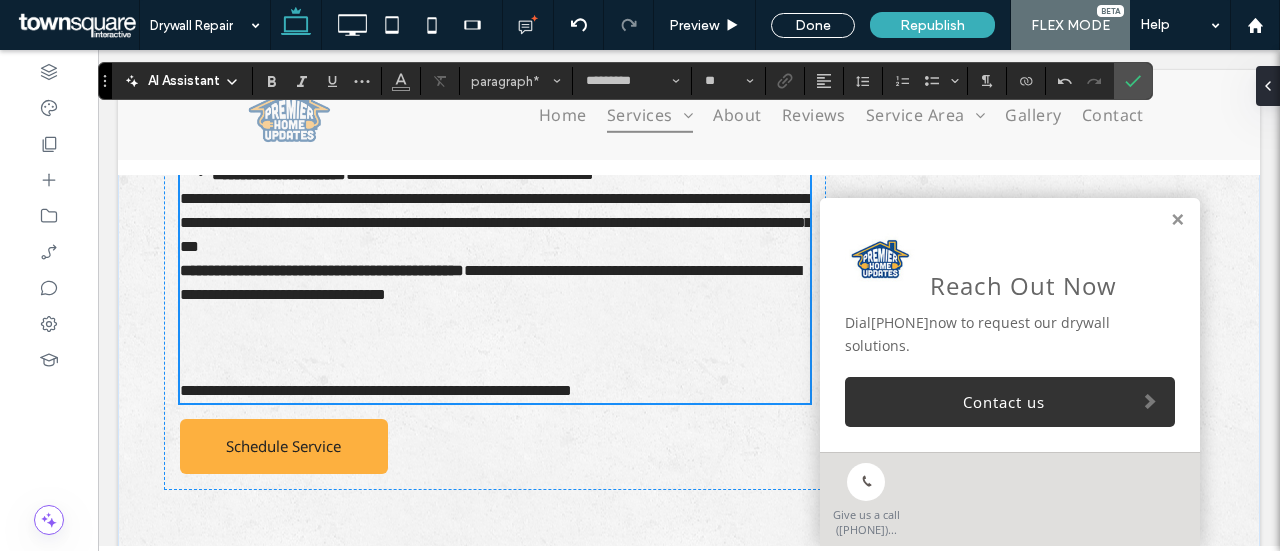 click on "**********" at bounding box center [495, 223] 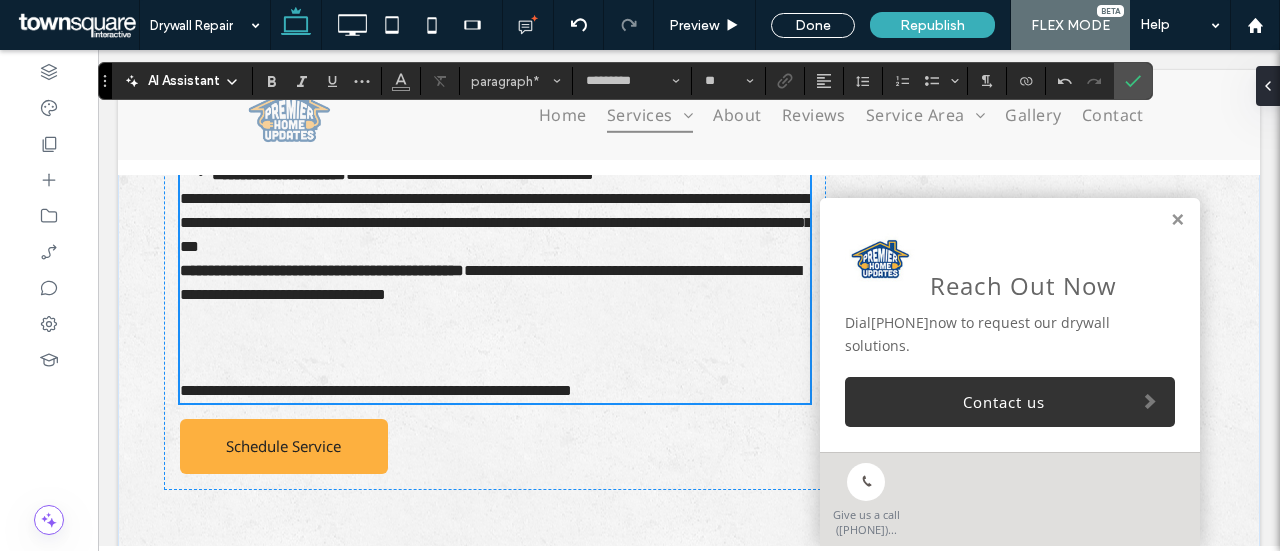 click on "**********" at bounding box center [511, 174] 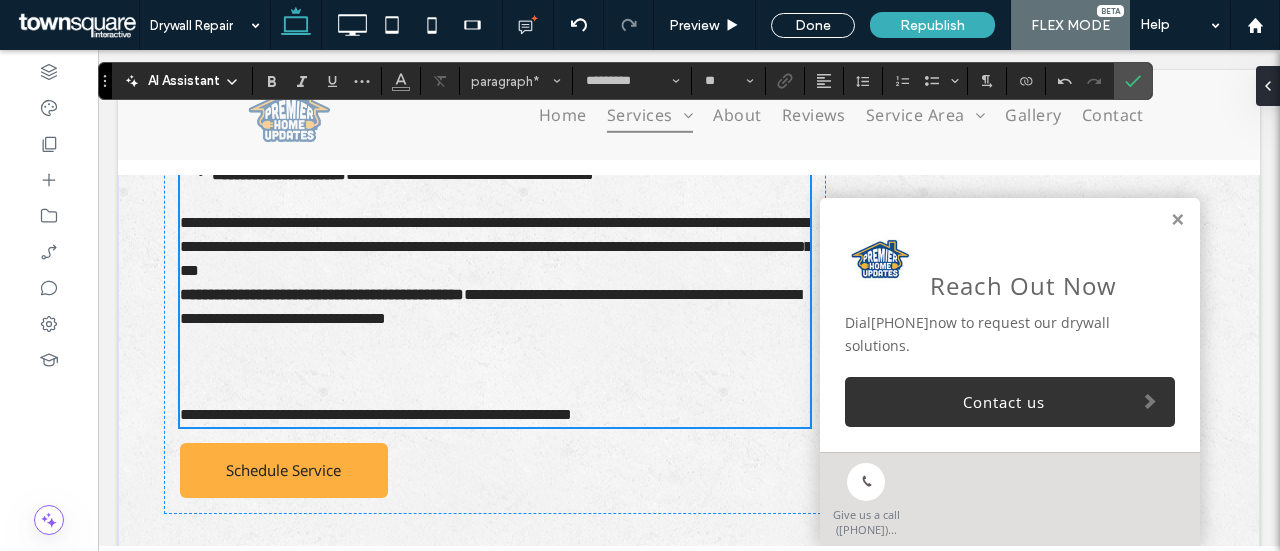 click on "**********" at bounding box center (495, 247) 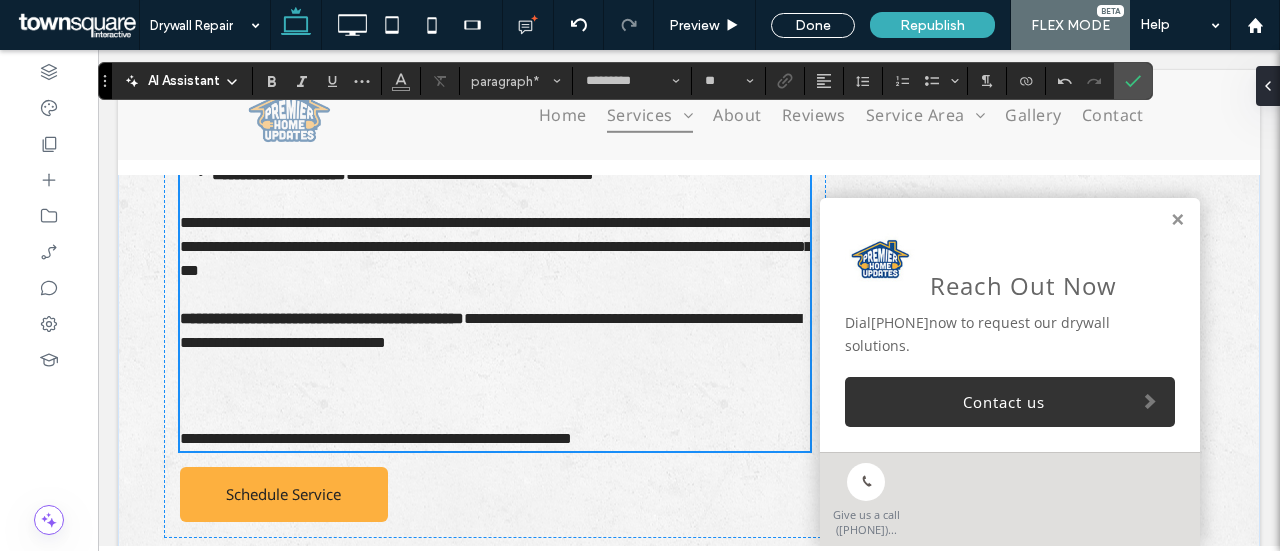 click at bounding box center [495, 415] 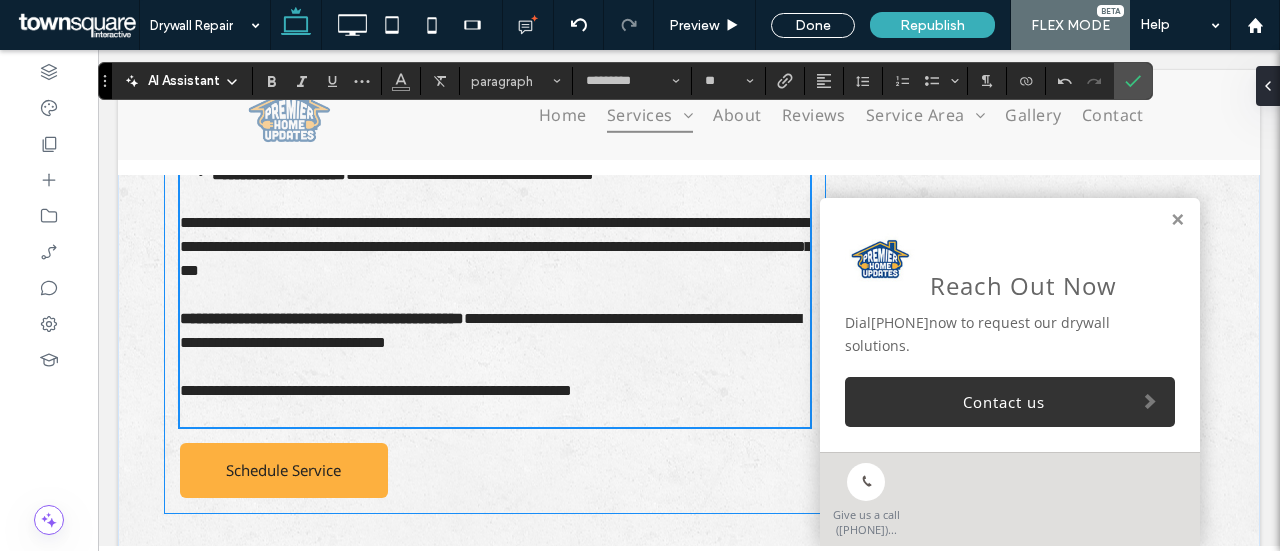 drag, startPoint x: 671, startPoint y: 419, endPoint x: 173, endPoint y: 401, distance: 498.3252 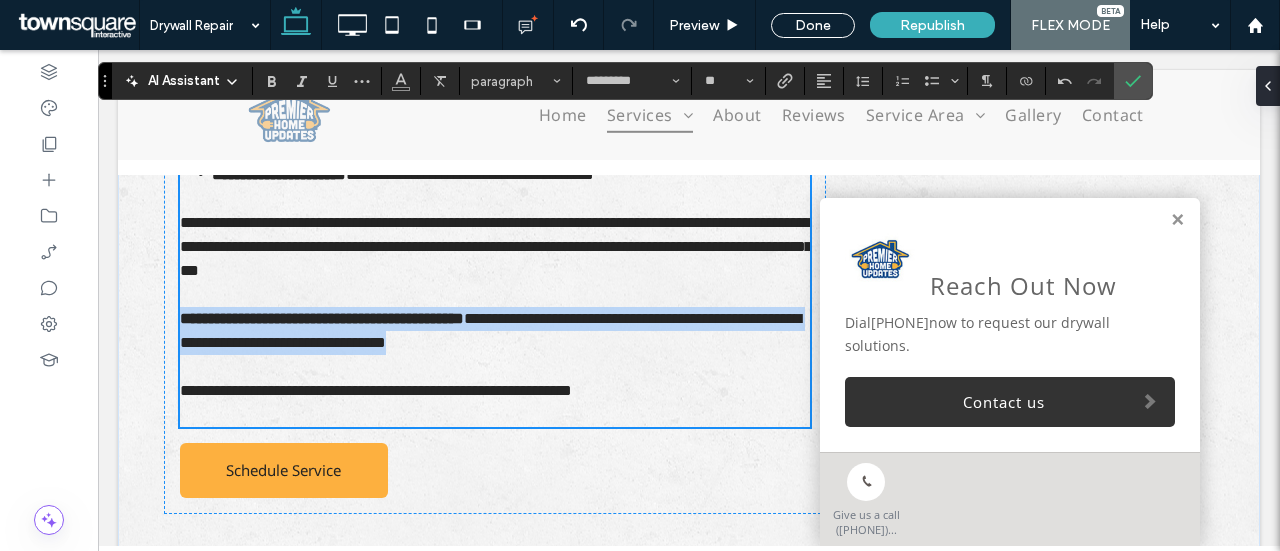 drag, startPoint x: 623, startPoint y: 414, endPoint x: 681, endPoint y: 422, distance: 58.549126 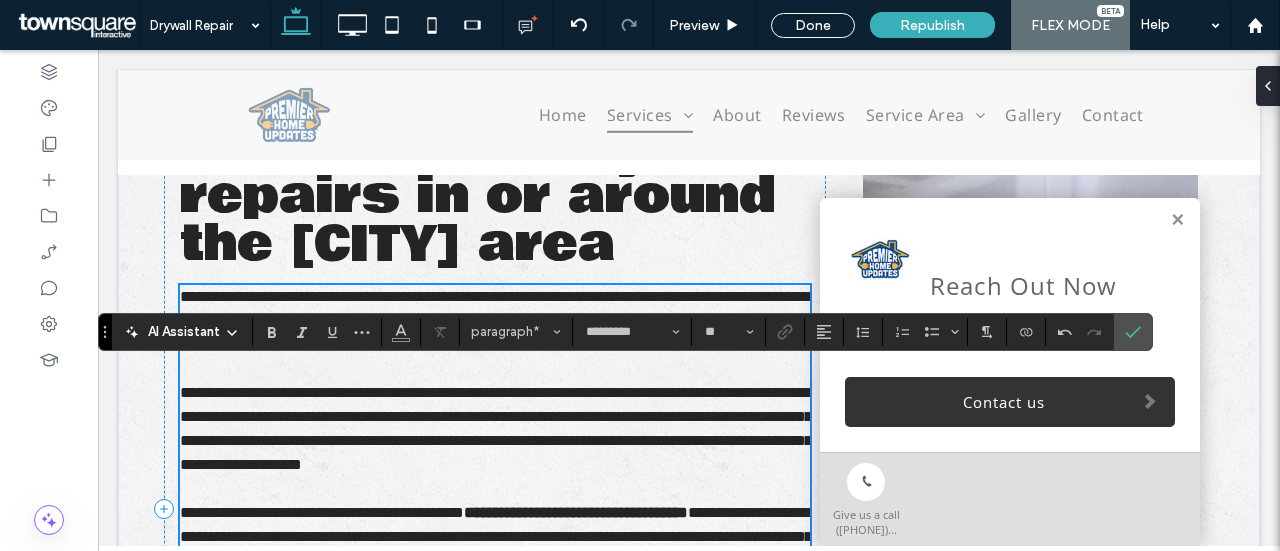 scroll, scrollTop: 353, scrollLeft: 0, axis: vertical 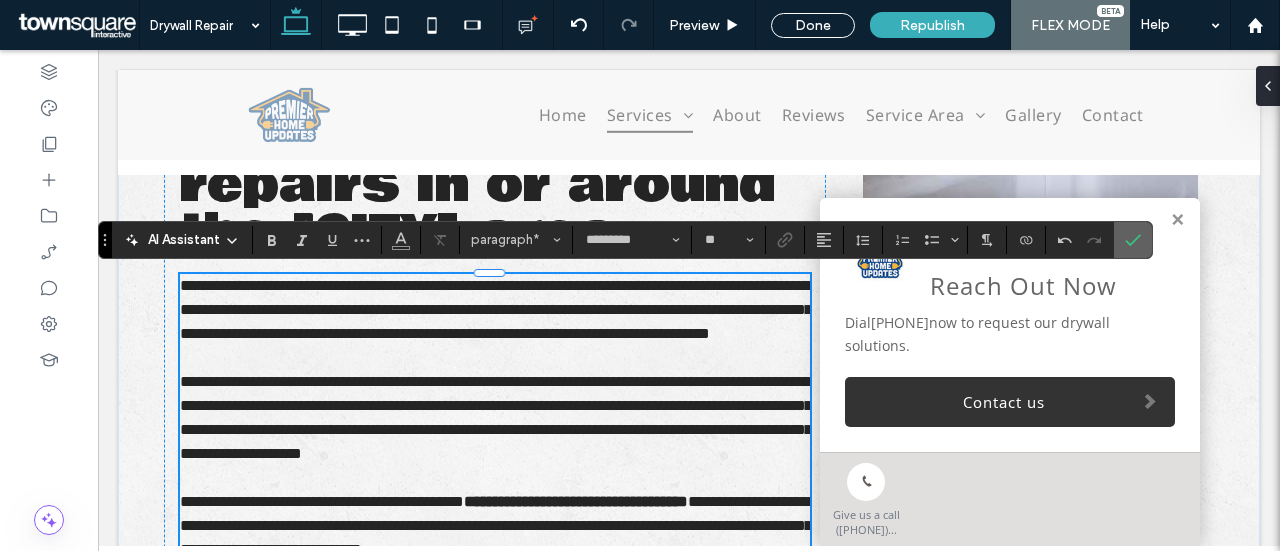 drag, startPoint x: 1120, startPoint y: 241, endPoint x: 836, endPoint y: 225, distance: 284.45035 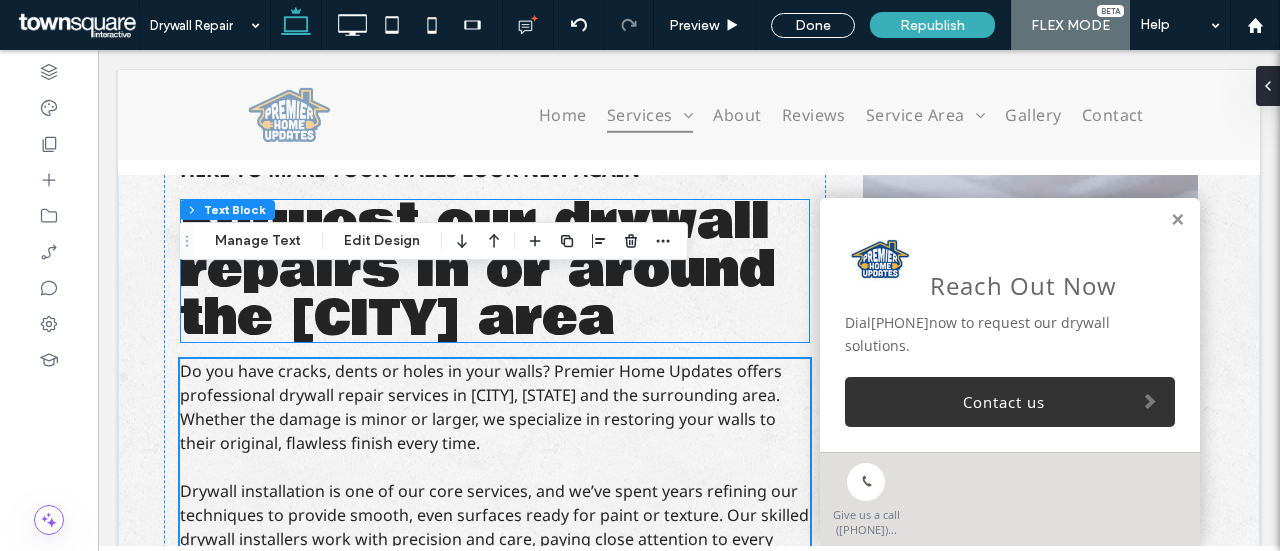 scroll, scrollTop: 153, scrollLeft: 0, axis: vertical 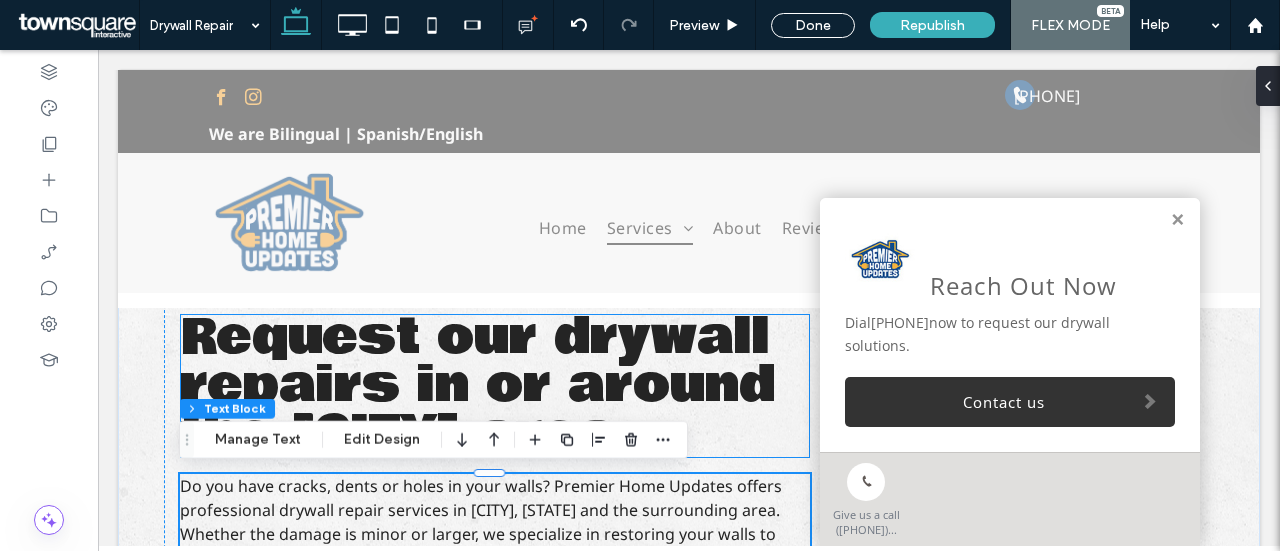 click on "Request our drywall repairs in or around the El Paso area" at bounding box center (477, 385) 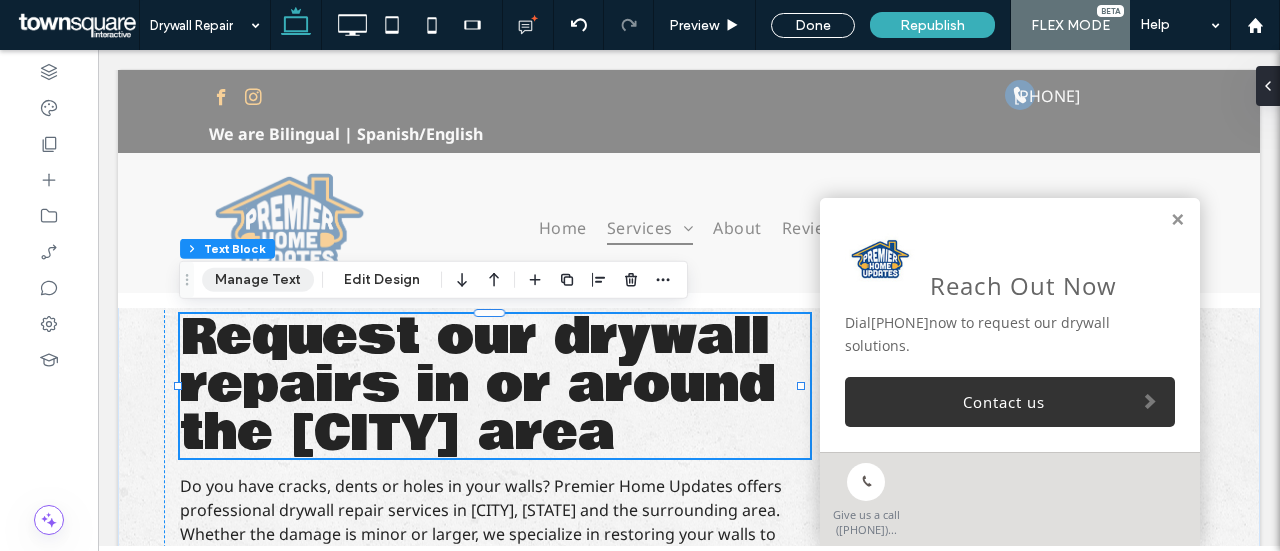 click on "Manage Text" at bounding box center (258, 280) 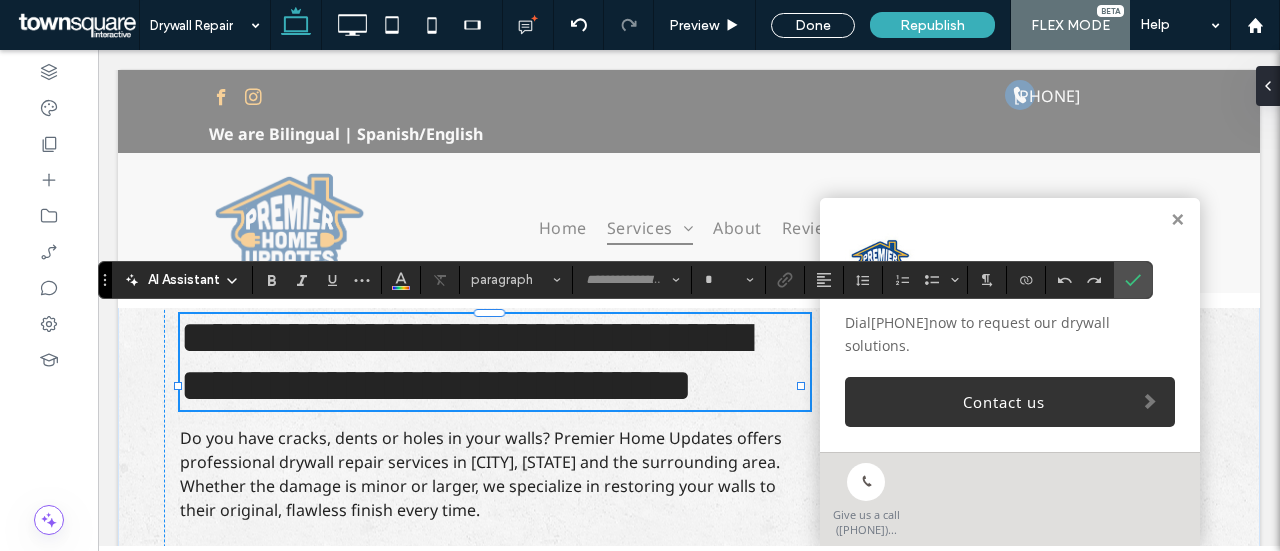 type on "**********" 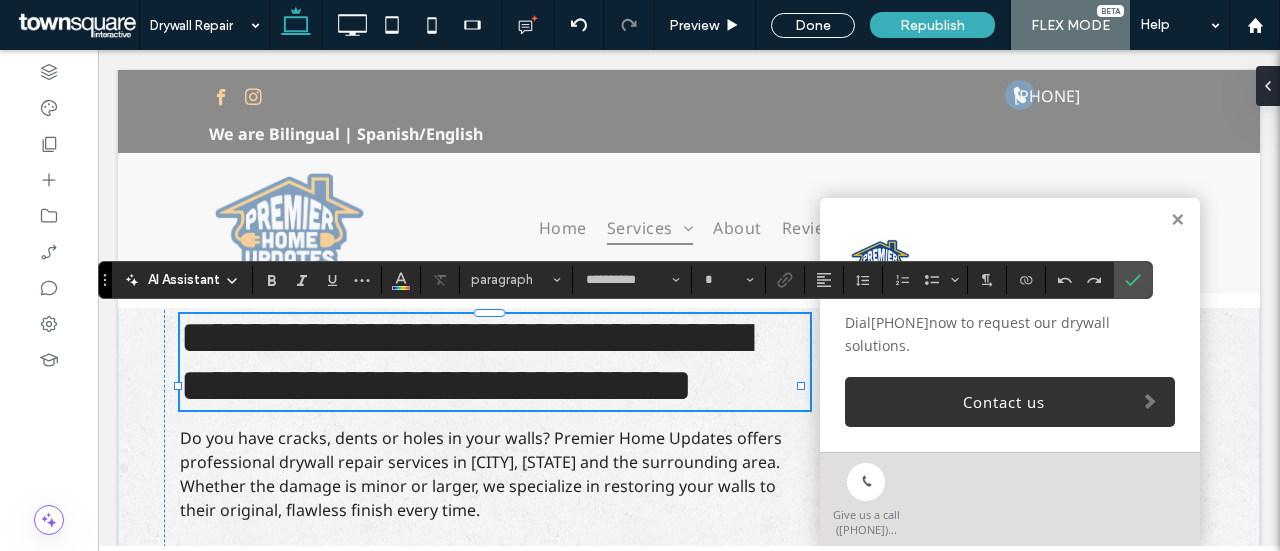 type on "**" 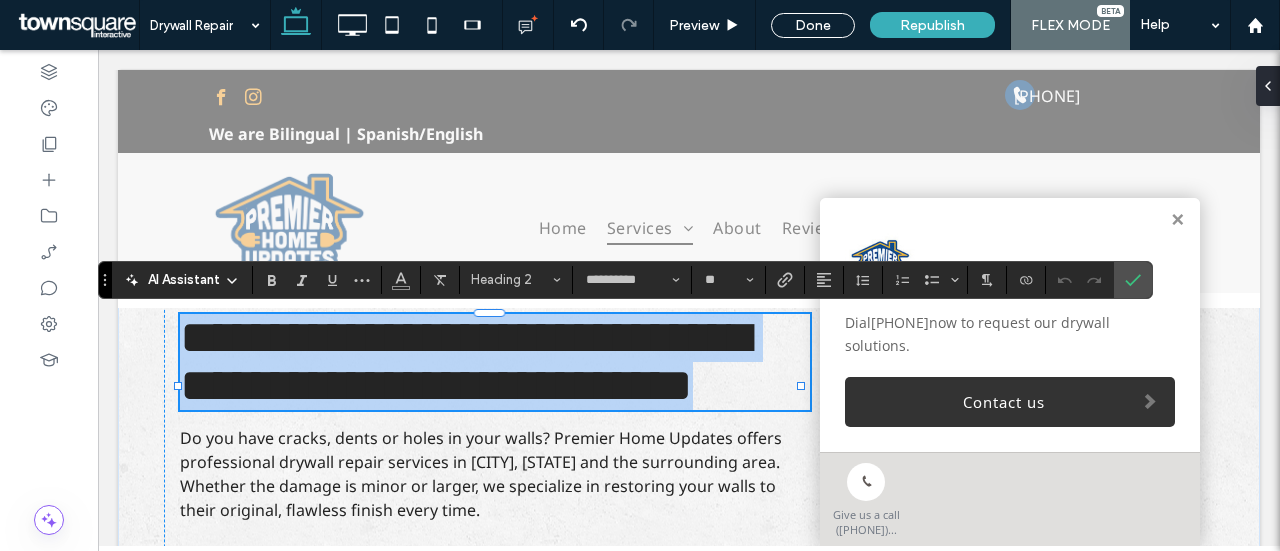 click on "**********" at bounding box center (465, 361) 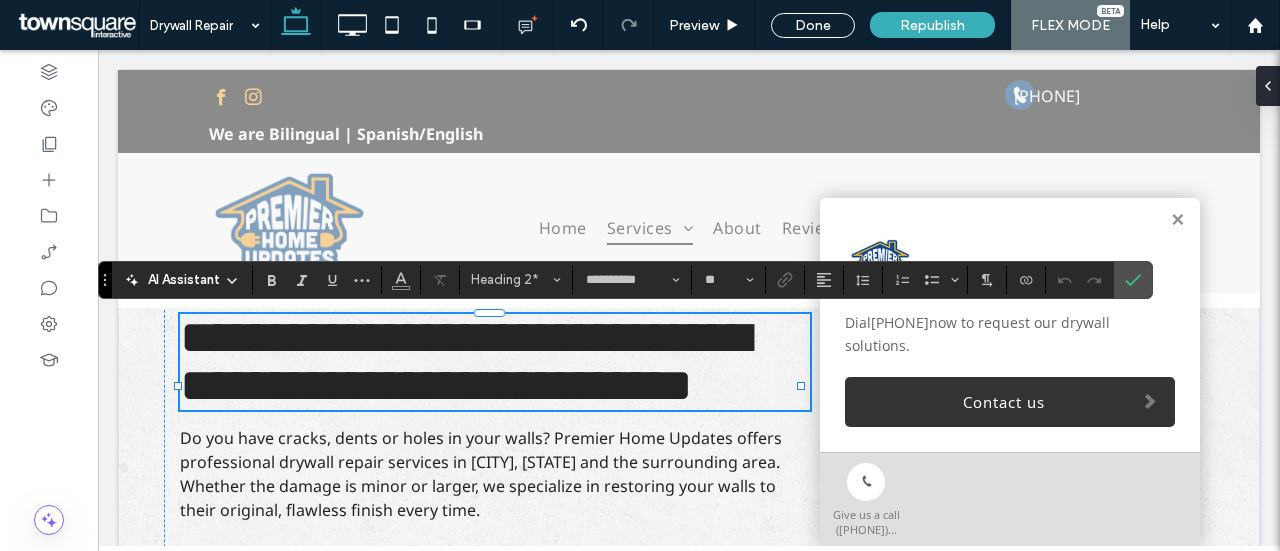 scroll, scrollTop: 13, scrollLeft: 0, axis: vertical 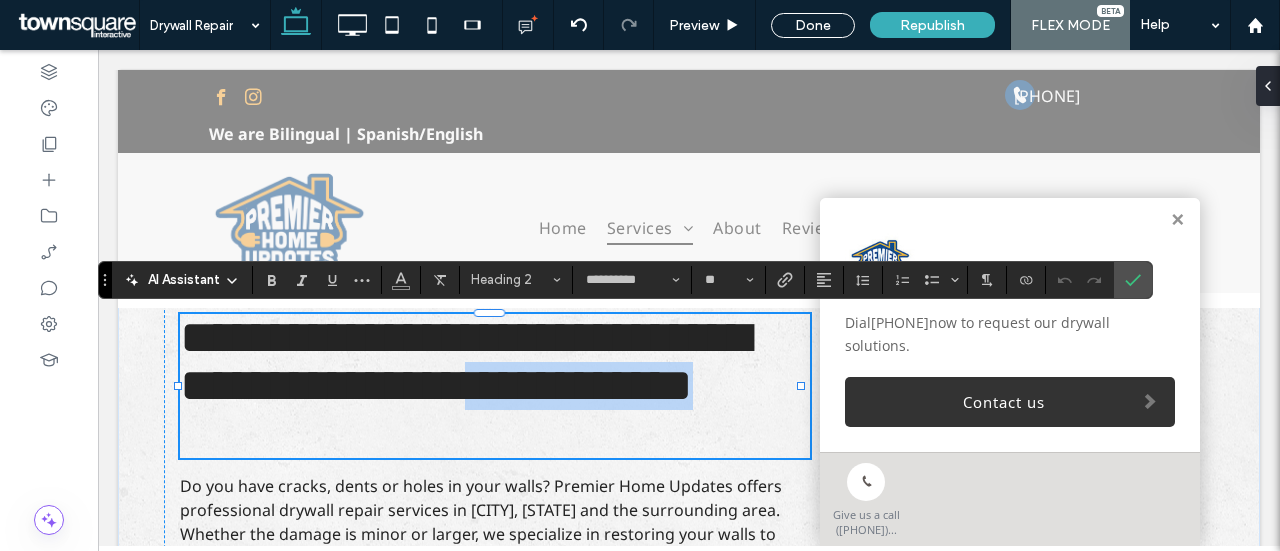drag, startPoint x: 308, startPoint y: 426, endPoint x: 738, endPoint y: 431, distance: 430.02908 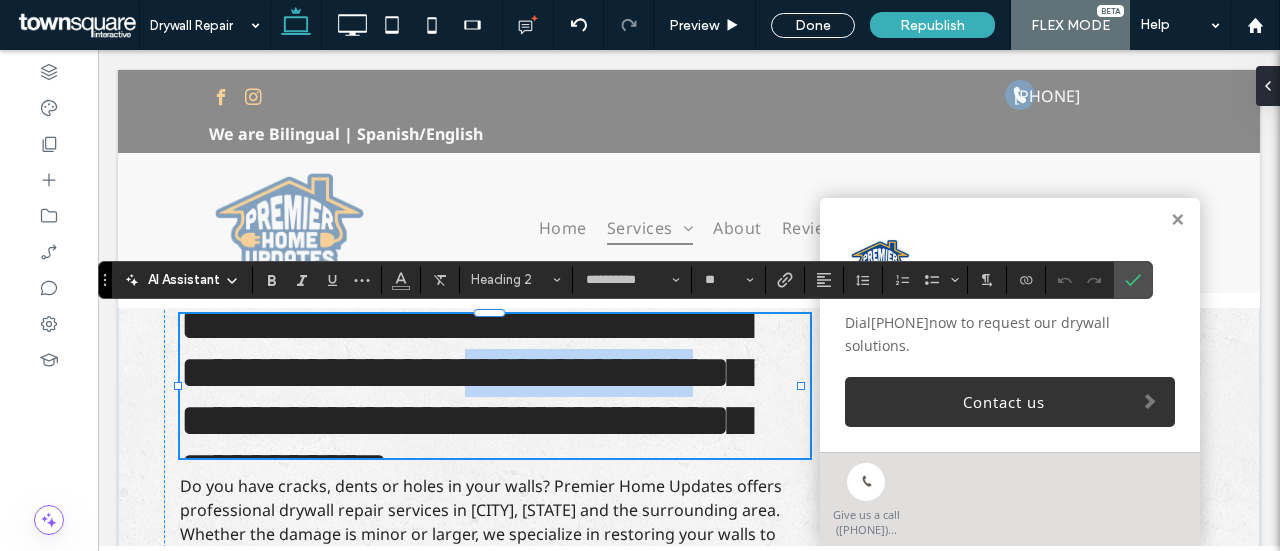 type on "*********" 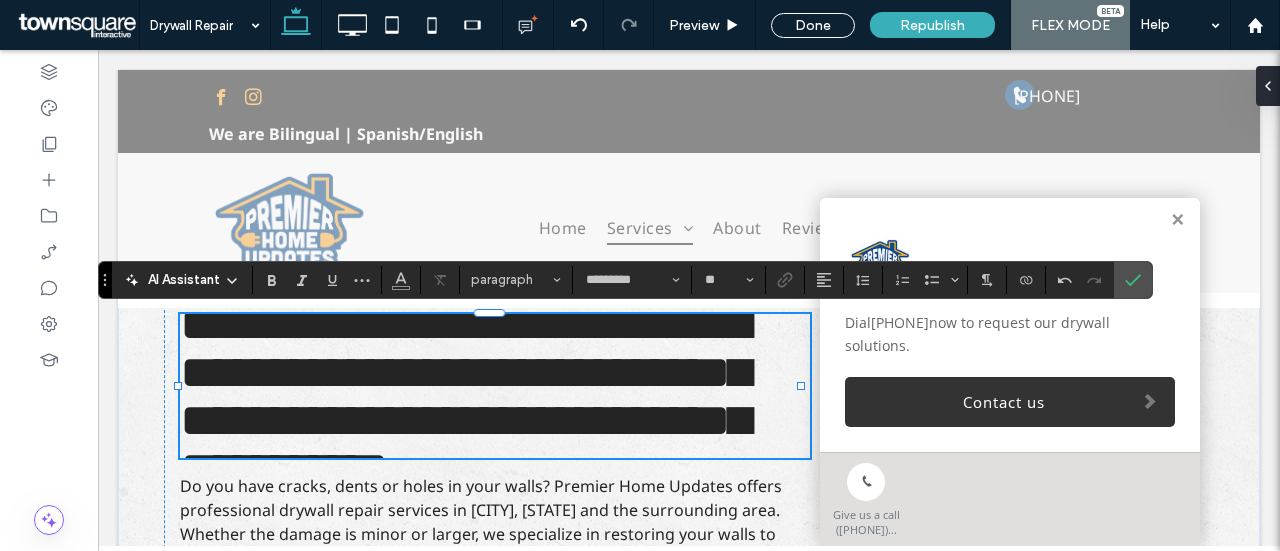 scroll, scrollTop: 0, scrollLeft: 0, axis: both 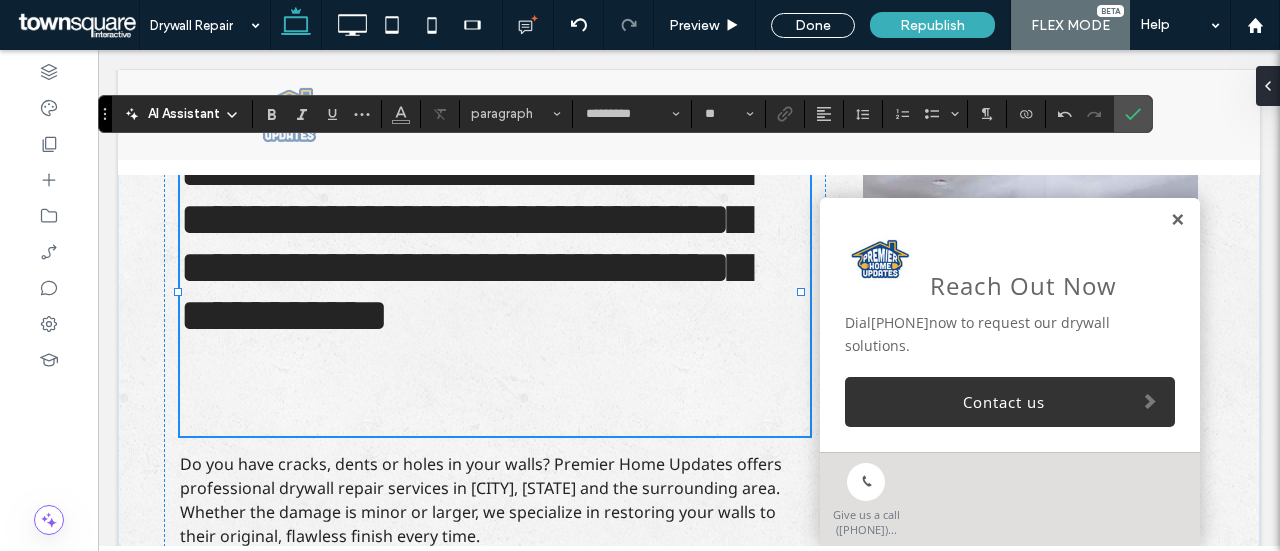 click at bounding box center (1177, 220) 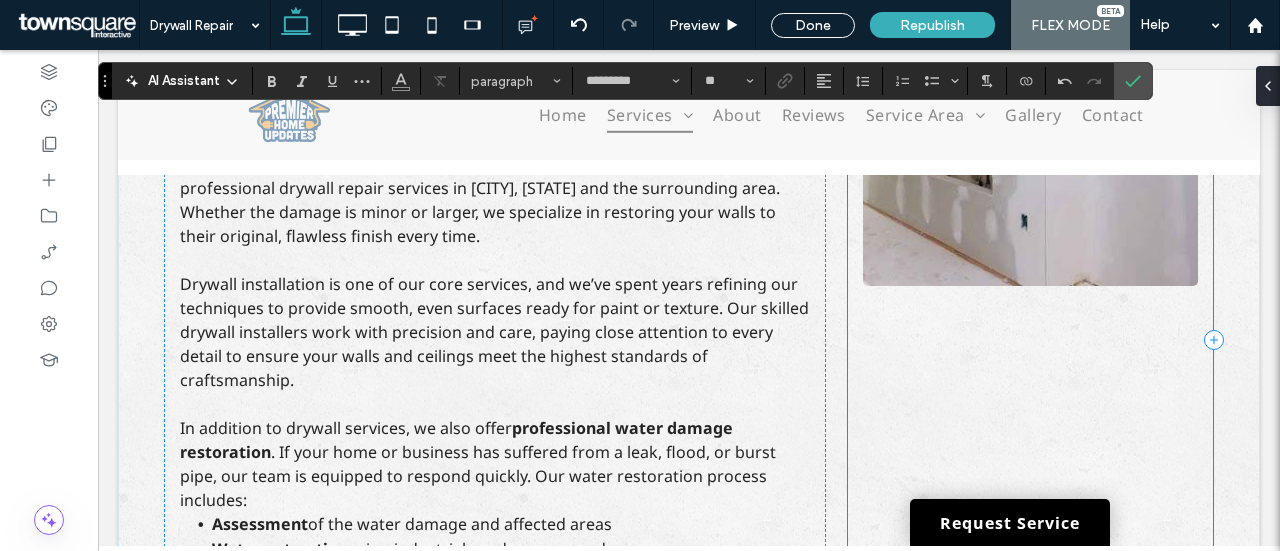 scroll, scrollTop: 219, scrollLeft: 0, axis: vertical 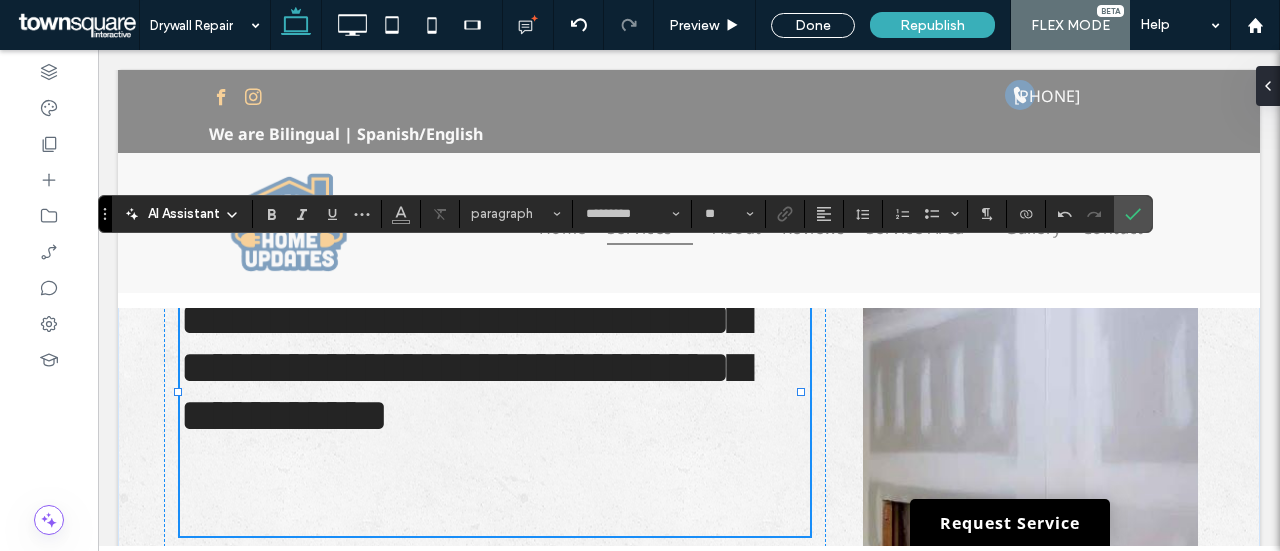 type 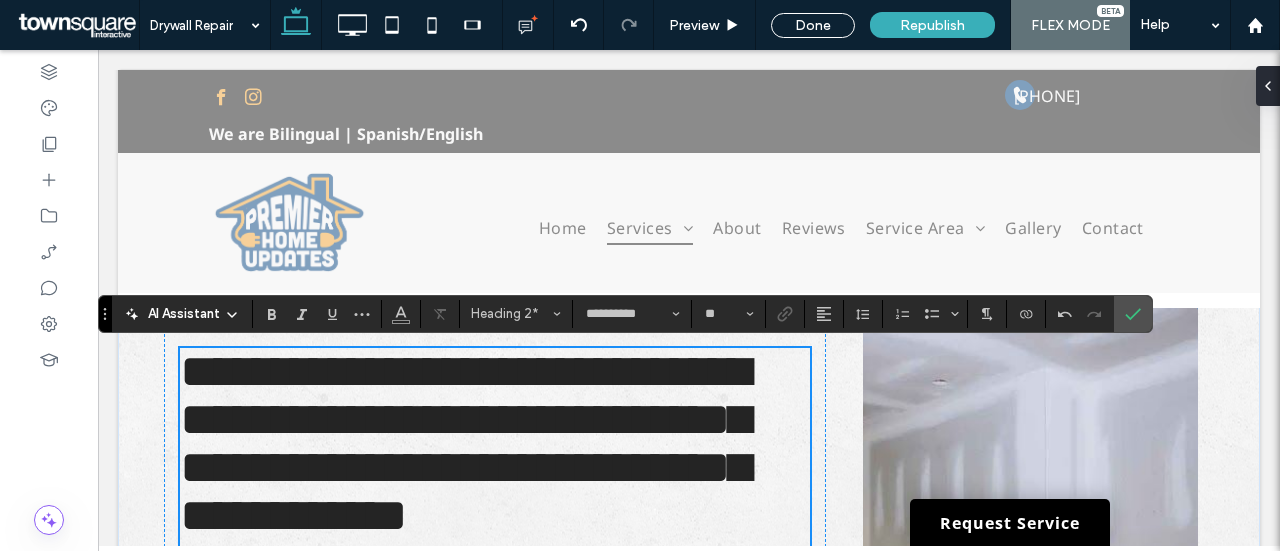 scroll, scrollTop: 219, scrollLeft: 0, axis: vertical 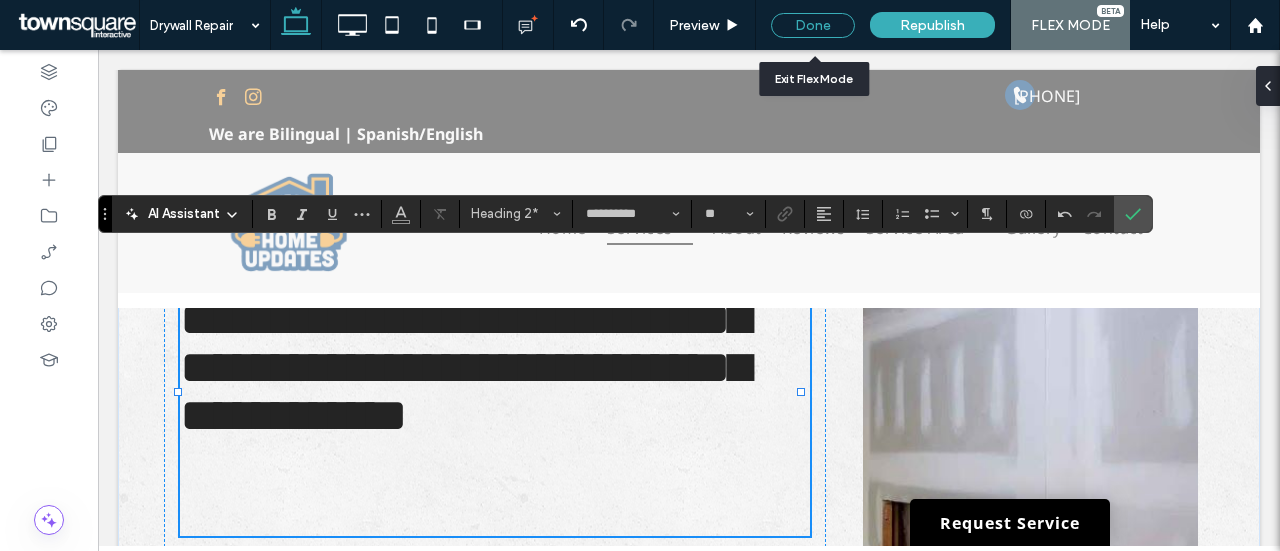 click on "Done" at bounding box center (813, 25) 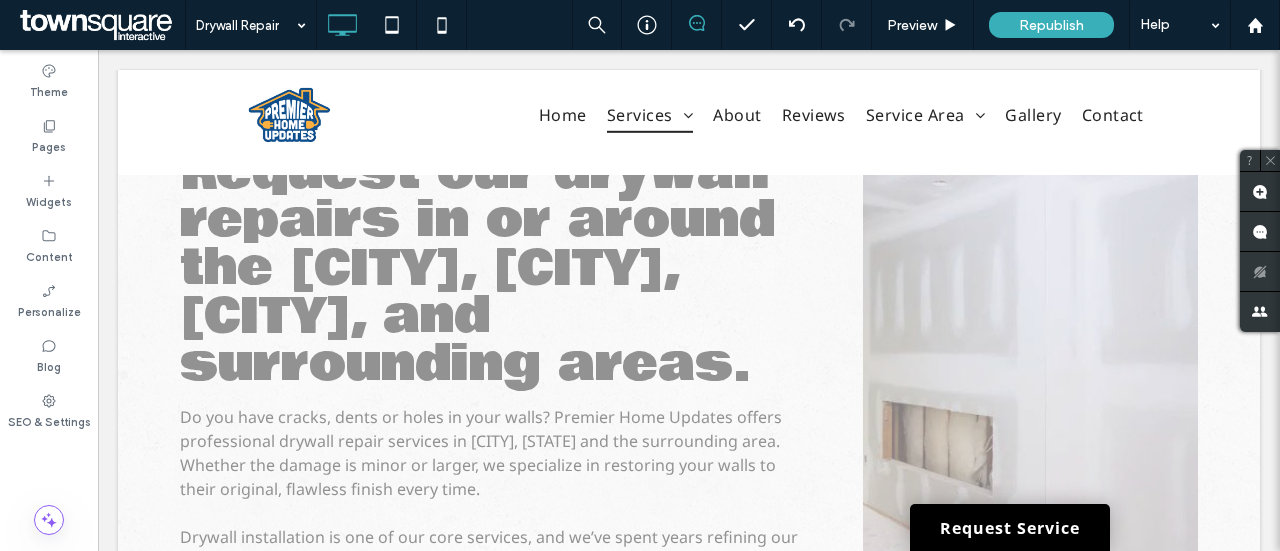 scroll, scrollTop: 119, scrollLeft: 0, axis: vertical 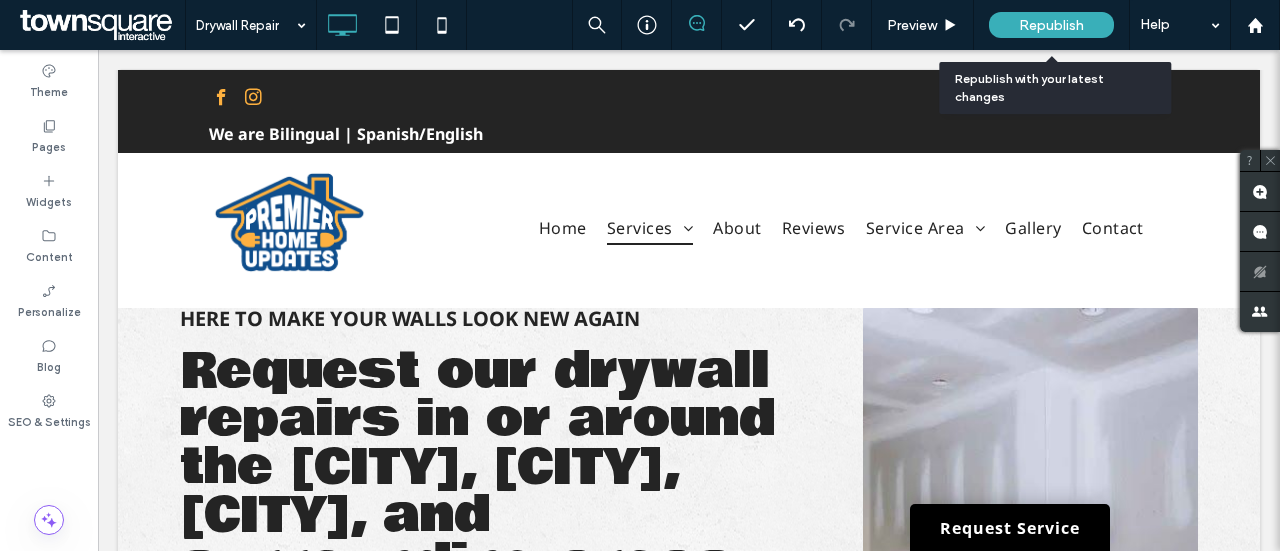 click on "Republish" at bounding box center (1051, 25) 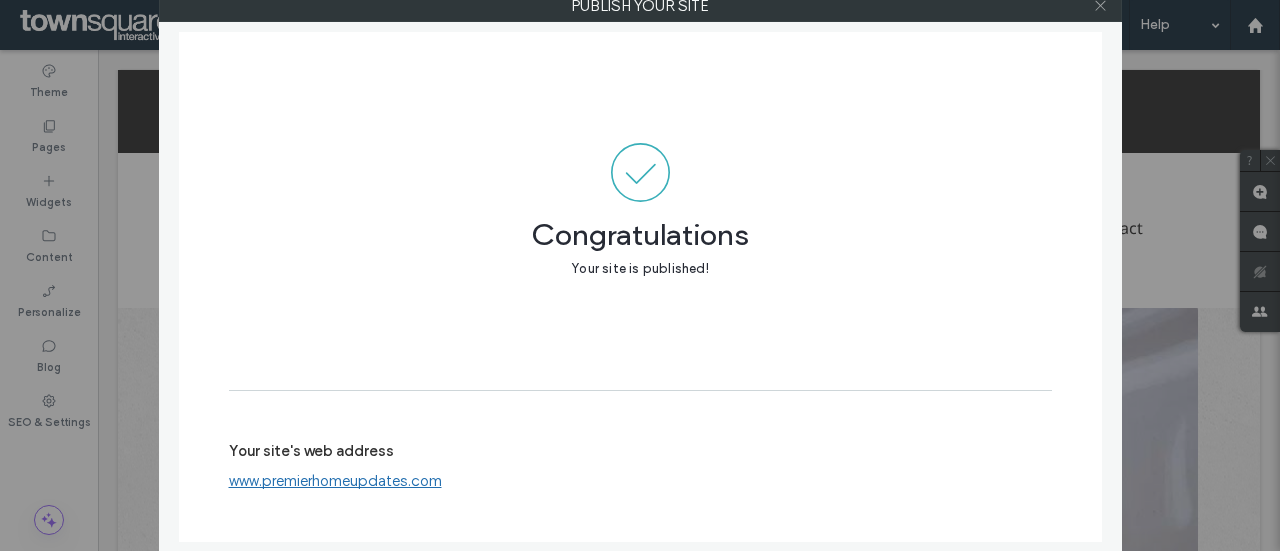 click 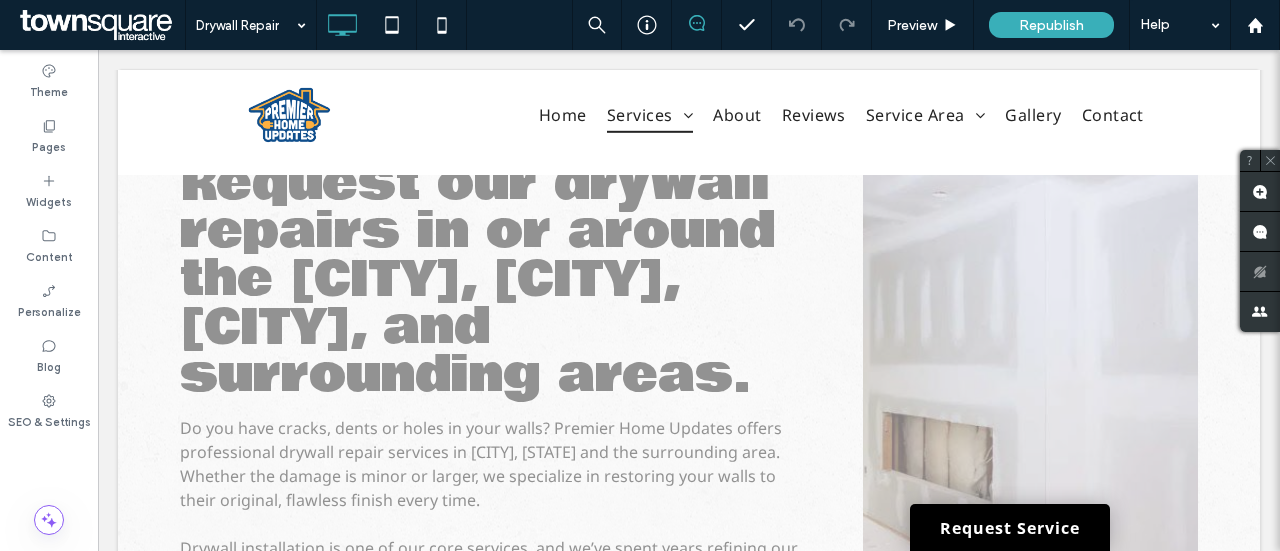 scroll, scrollTop: 119, scrollLeft: 0, axis: vertical 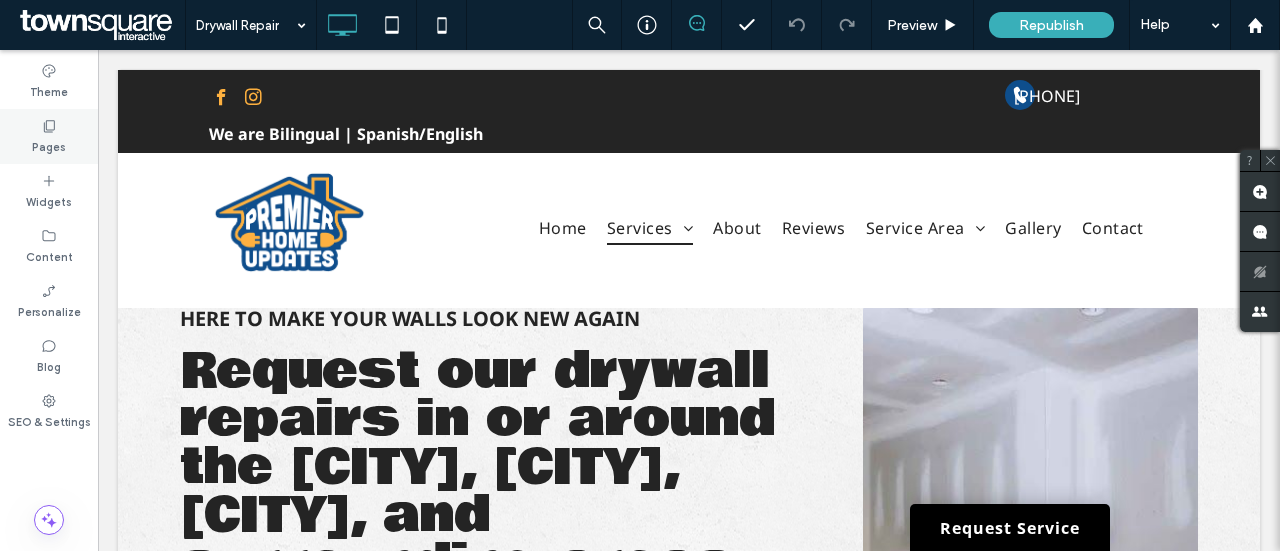 click on "Pages" at bounding box center (49, 145) 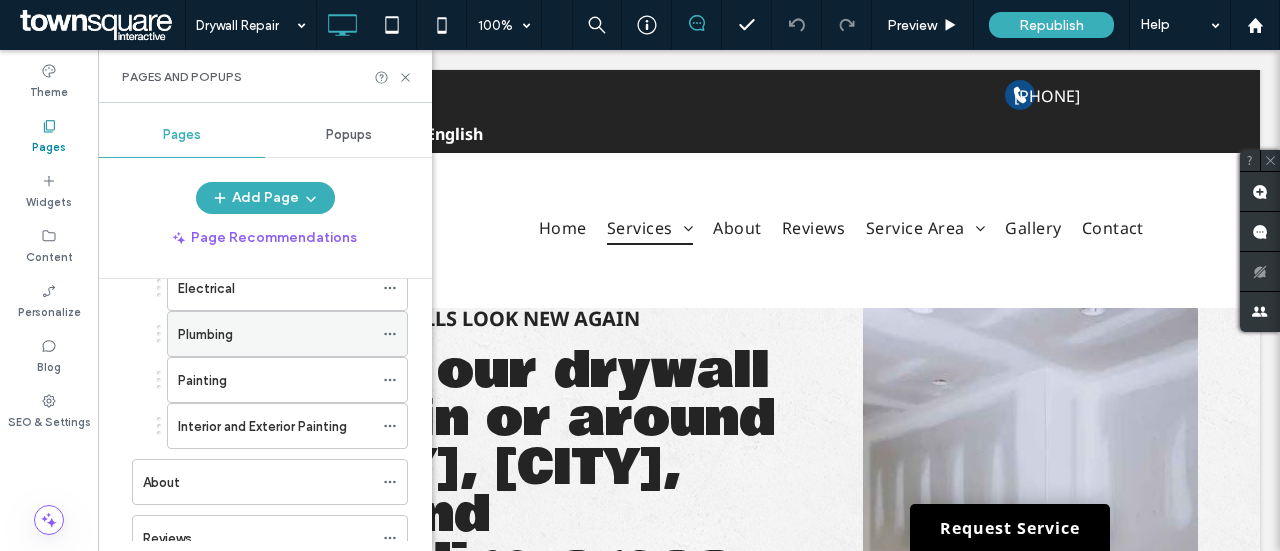 scroll, scrollTop: 200, scrollLeft: 0, axis: vertical 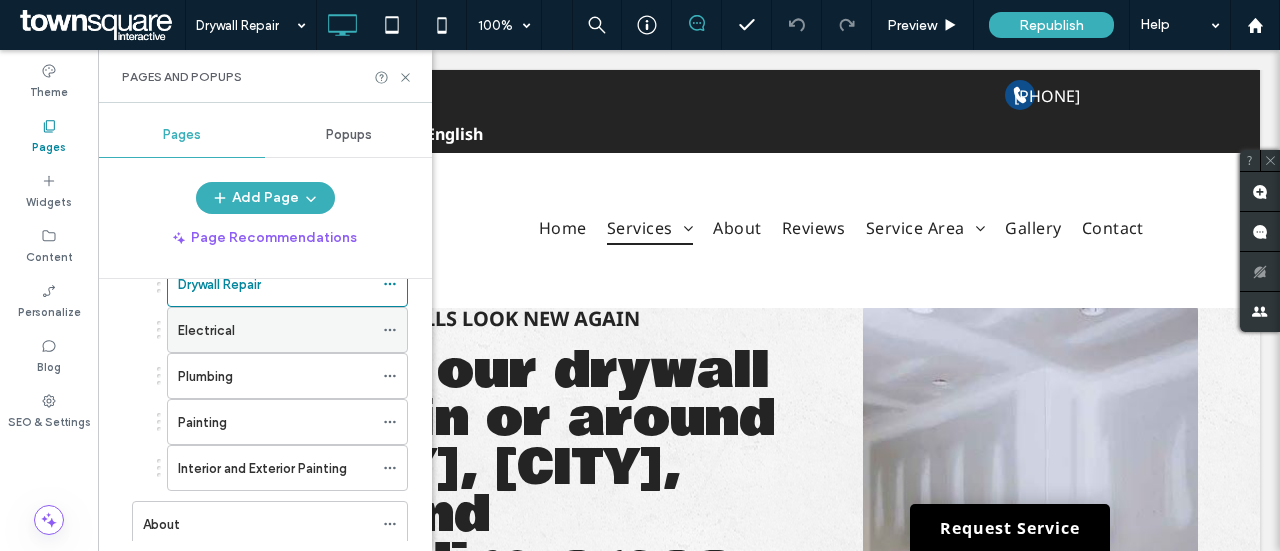click on "Electrical" at bounding box center [275, 330] 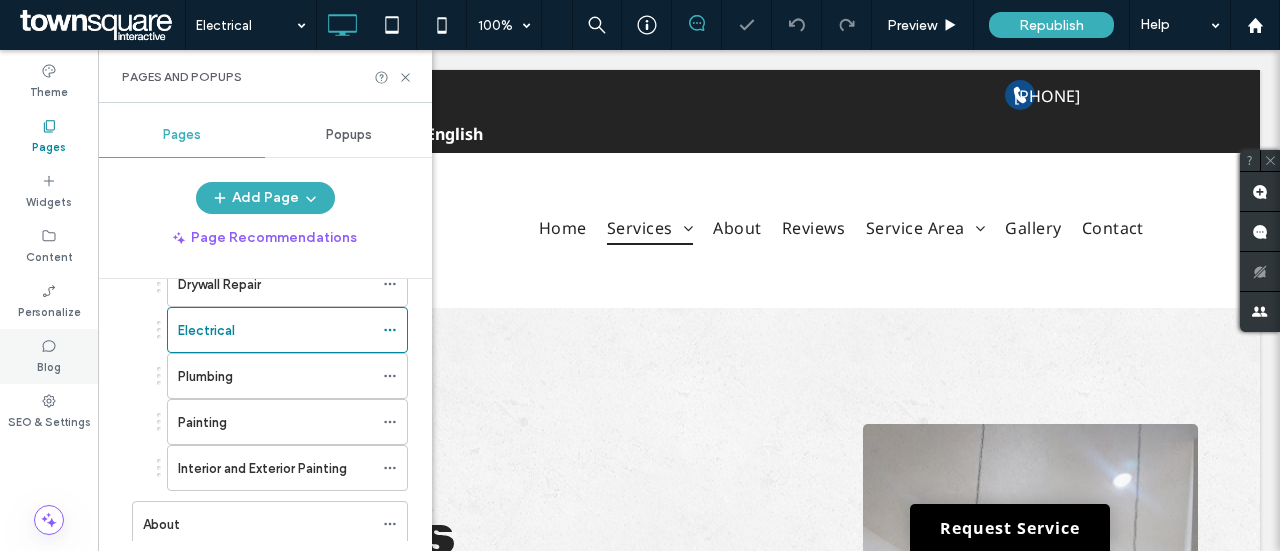 scroll, scrollTop: 0, scrollLeft: 0, axis: both 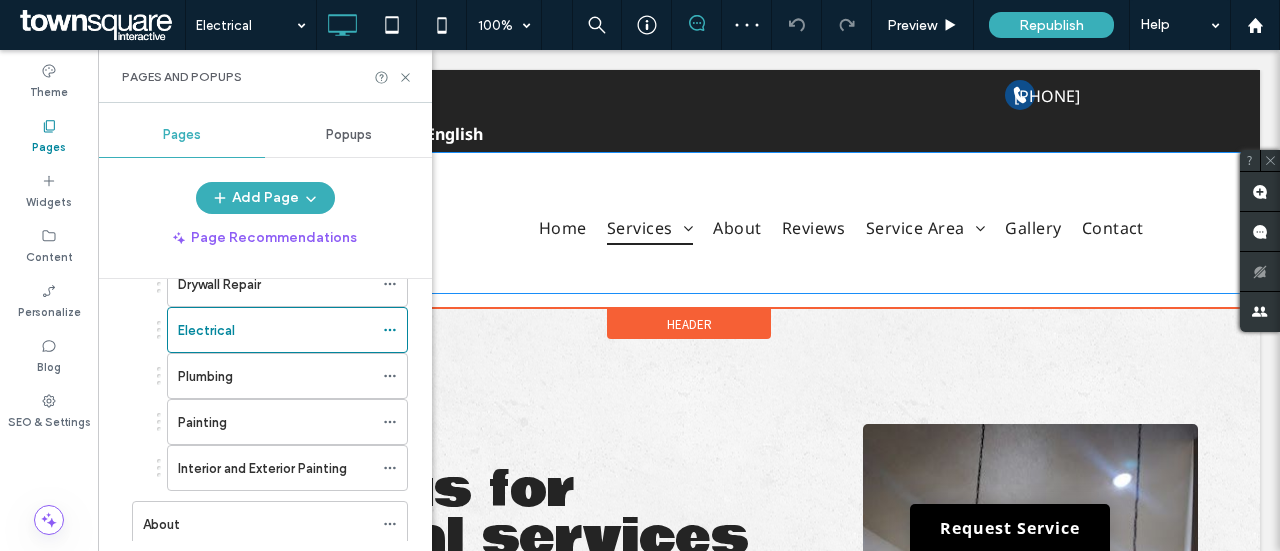 click on "Click To Paste     Click To Paste
Home
Services
Drywall Installation
Drywall Repair
Electrical
Plumbing
Painting
Interior and Exterior Painting
About
Reviews
Service Area
El Paso, TX
Gallery
Contact
Click To Paste     Click To Paste" at bounding box center (689, 223) 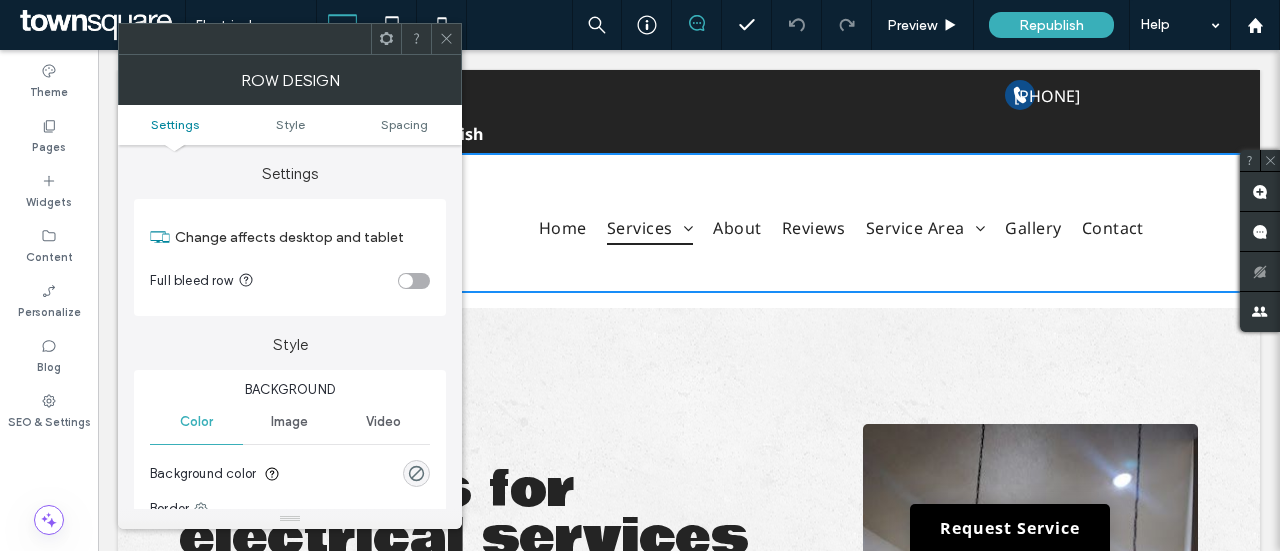 click on "Click To Paste     Click To Paste
Home
Services
Drywall Installation
Drywall Repair
Electrical
Plumbing
Painting
Interior and Exterior Painting
About
Reviews
Service Area
El Paso, TX
Gallery
Contact
Click To Paste     Click To Paste" at bounding box center (689, 223) 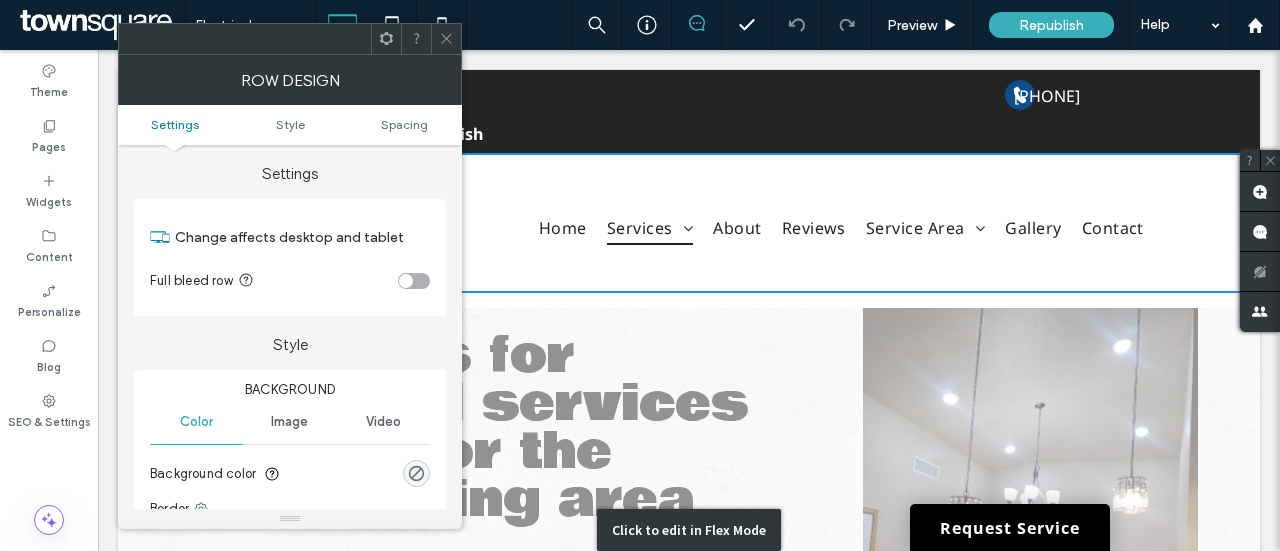 scroll, scrollTop: 300, scrollLeft: 0, axis: vertical 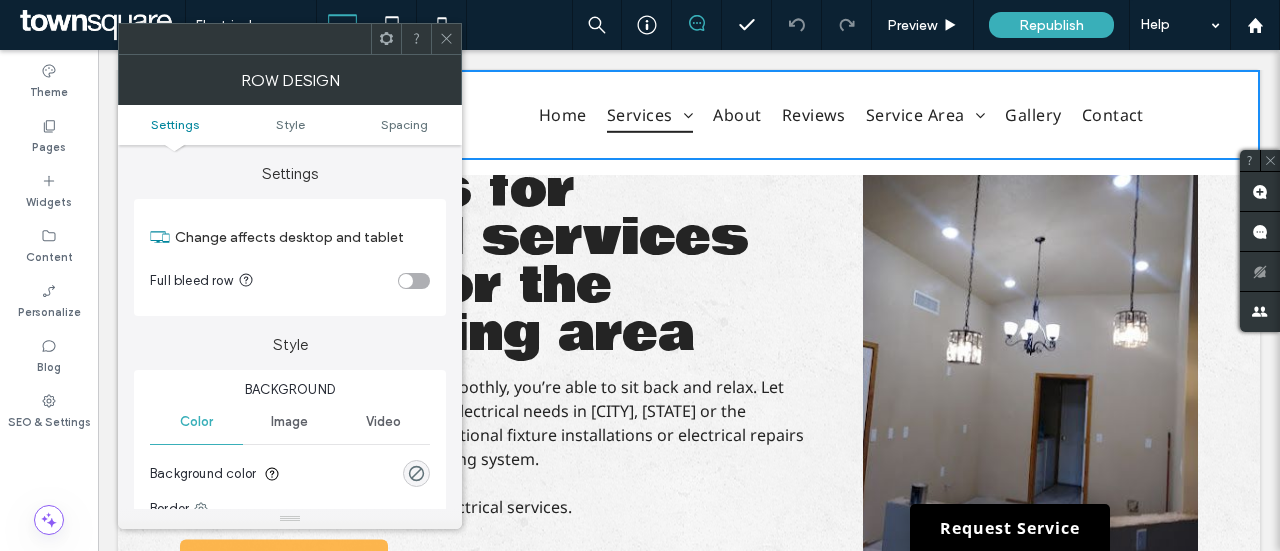 click at bounding box center (446, 39) 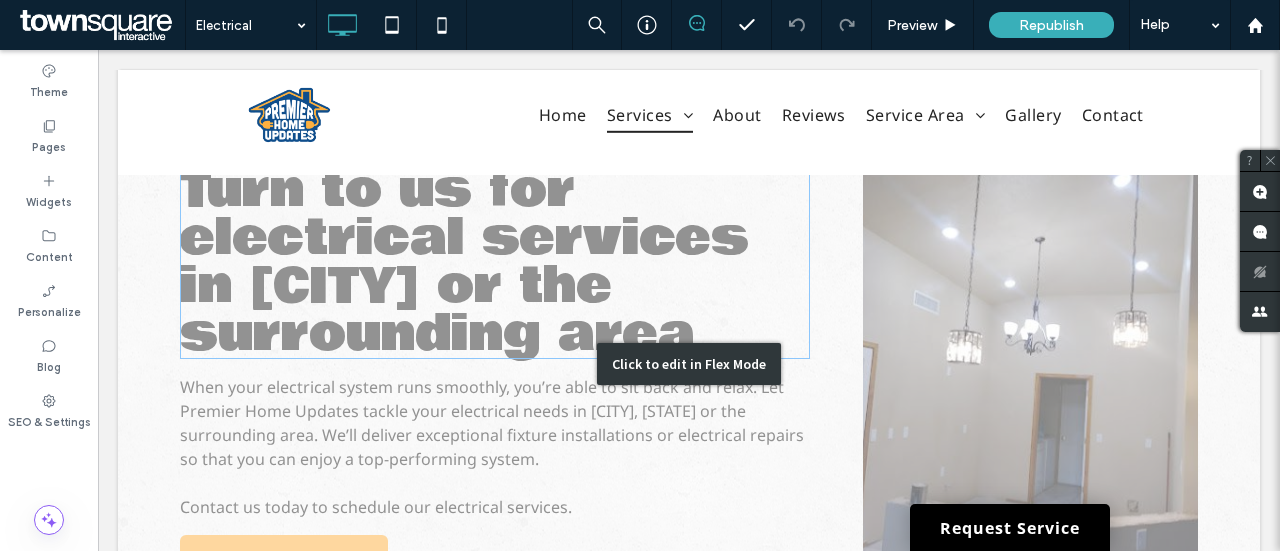 click on "Click to edit in Flex Mode" at bounding box center [689, 364] 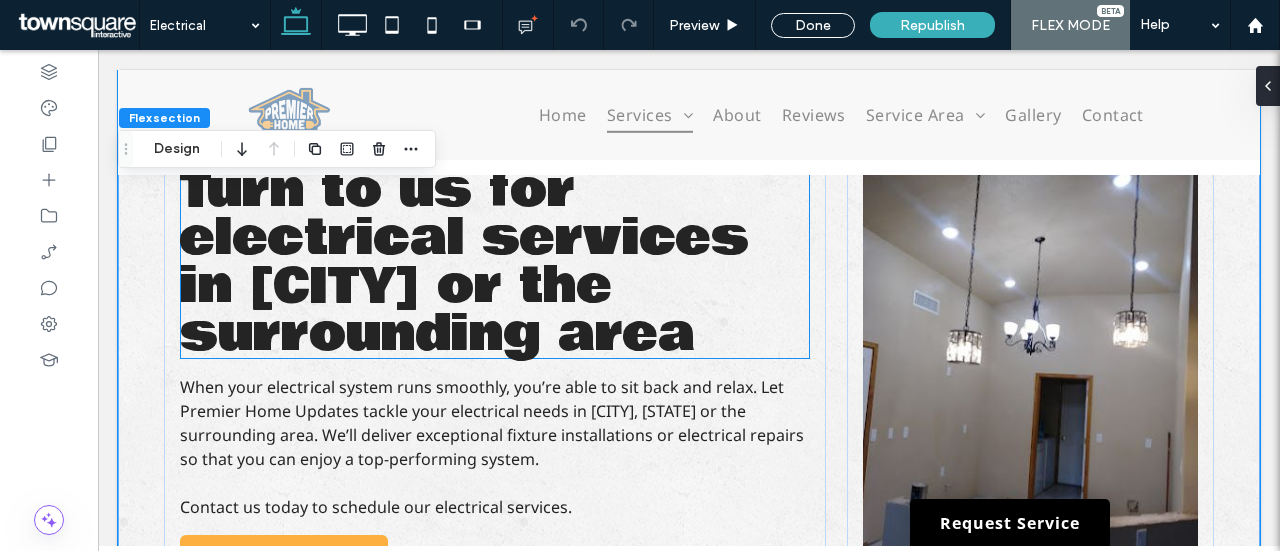 click on "Turn to us for electrical services in El Paso or the surrounding area" at bounding box center [464, 262] 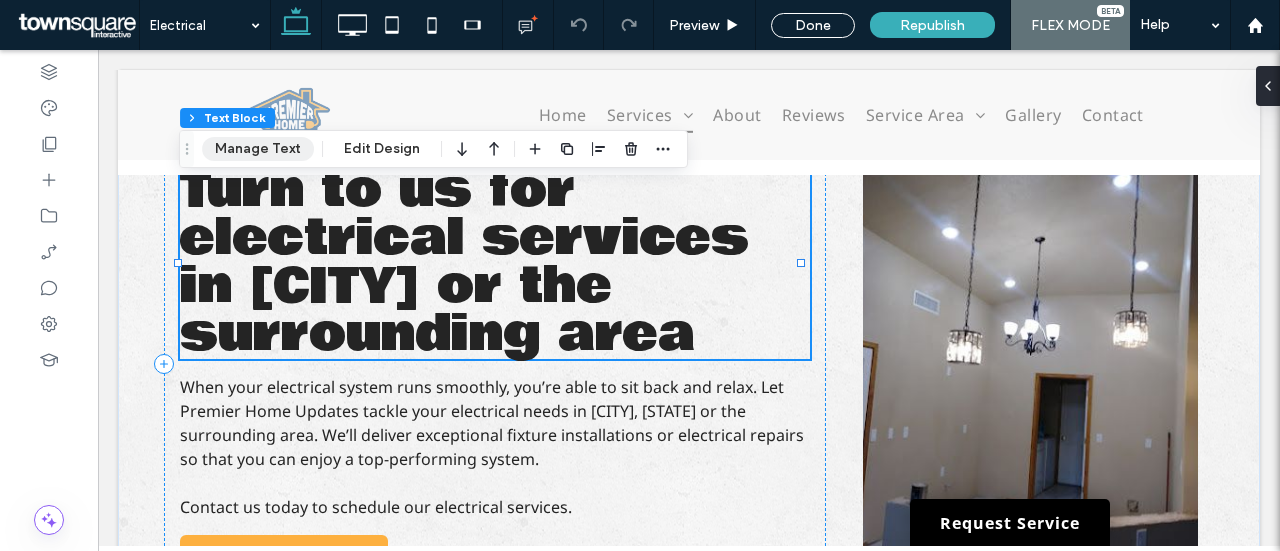 click on "Manage Text" at bounding box center [258, 149] 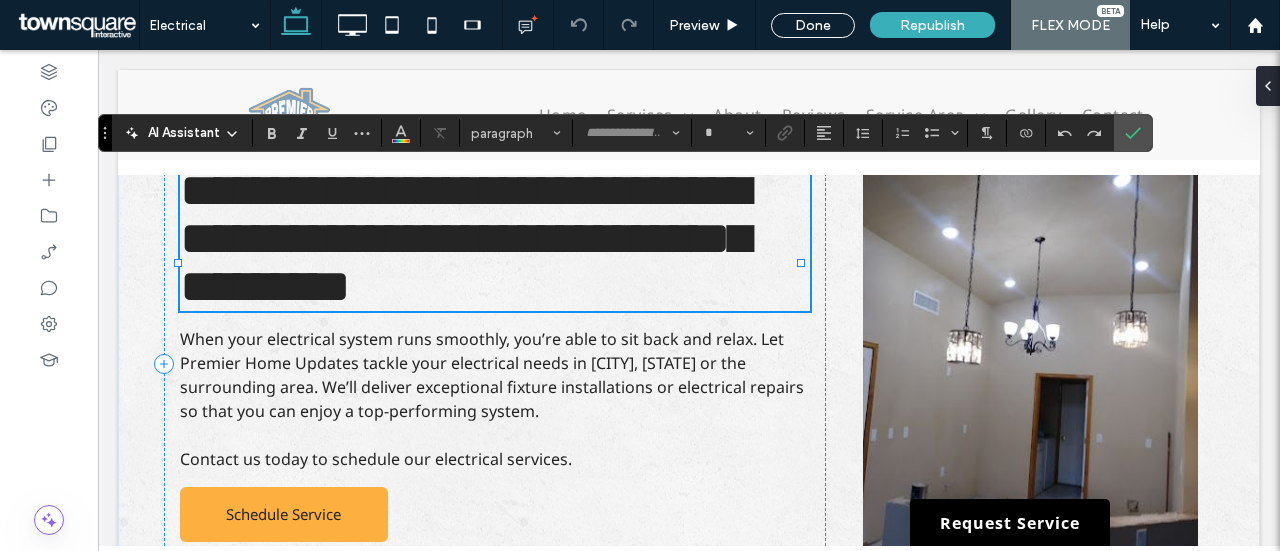 type on "**********" 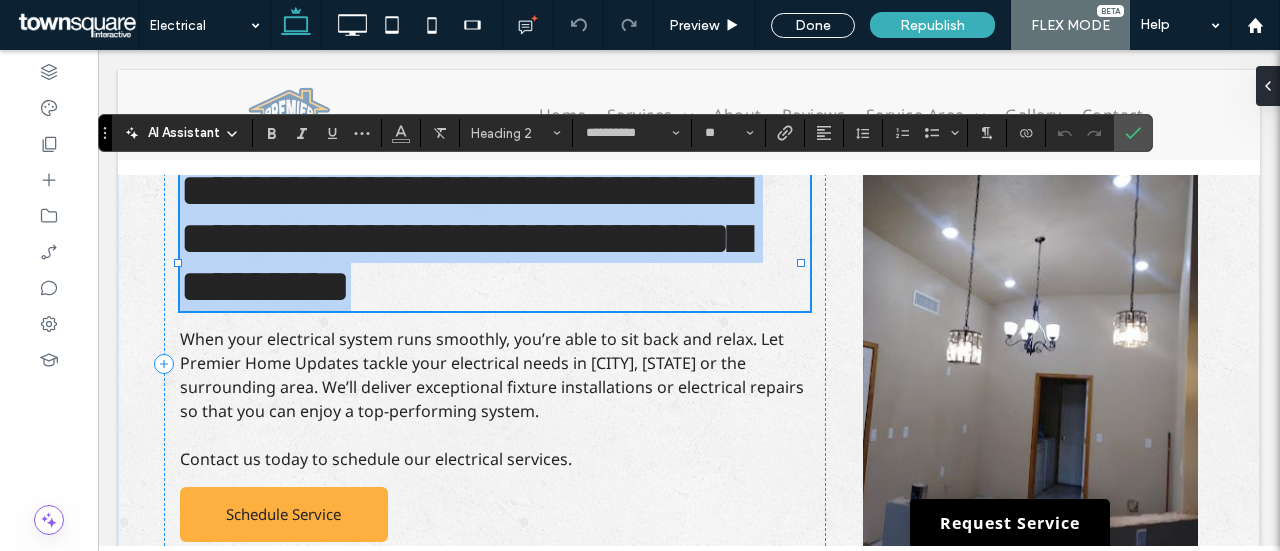 click on "**********" at bounding box center [465, 238] 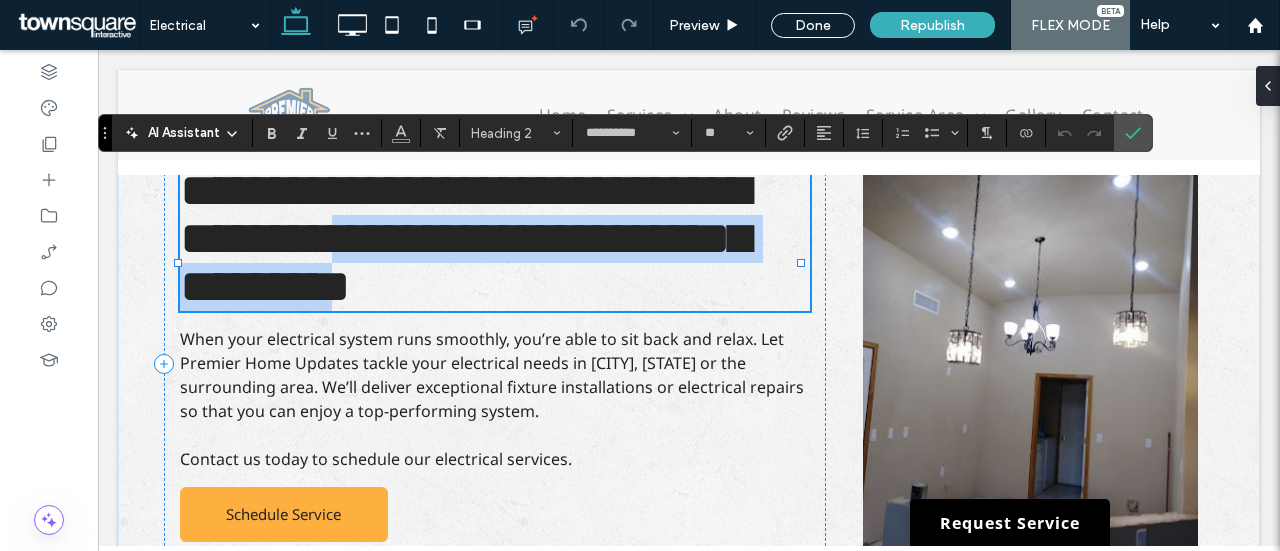scroll, scrollTop: 13, scrollLeft: 0, axis: vertical 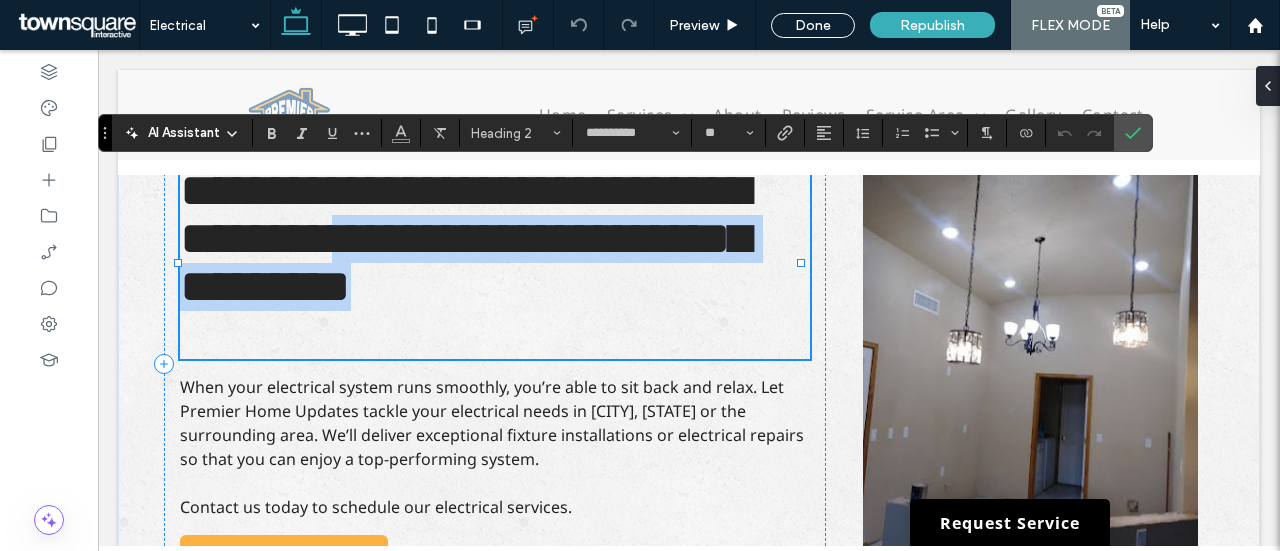 drag, startPoint x: 253, startPoint y: 284, endPoint x: 686, endPoint y: 327, distance: 435.12985 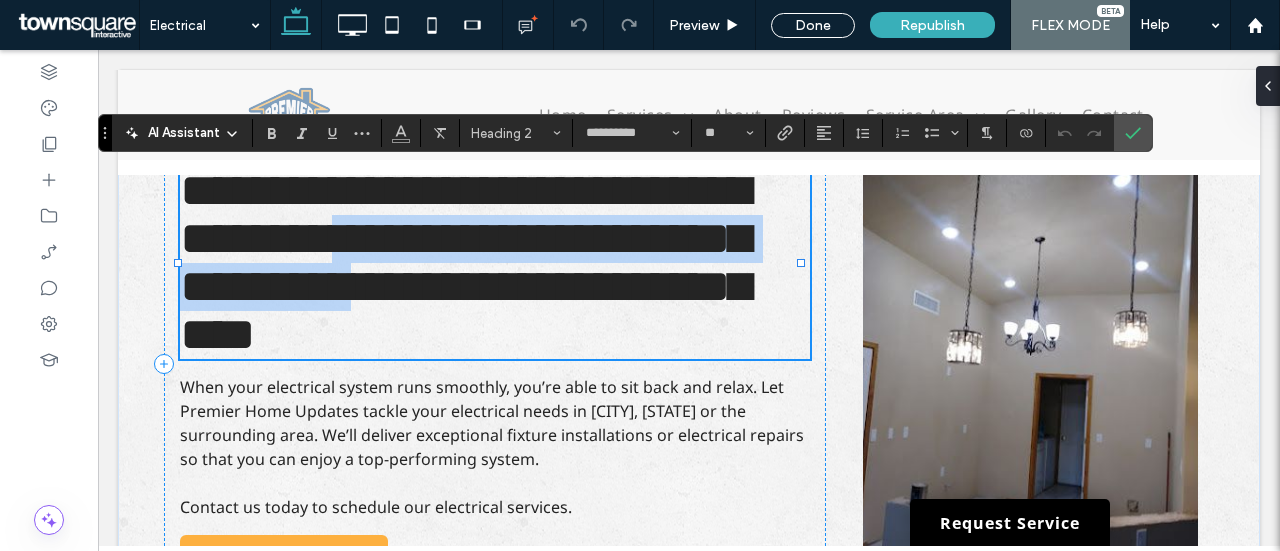 type on "*********" 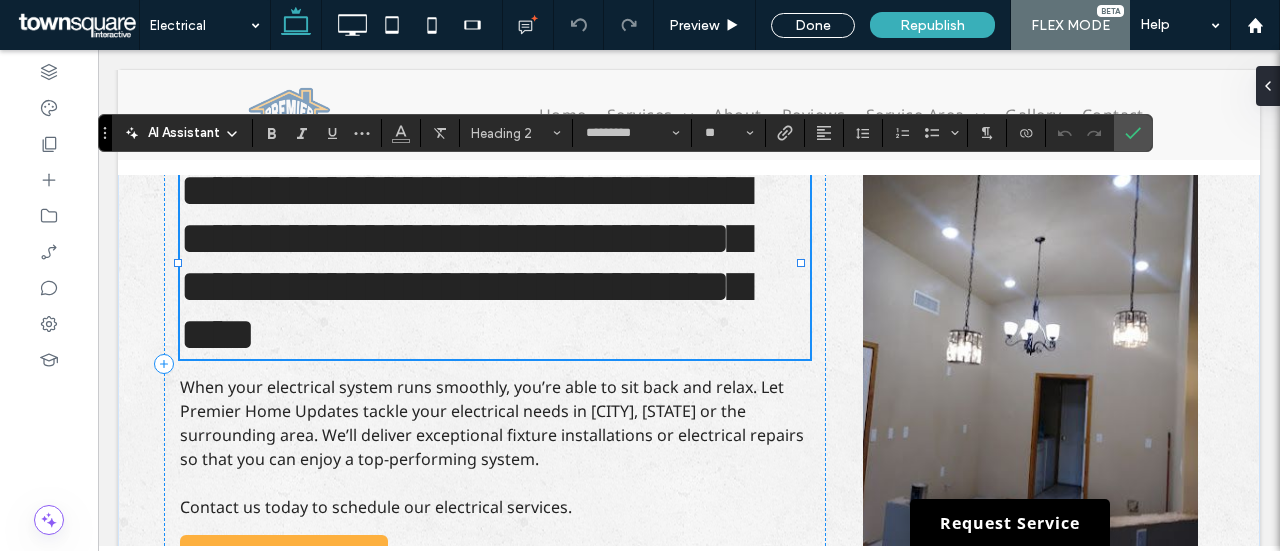 scroll, scrollTop: 0, scrollLeft: 0, axis: both 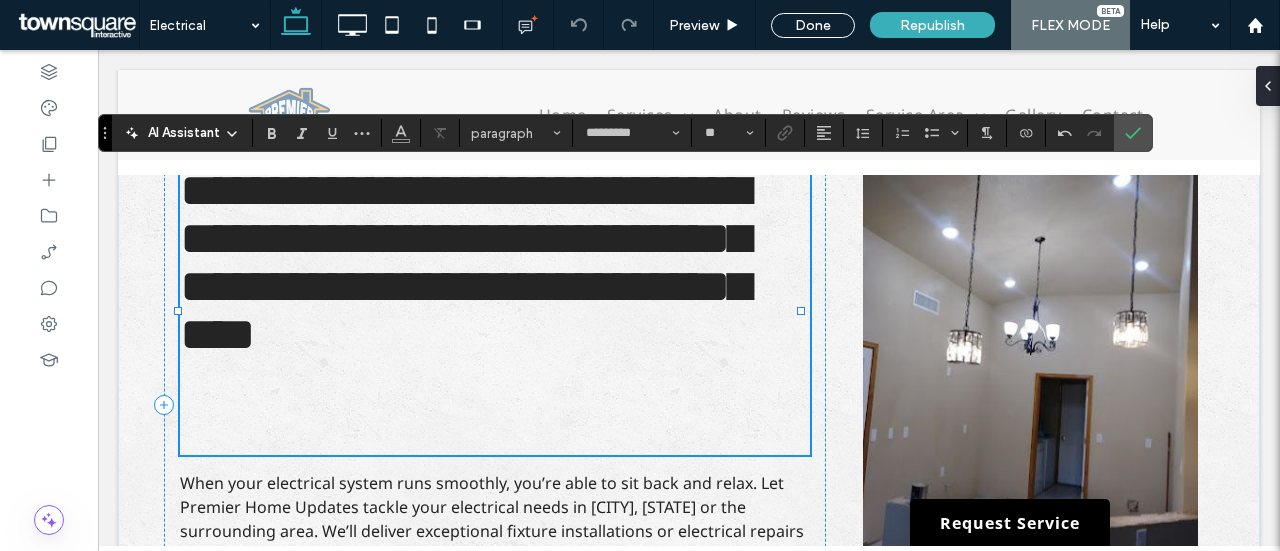 type 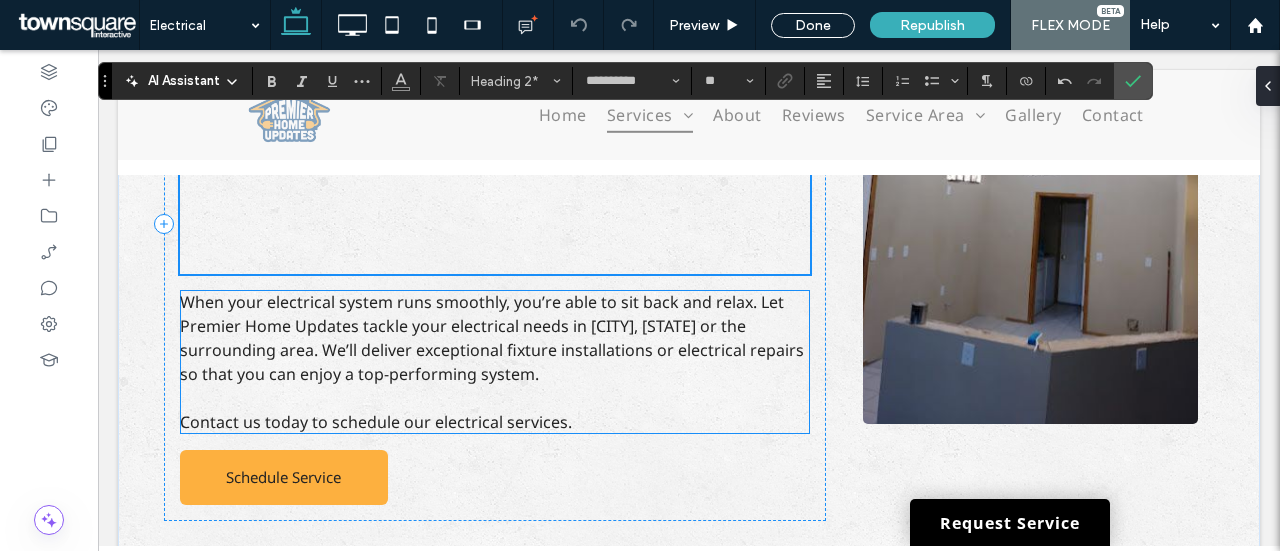 scroll, scrollTop: 500, scrollLeft: 0, axis: vertical 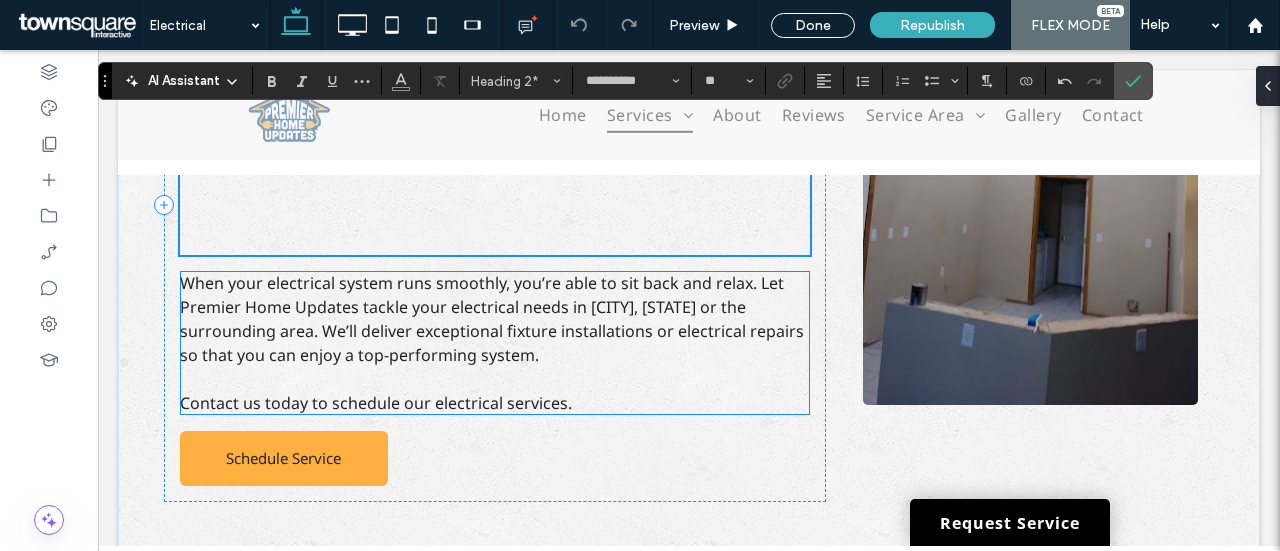 click on "When your electrical system runs smoothly, you’re able to sit back and relax. Let Premier Home Updates tackle your electrical needs in El Paso, TX, Santa Teresa, NM or the surrounding area. We’ll deliver exceptional fixture installations or electrical repairs so that you can enjoy a top-performing system." at bounding box center (492, 319) 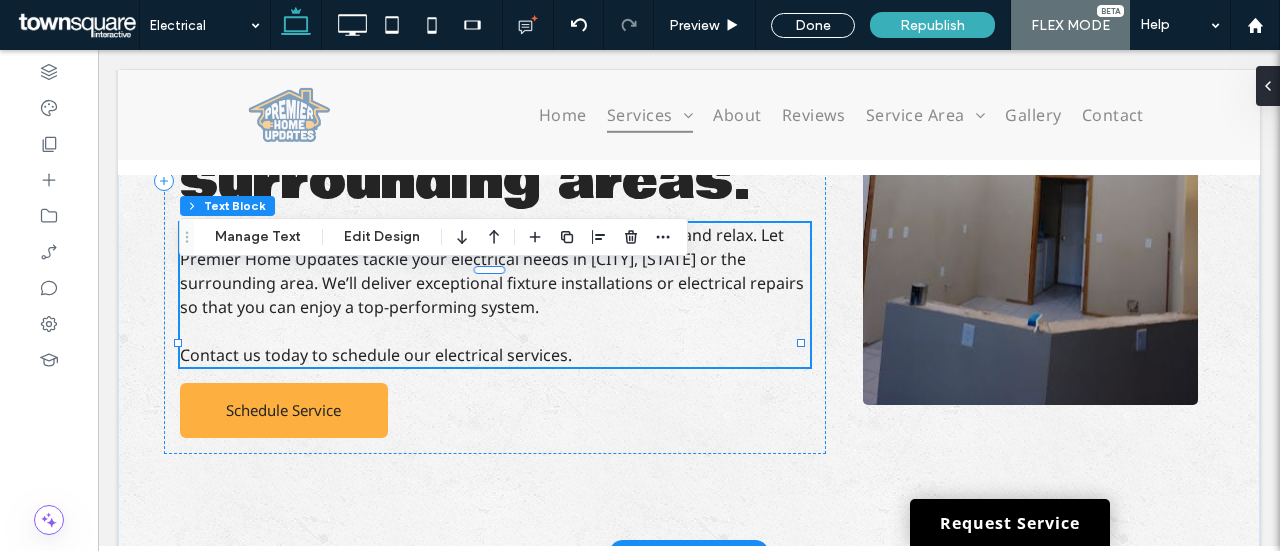 click on "When your electrical system runs smoothly, you’re able to sit back and relax. Let Premier Home Updates tackle your electrical needs in El Paso, TX, Santa Teresa, NM or the surrounding area. We’ll deliver exceptional fixture installations or electrical repairs so that you can enjoy a top-performing system." at bounding box center (492, 271) 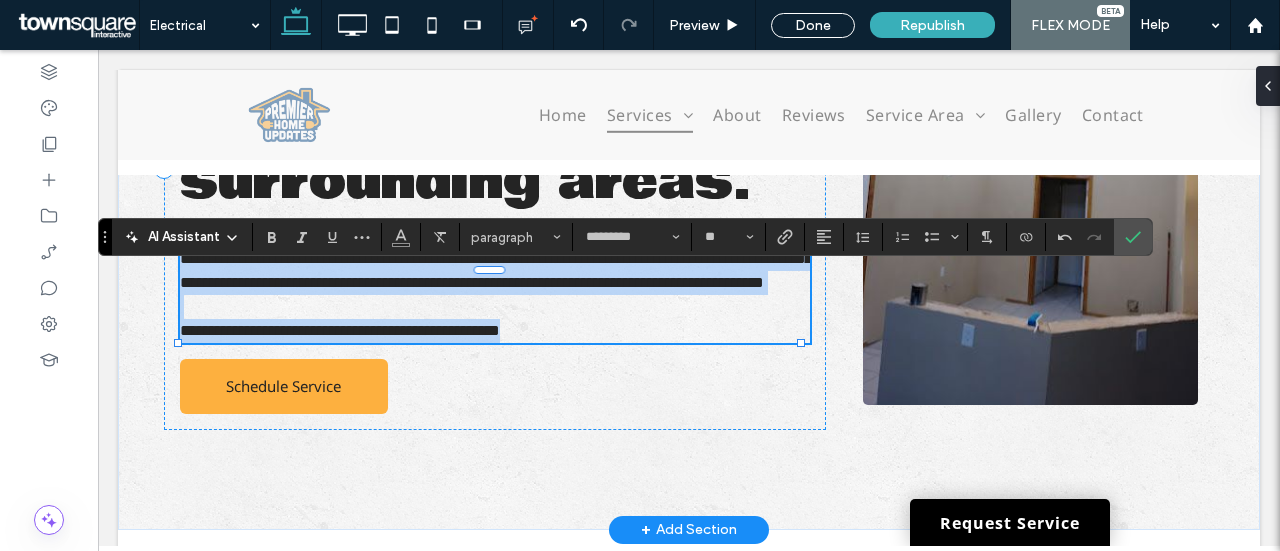 click on "**********" at bounding box center (496, 258) 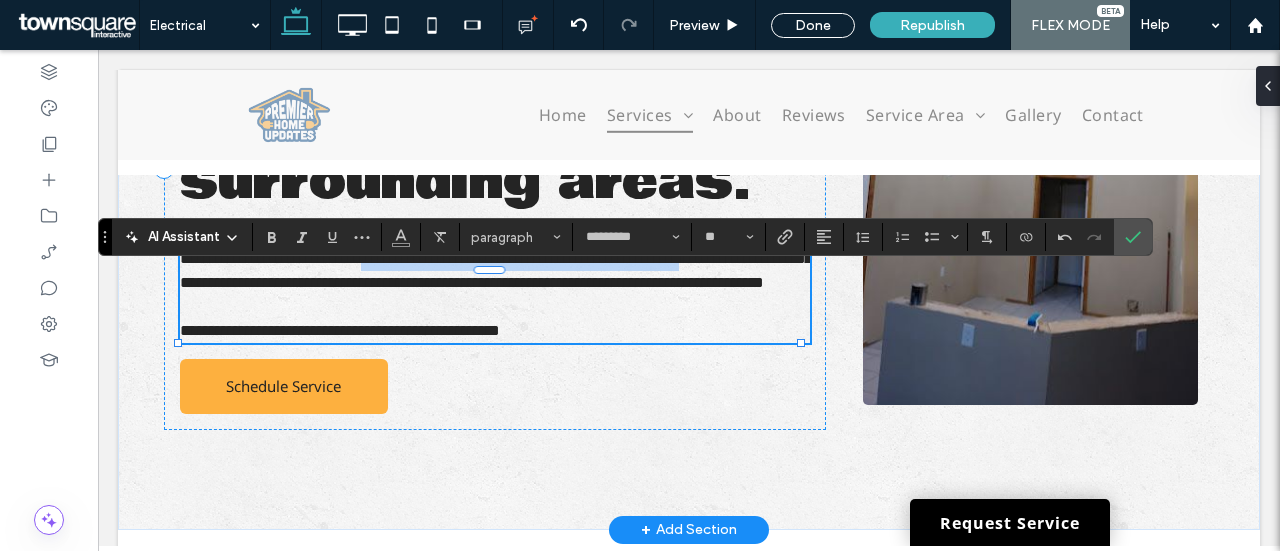 drag, startPoint x: 588, startPoint y: 301, endPoint x: 392, endPoint y: 329, distance: 197.9899 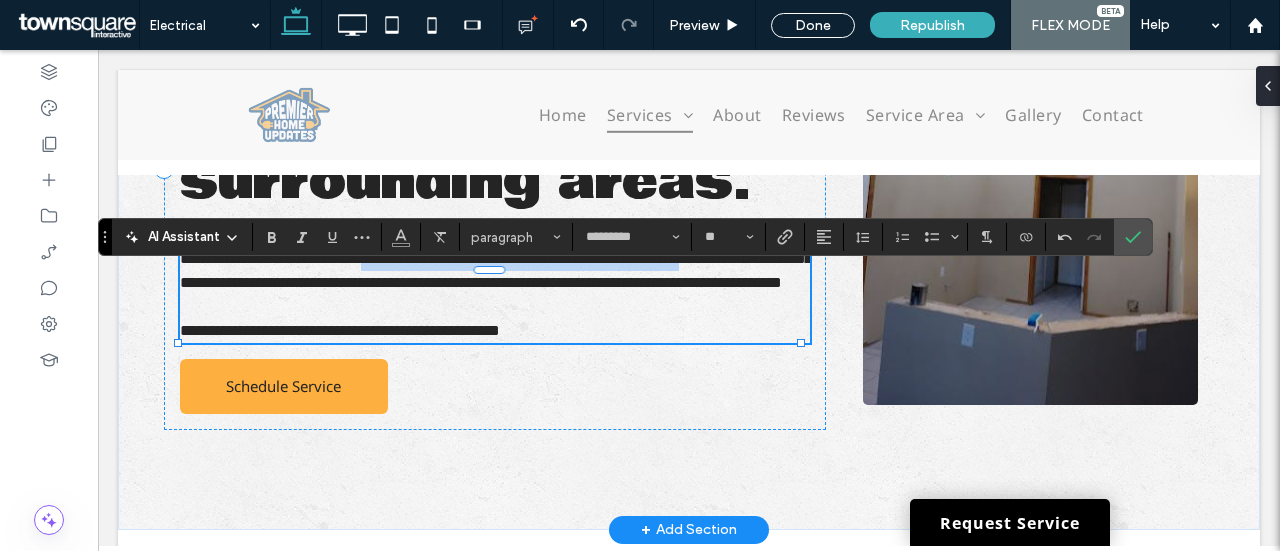 scroll, scrollTop: 0, scrollLeft: 0, axis: both 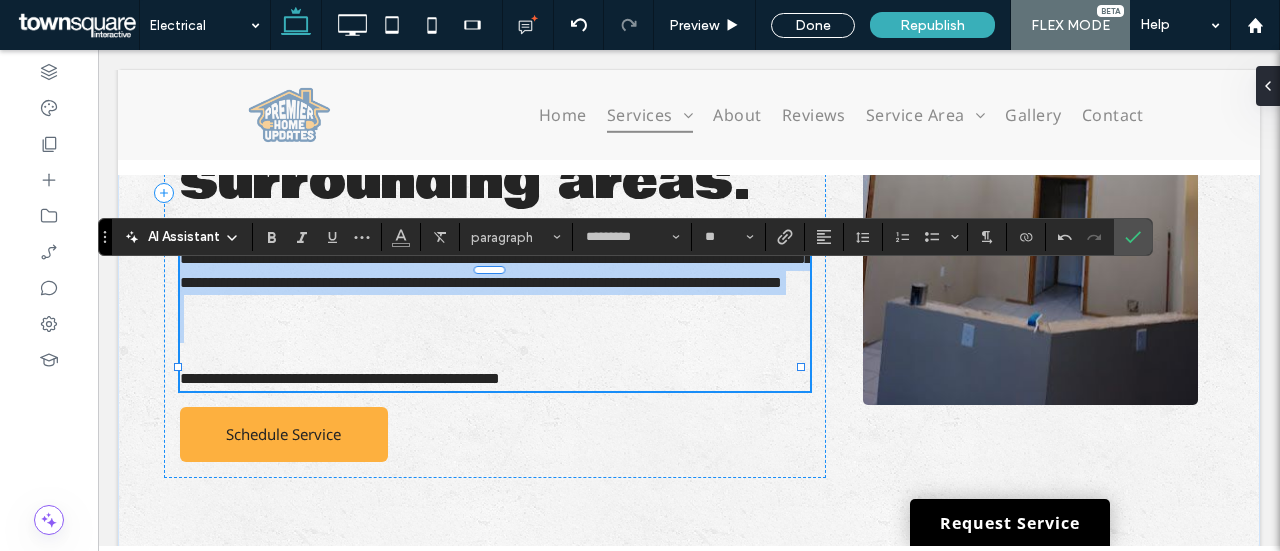 drag, startPoint x: 180, startPoint y: 283, endPoint x: 734, endPoint y: 409, distance: 568.1479 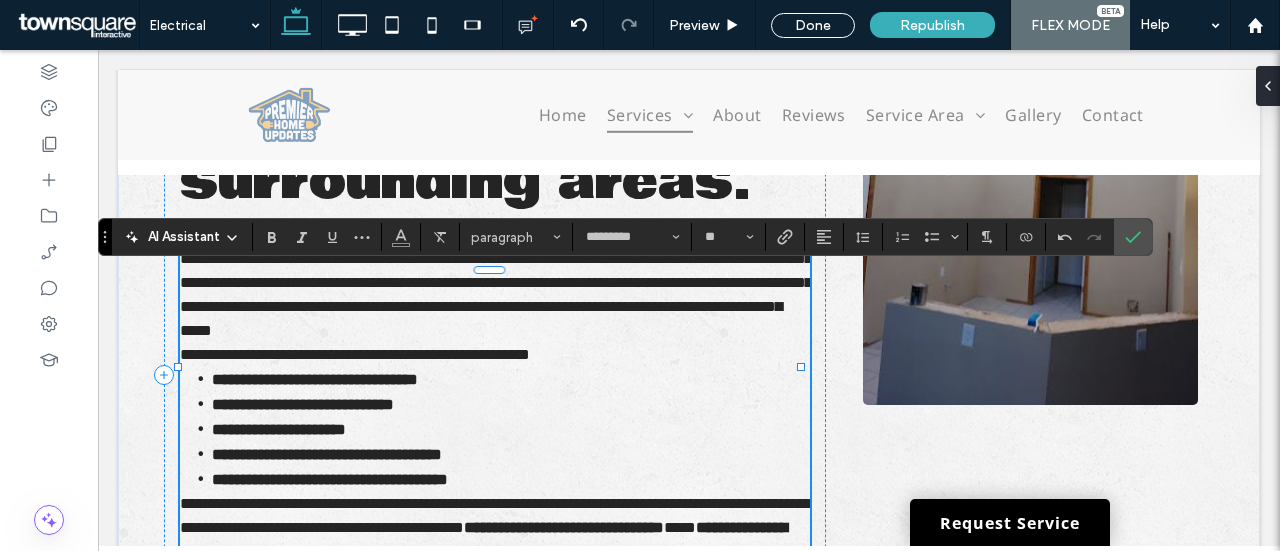 scroll, scrollTop: 977, scrollLeft: 0, axis: vertical 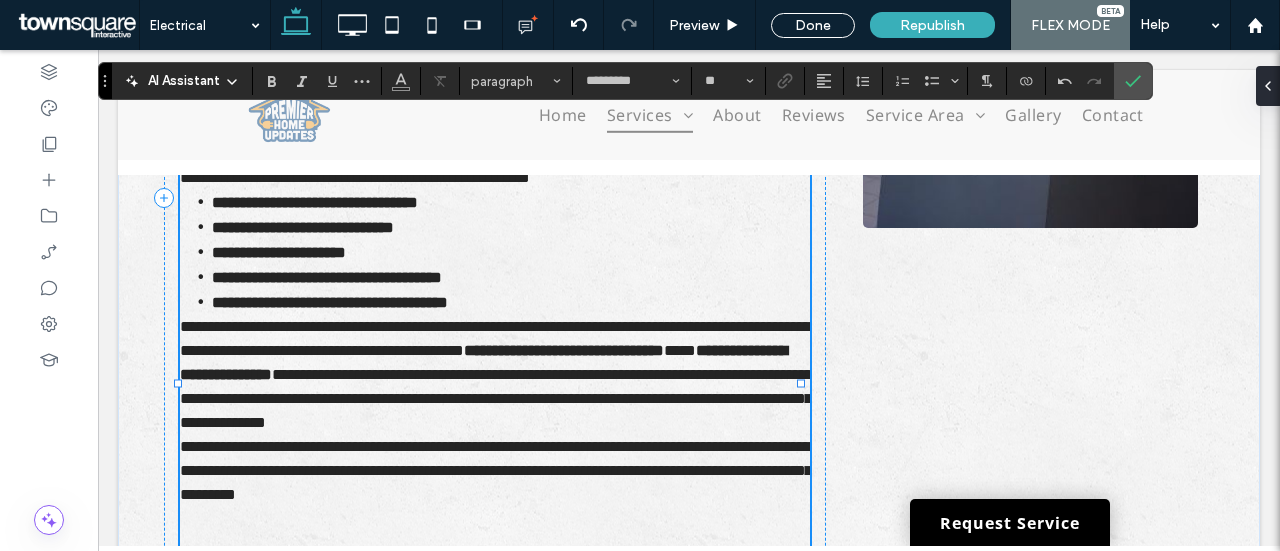 click on "**********" at bounding box center (511, 302) 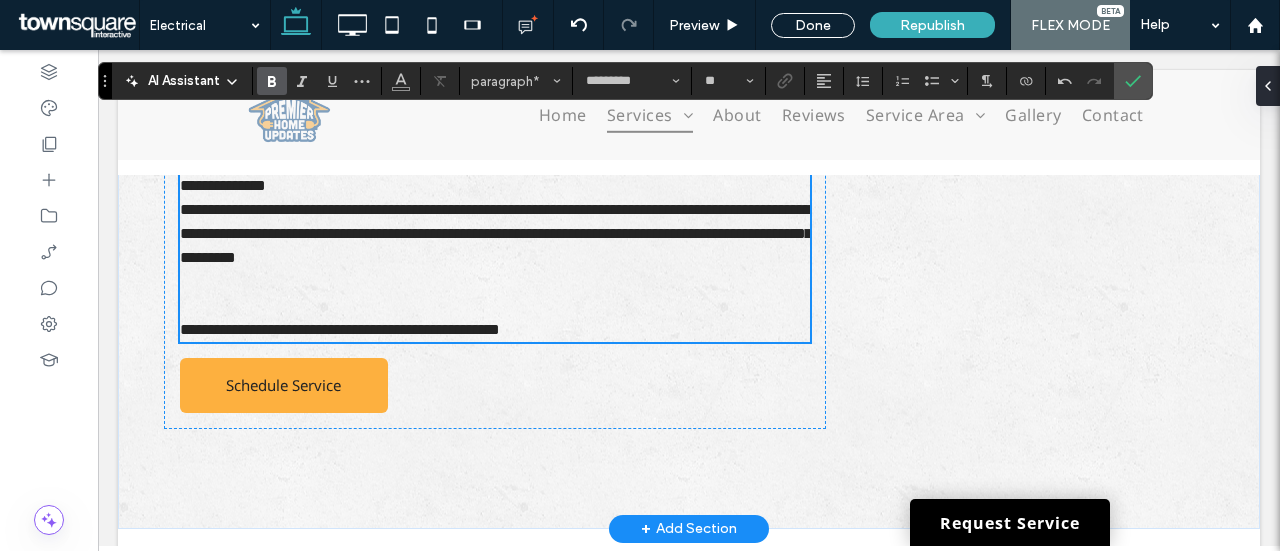scroll, scrollTop: 977, scrollLeft: 0, axis: vertical 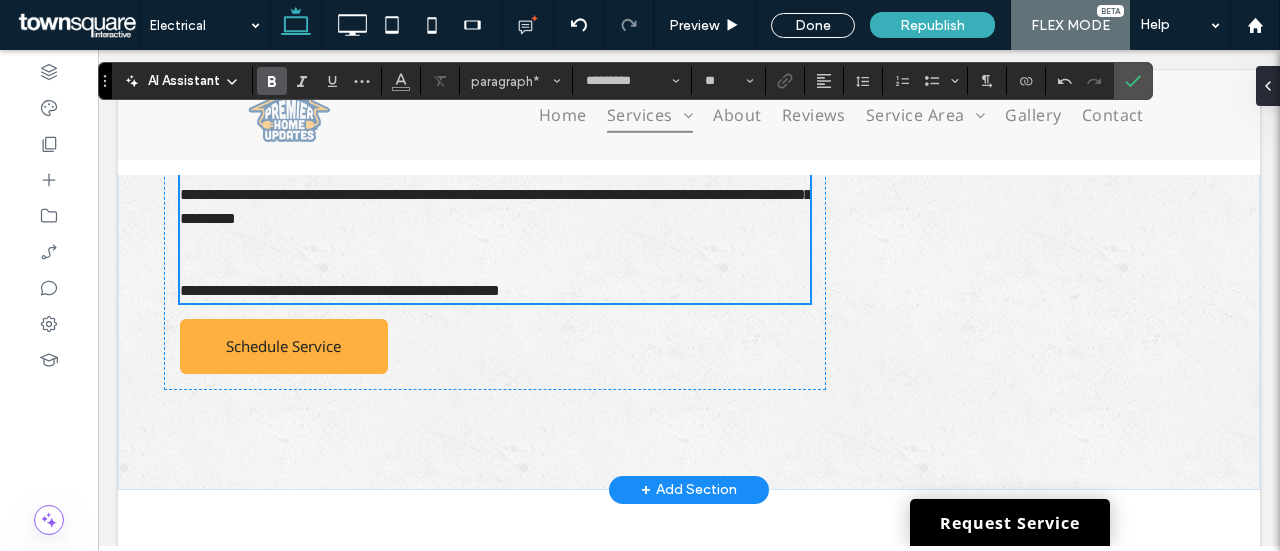 click on "**********" at bounding box center (495, 99) 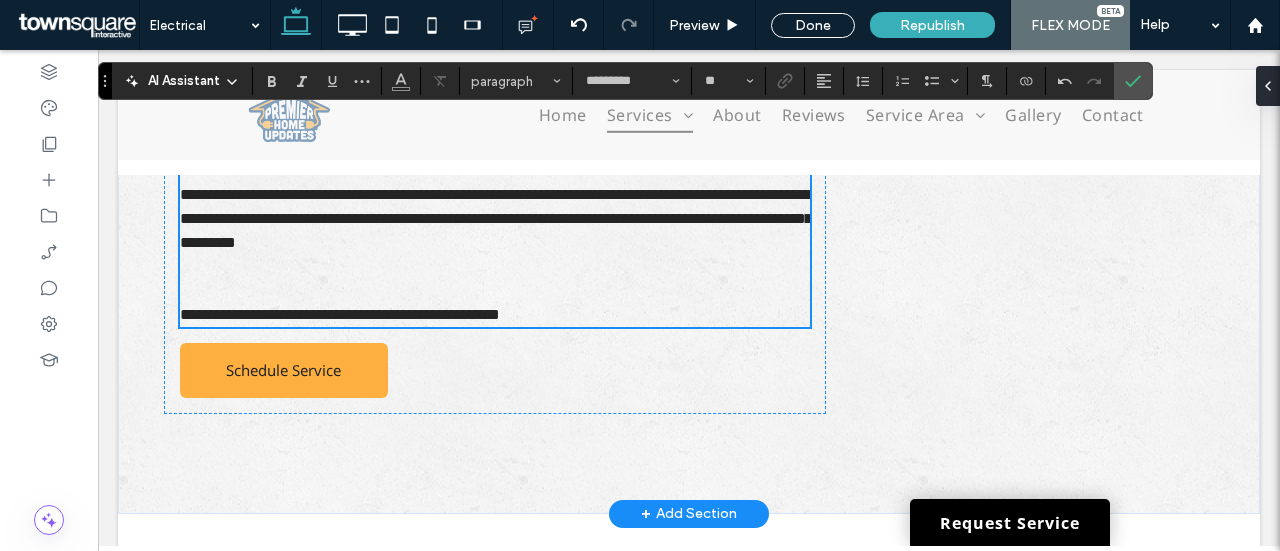 click at bounding box center (495, 291) 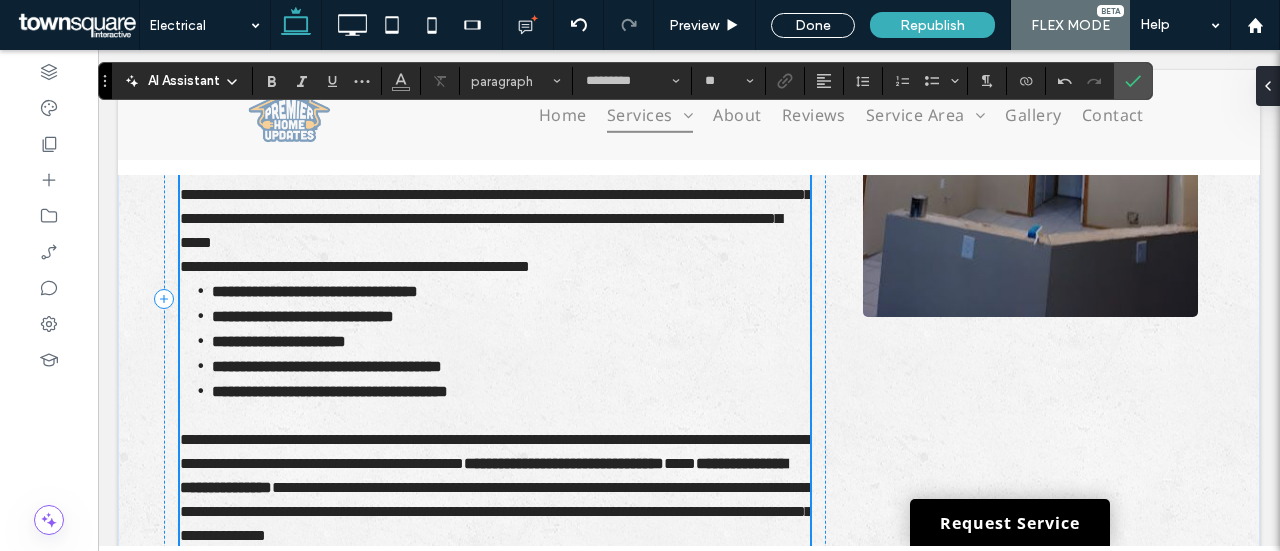 scroll, scrollTop: 577, scrollLeft: 0, axis: vertical 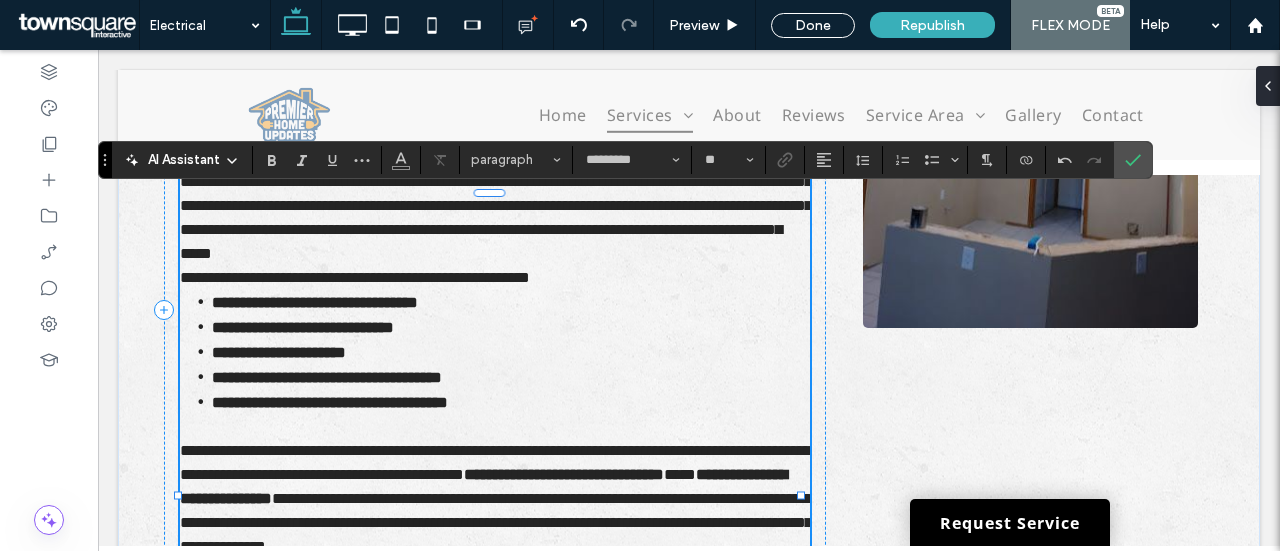 click on "**********" at bounding box center (495, 206) 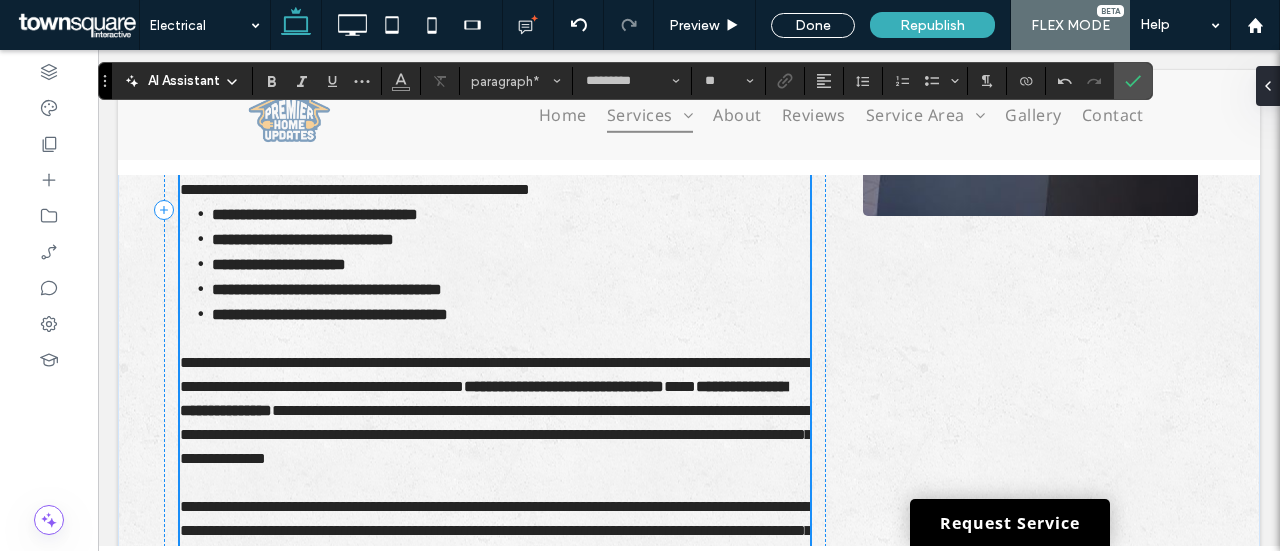 scroll, scrollTop: 777, scrollLeft: 0, axis: vertical 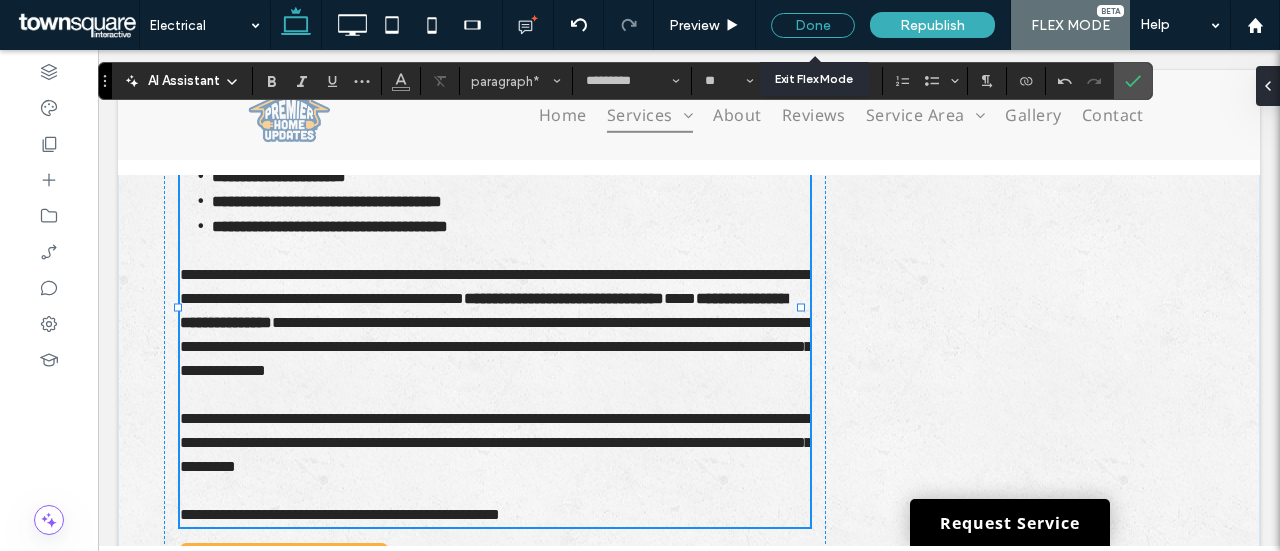 click on "Done" at bounding box center (813, 25) 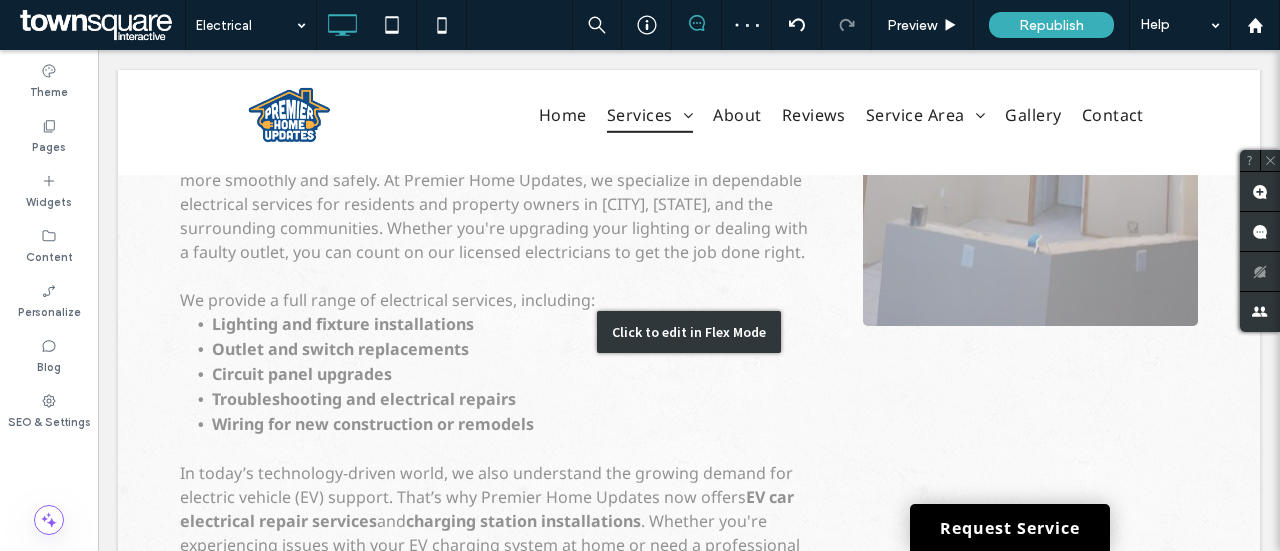 scroll, scrollTop: 577, scrollLeft: 0, axis: vertical 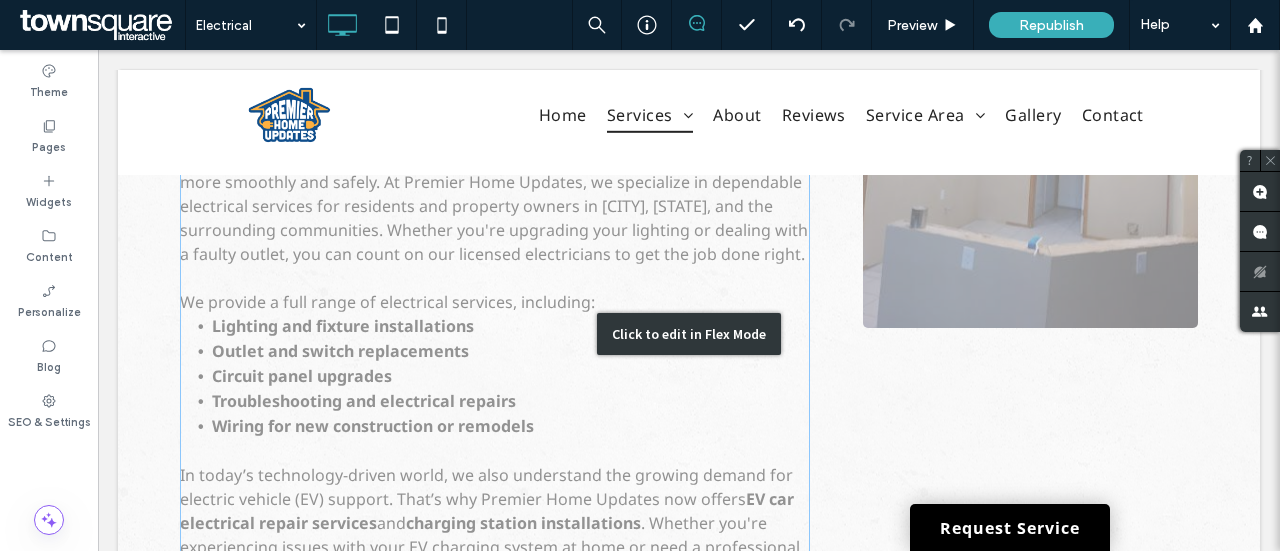 drag, startPoint x: 586, startPoint y: 249, endPoint x: 597, endPoint y: 250, distance: 11.045361 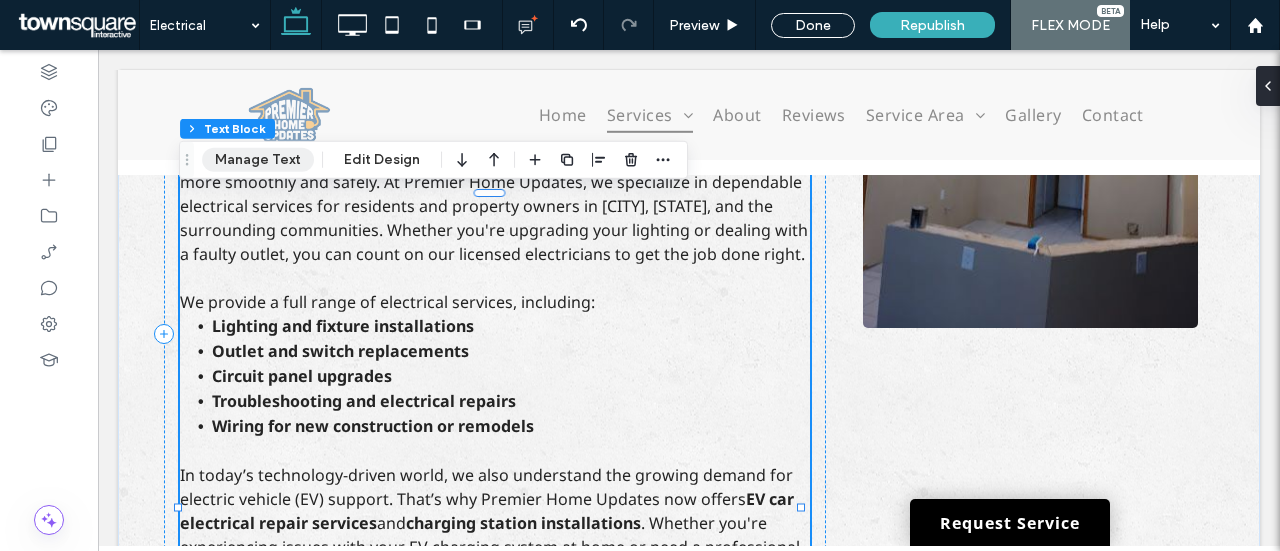 click on "Manage Text" at bounding box center (258, 160) 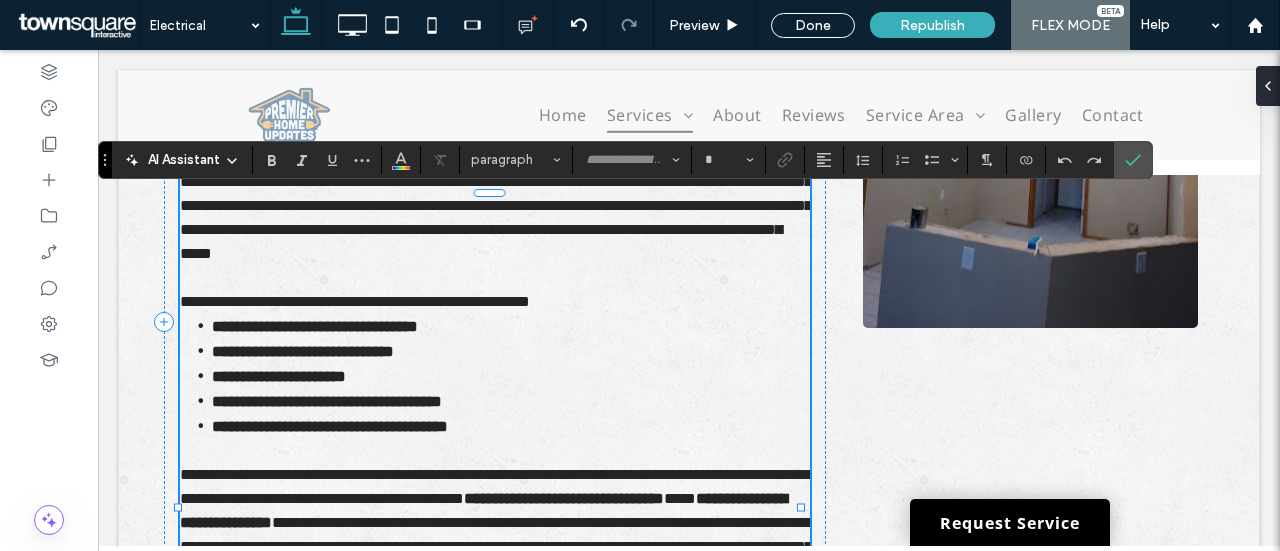 type on "*********" 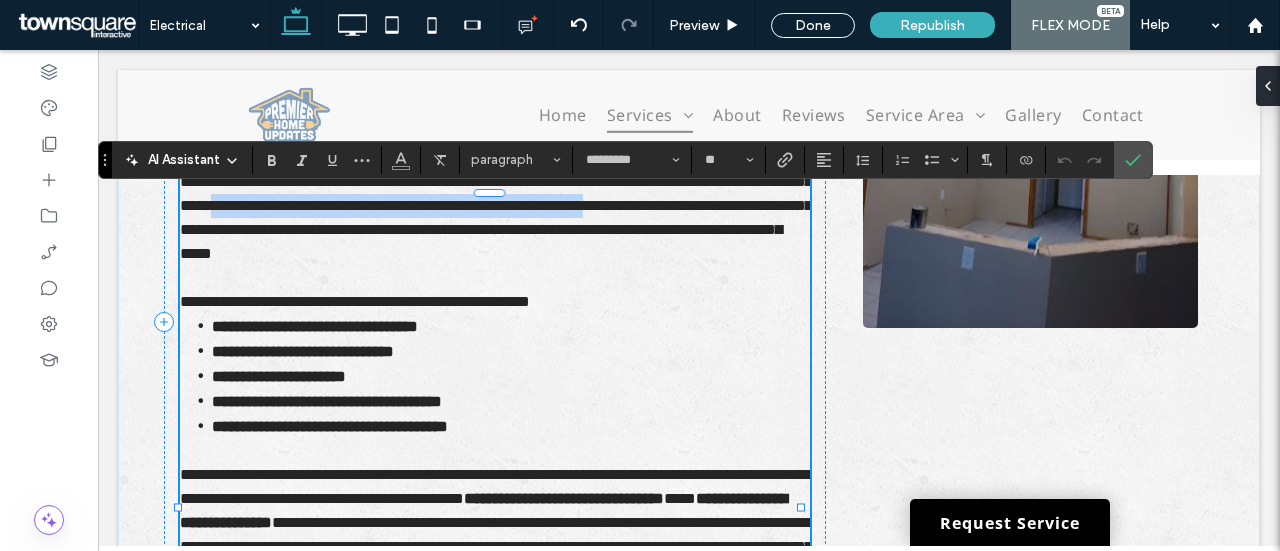 drag, startPoint x: 596, startPoint y: 255, endPoint x: 472, endPoint y: 283, distance: 127.12199 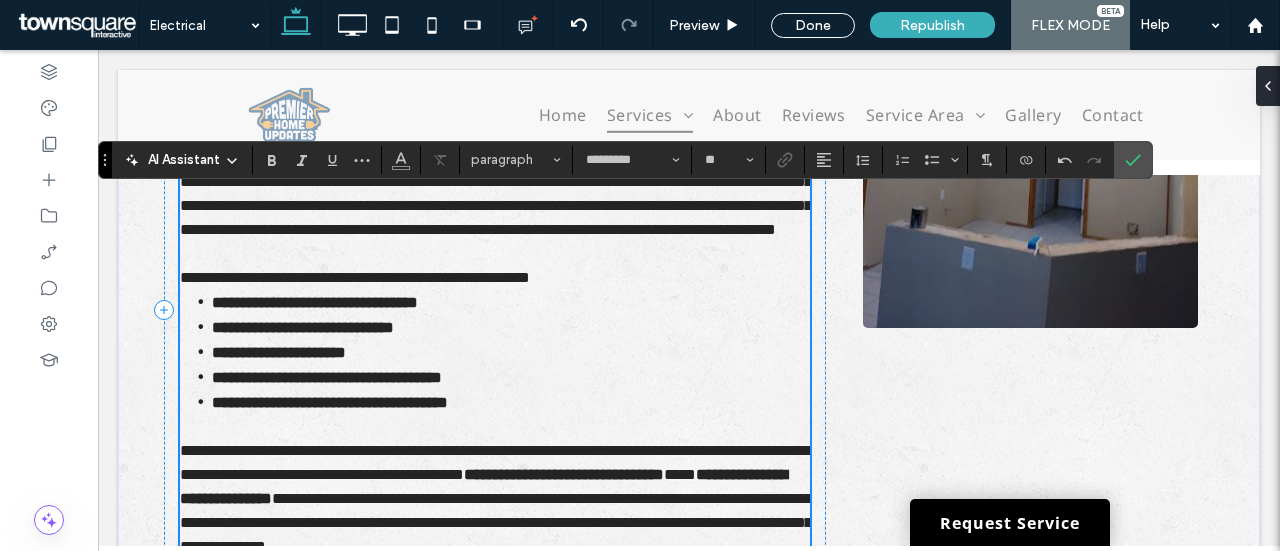 scroll, scrollTop: 0, scrollLeft: 0, axis: both 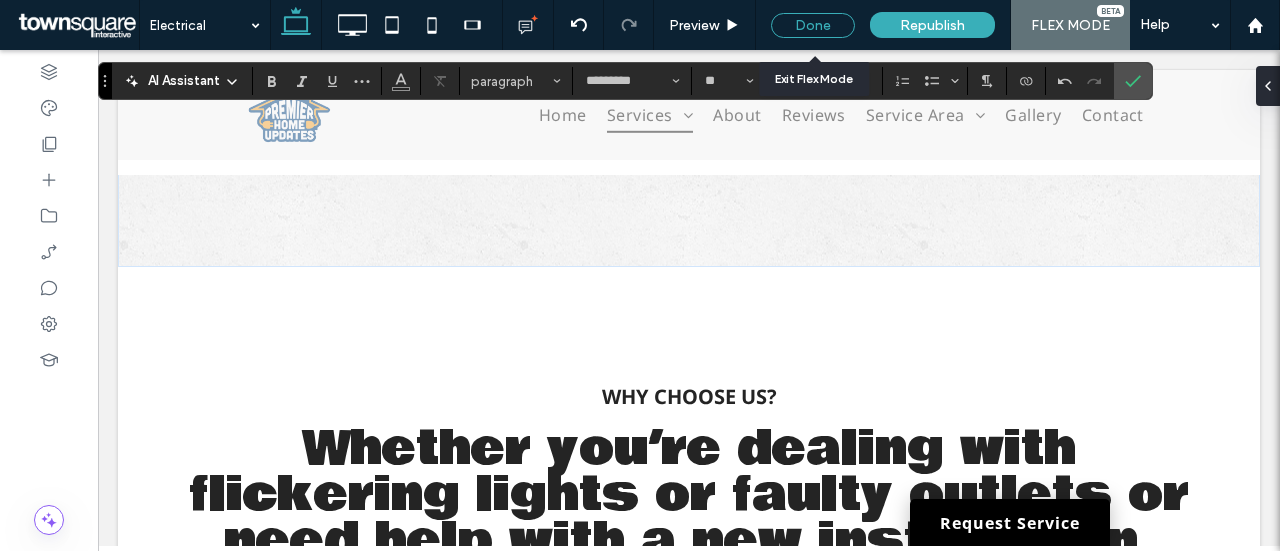 click on "Done" at bounding box center [813, 25] 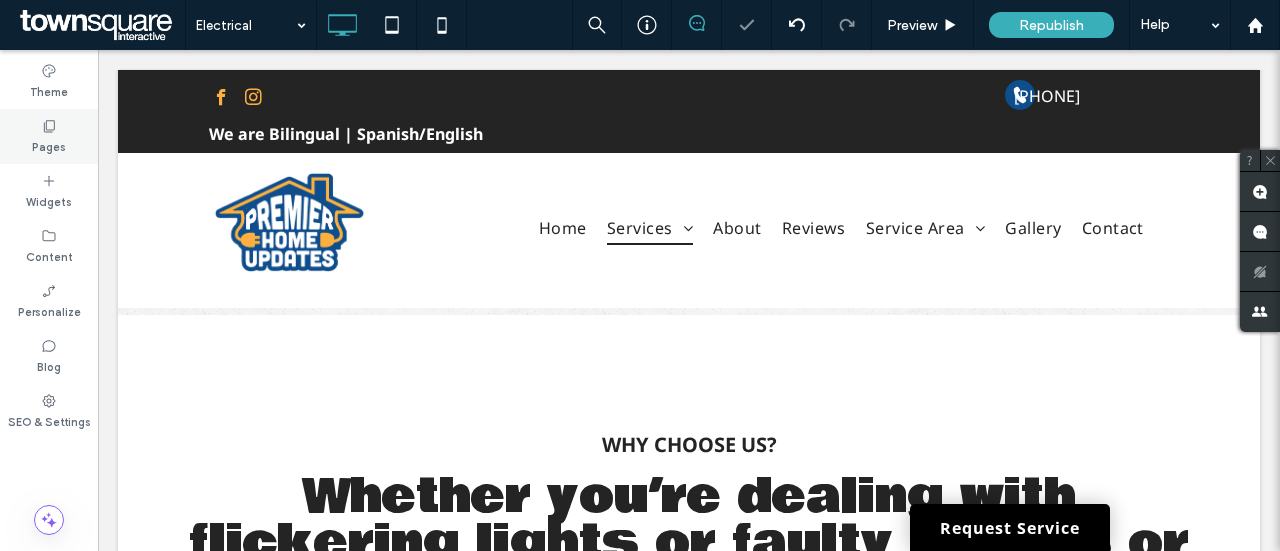 click on "Pages" at bounding box center (49, 145) 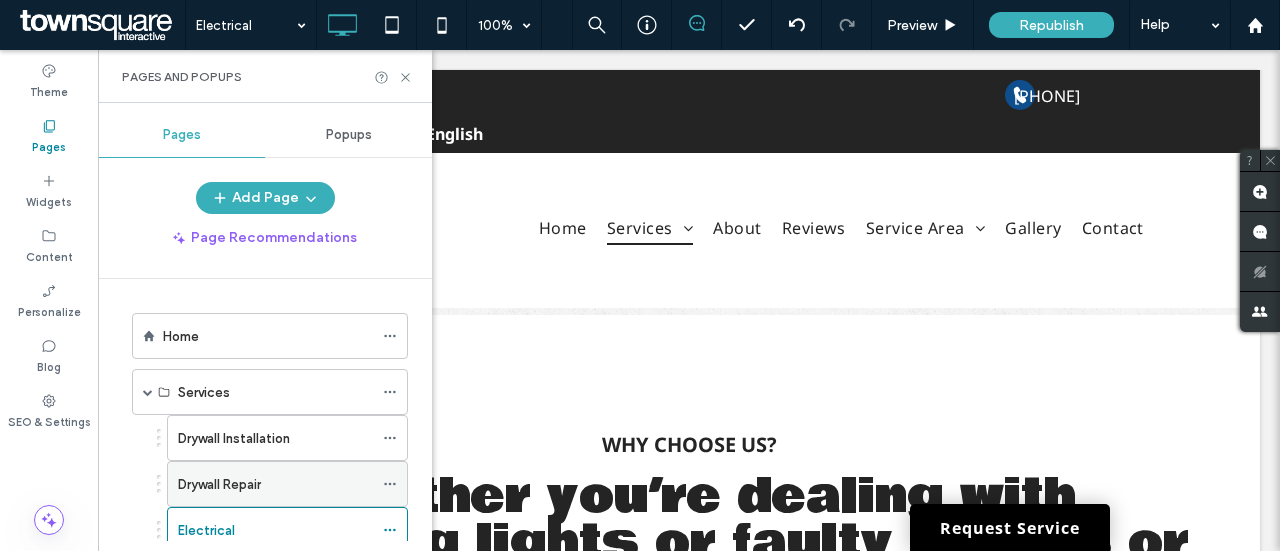click on "Drywall Repair" at bounding box center (275, 484) 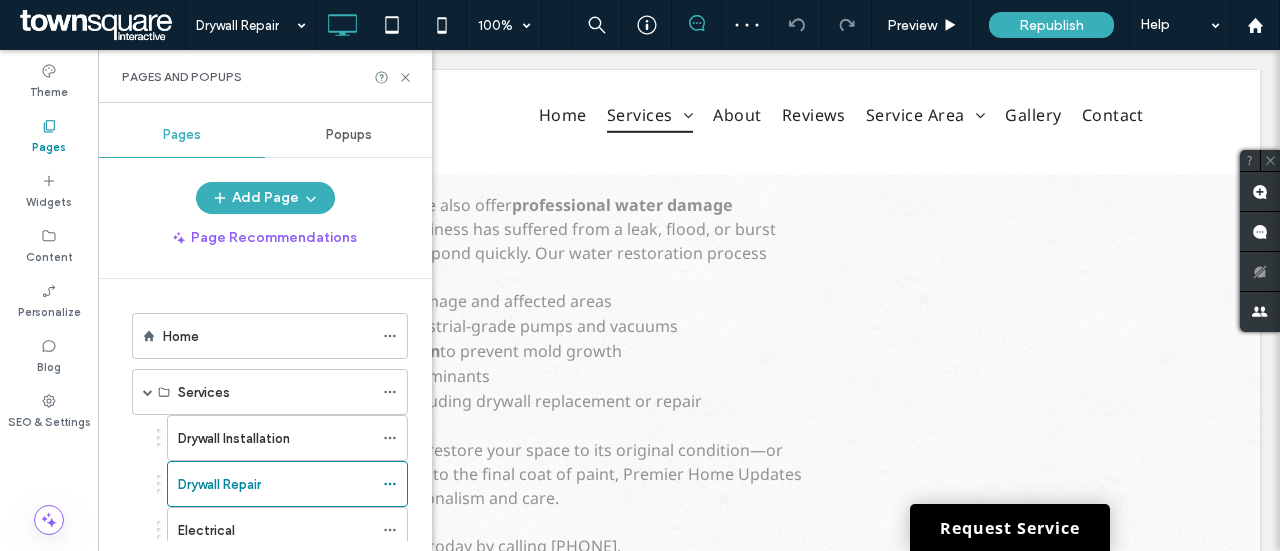 scroll, scrollTop: 1100, scrollLeft: 0, axis: vertical 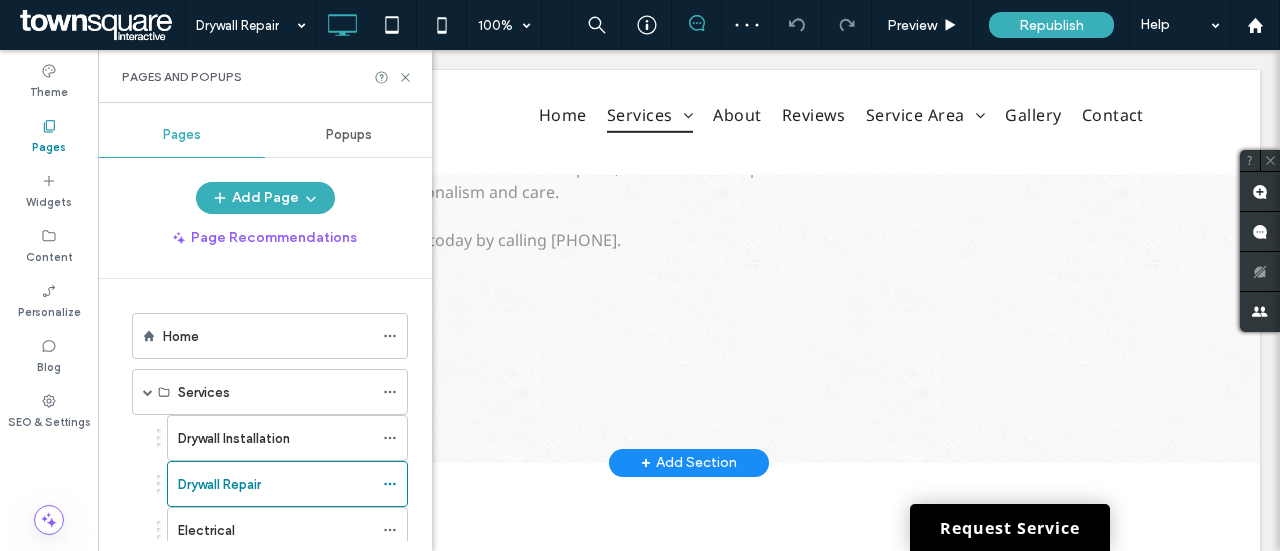 click on "Click to edit in Flex Mode" at bounding box center [689, -165] 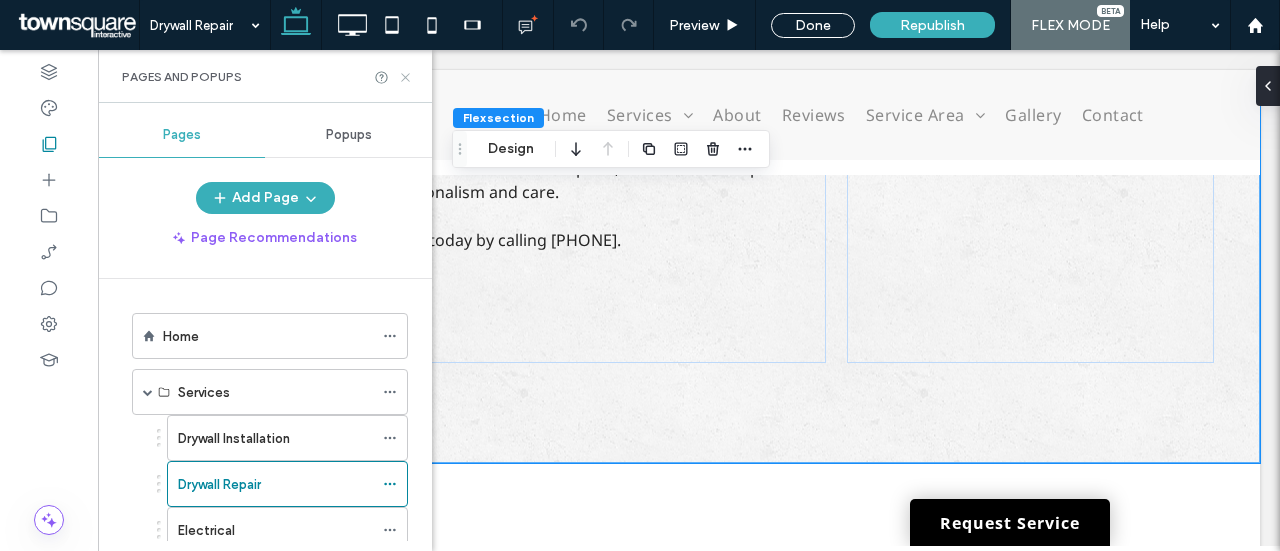click 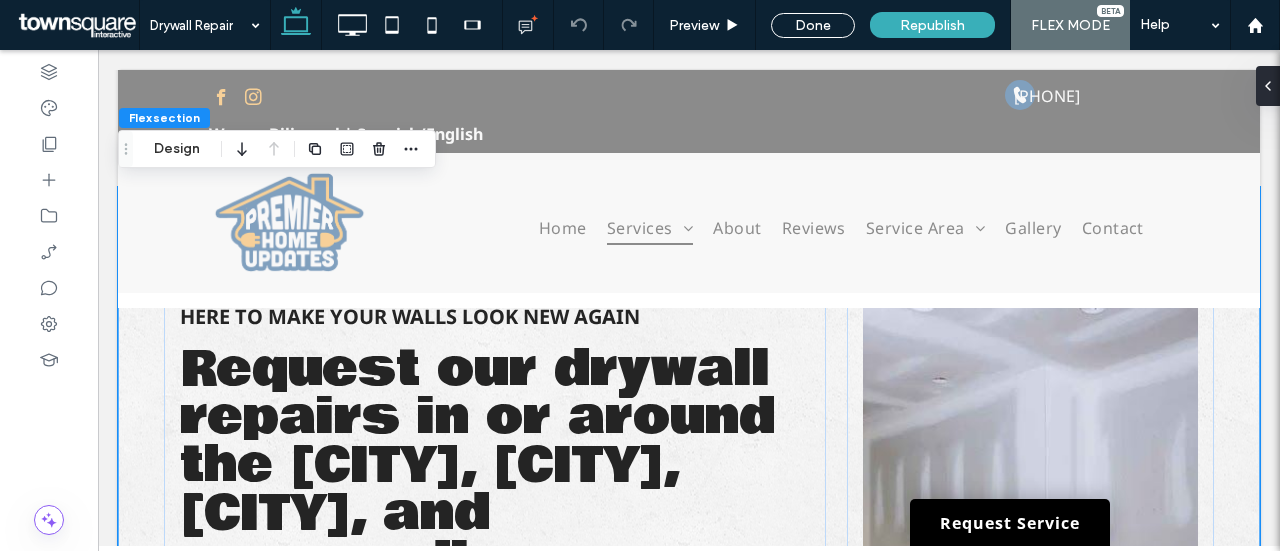 scroll, scrollTop: 0, scrollLeft: 0, axis: both 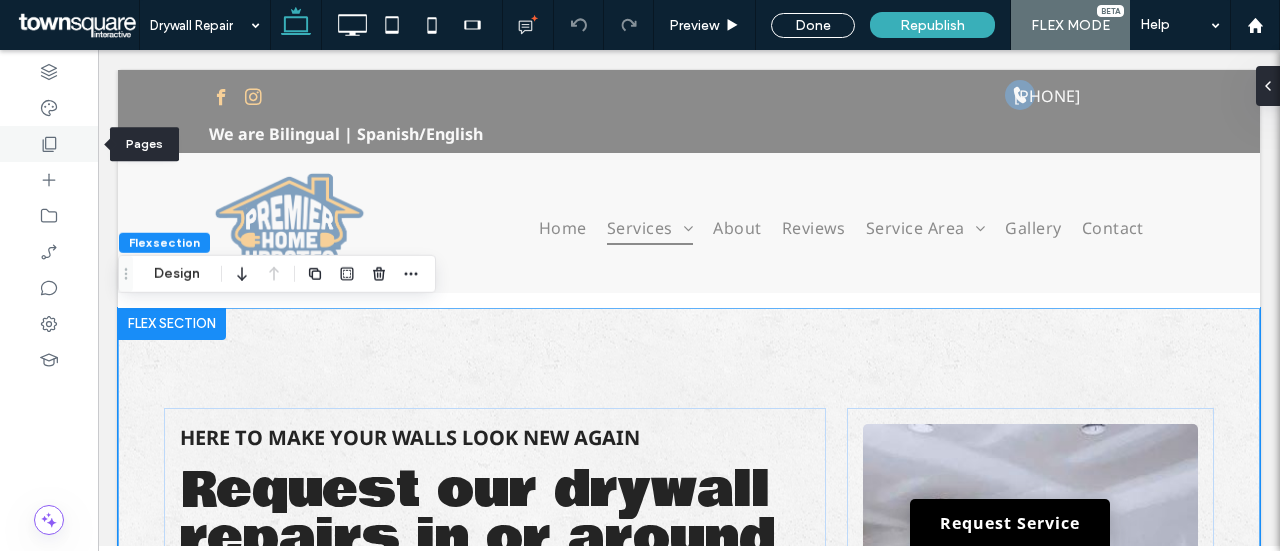 click 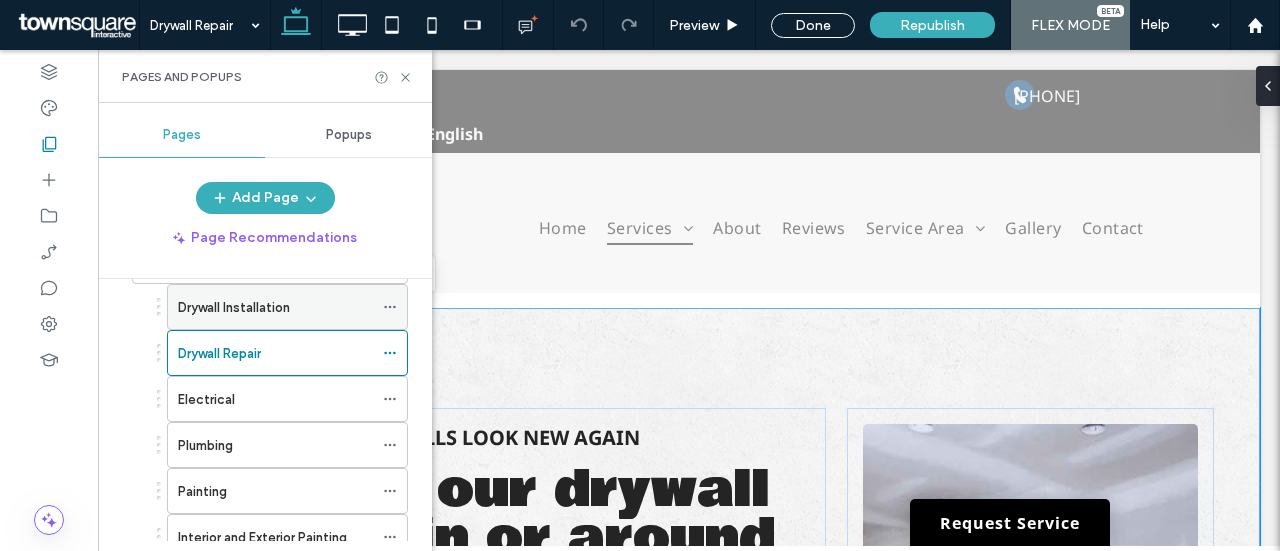 scroll, scrollTop: 100, scrollLeft: 0, axis: vertical 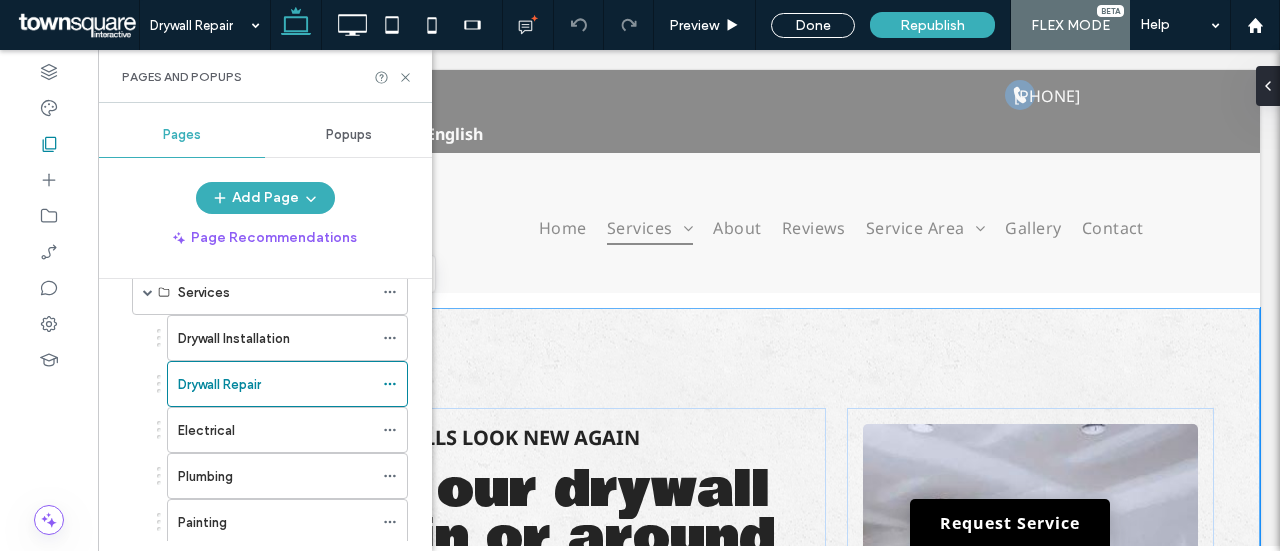 click on "Drywall Installation" at bounding box center [234, 338] 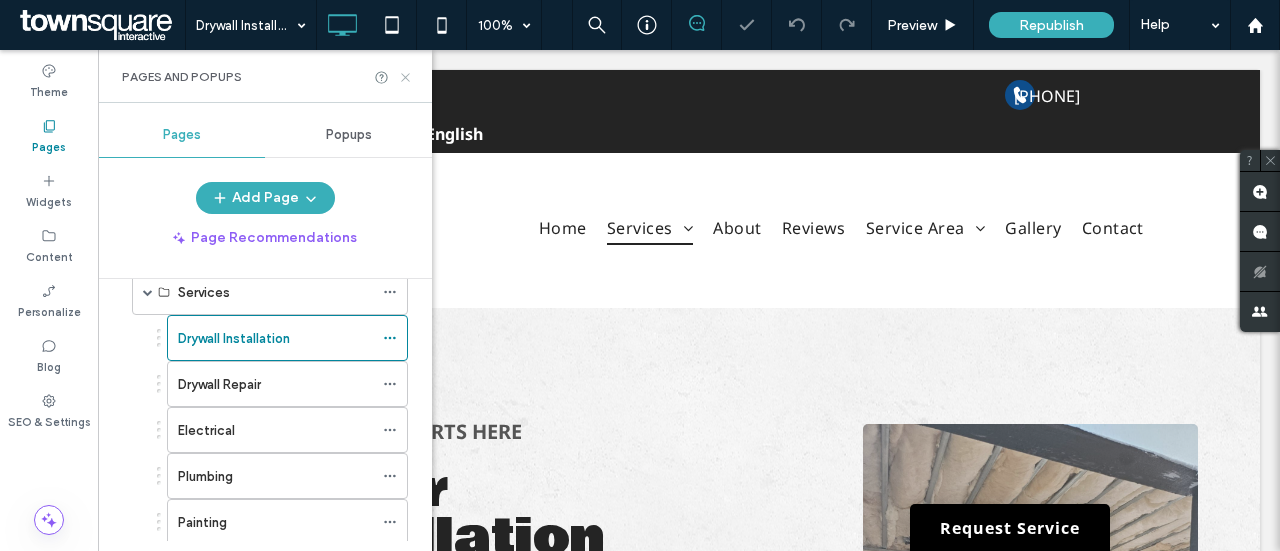 scroll, scrollTop: 0, scrollLeft: 0, axis: both 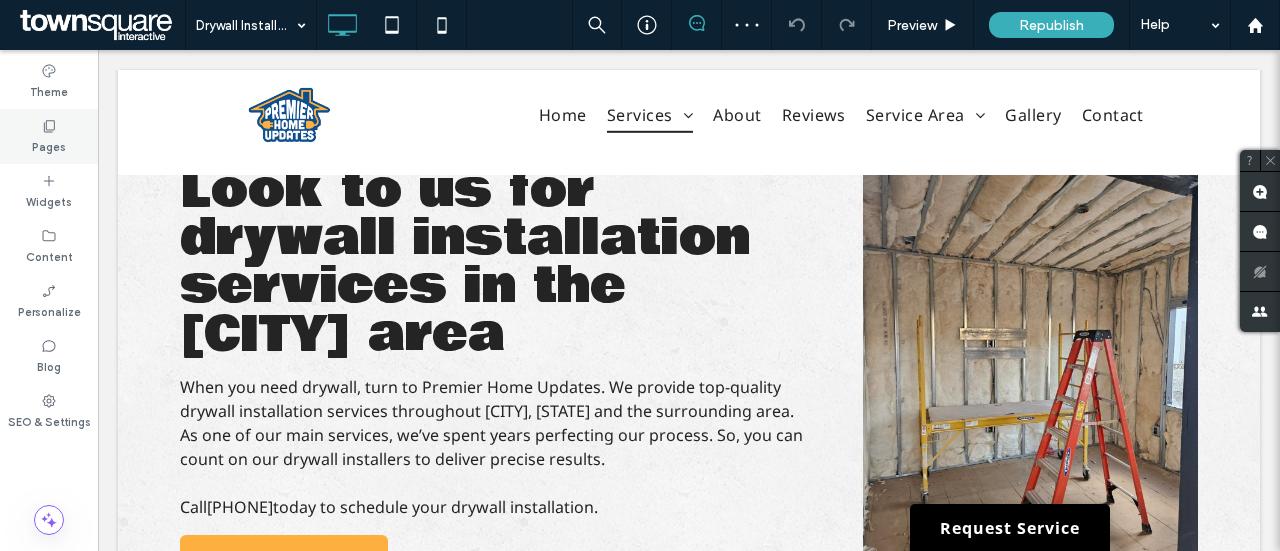 click 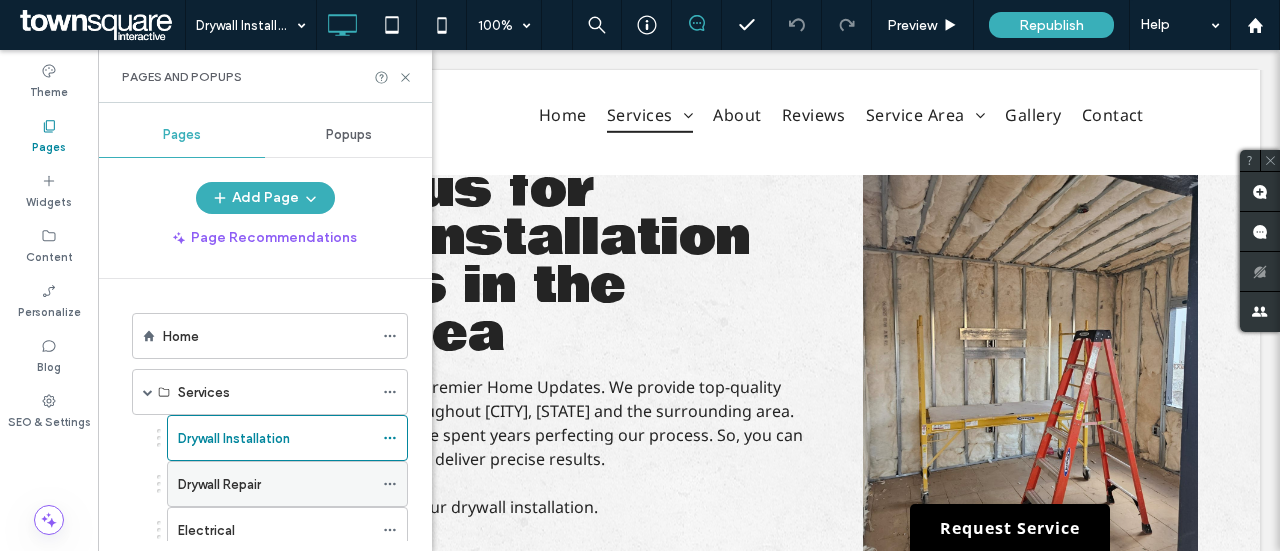 click on "Drywall Repair" at bounding box center (219, 484) 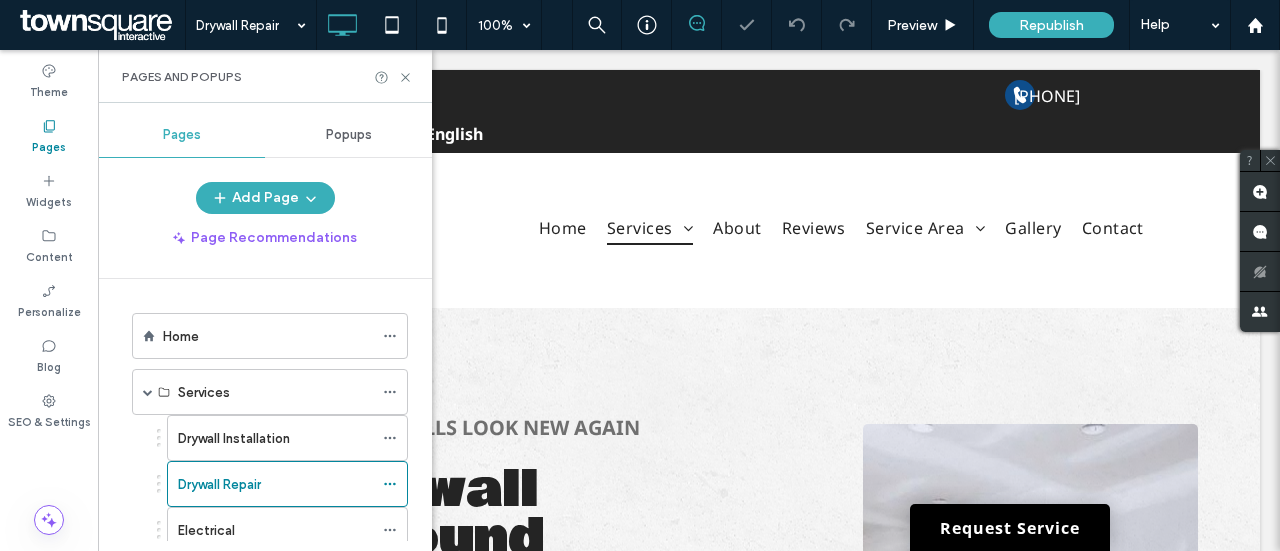 scroll, scrollTop: 0, scrollLeft: 0, axis: both 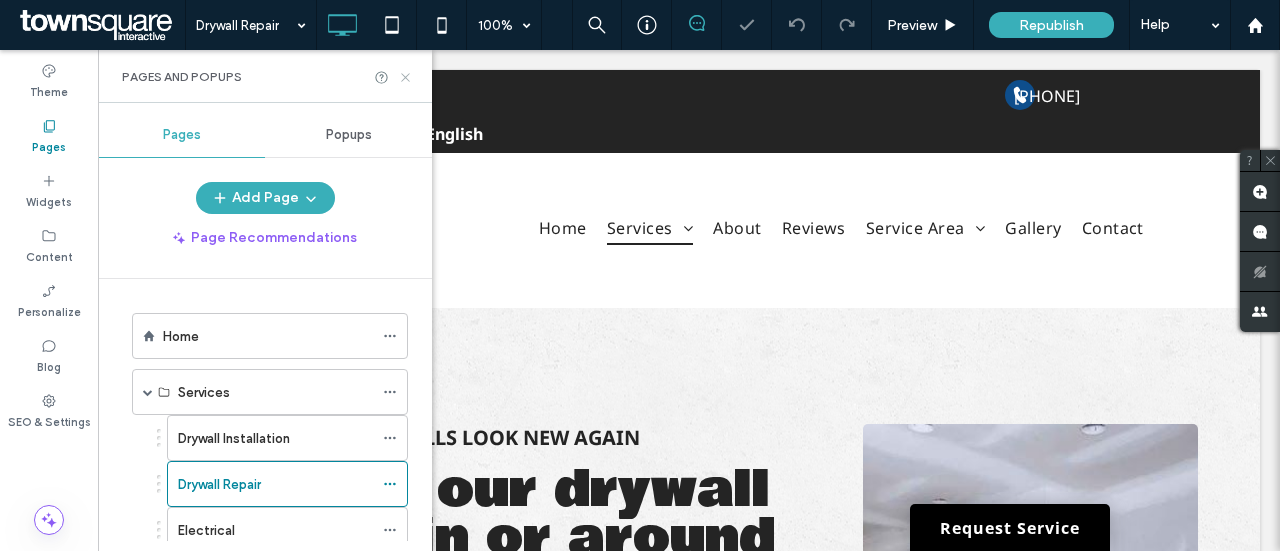 click 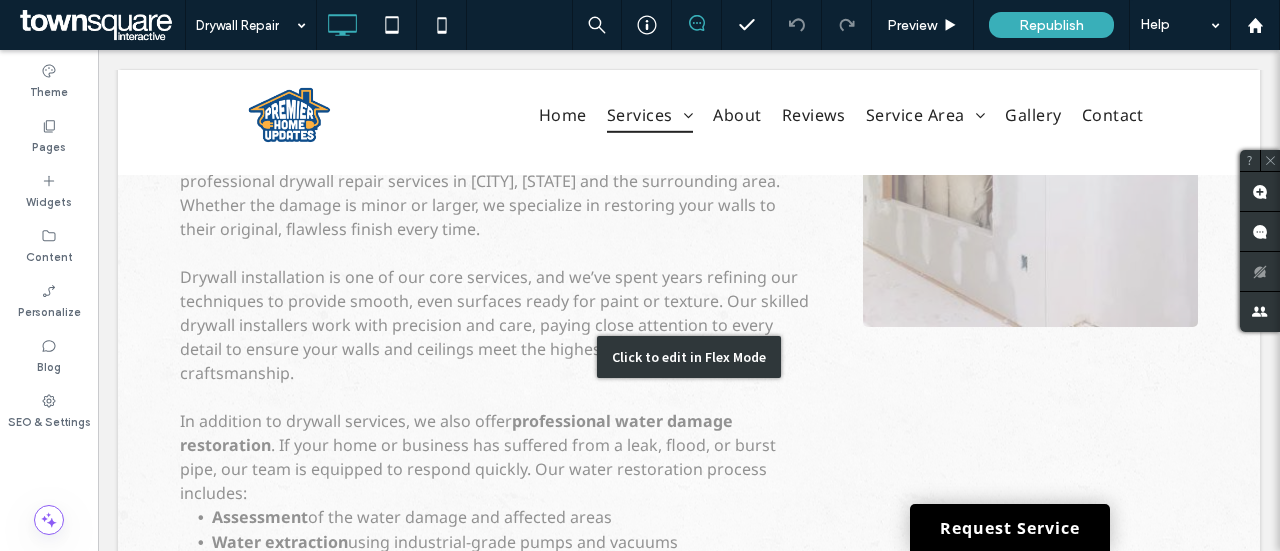 scroll, scrollTop: 600, scrollLeft: 0, axis: vertical 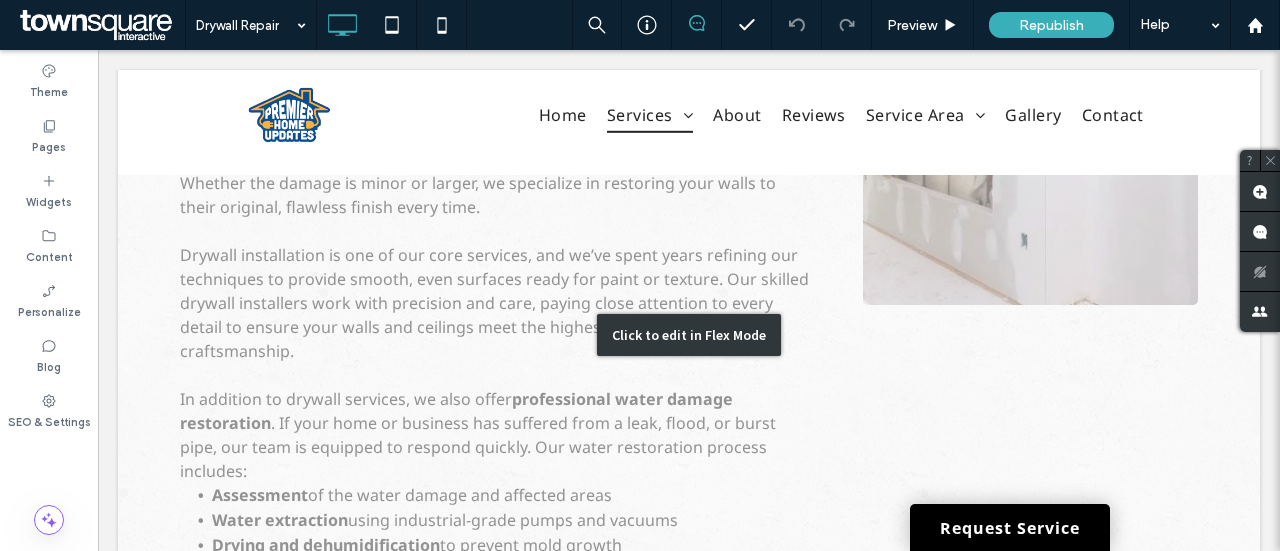 click on "Click to edit in Flex Mode" at bounding box center (689, 335) 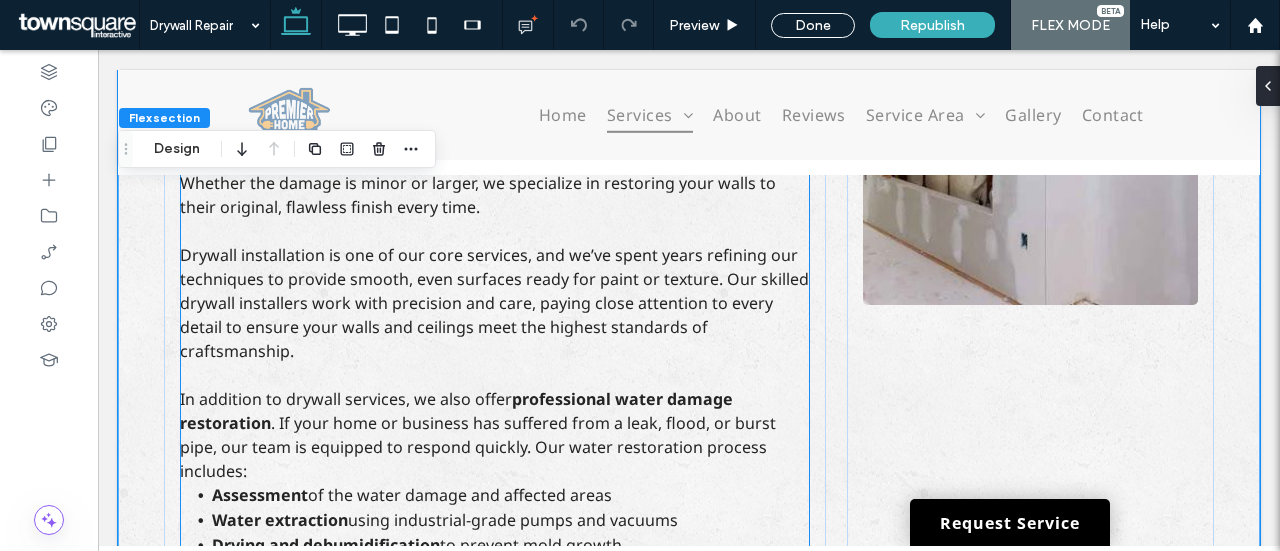 click on "Do you have cracks, dents or holes in your walls? Premier Home Updates offers professional drywall repair services in El Paso, TX, Santa Teresa, NM and the surrounding area. Whether the damage is minor or larger, we specialize in restoring your walls to their original, flawless finish every time." at bounding box center [481, 171] 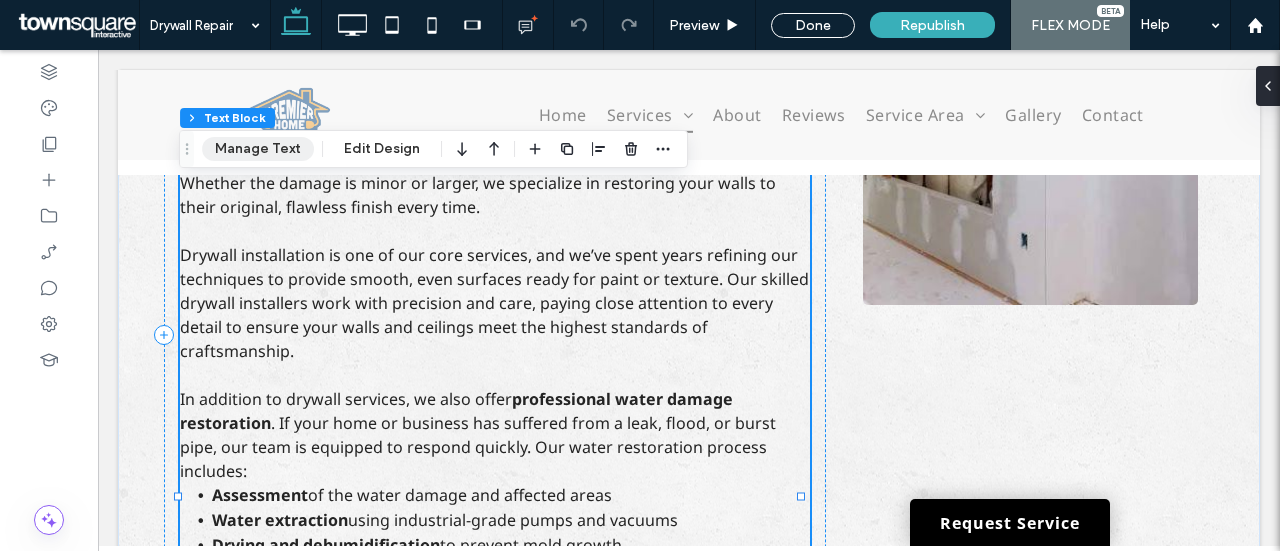 click on "Manage Text" at bounding box center (258, 149) 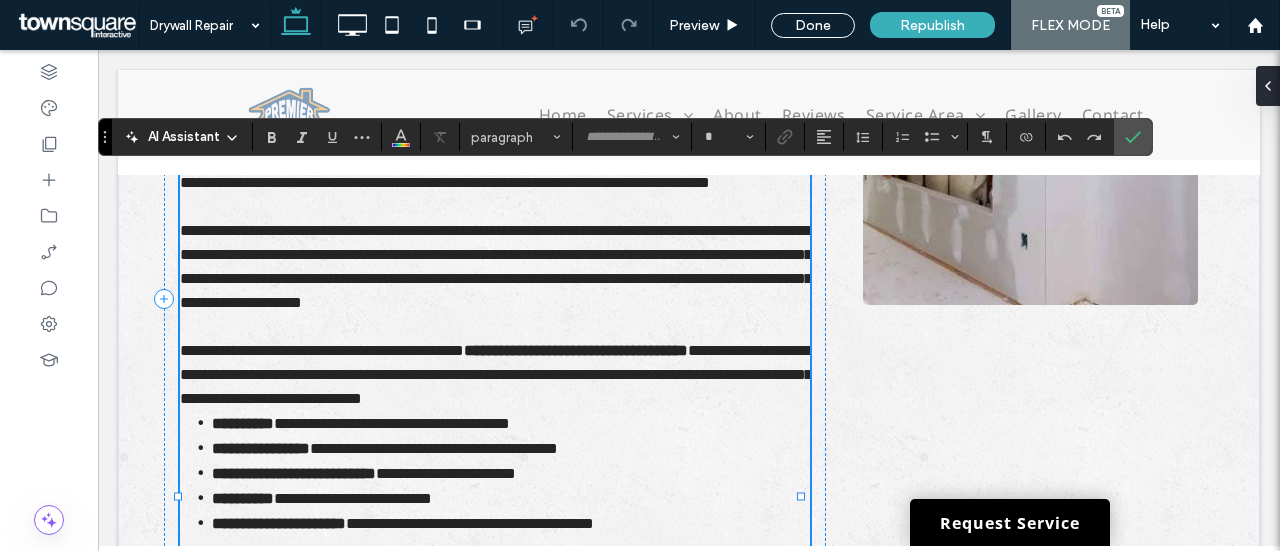 type on "*********" 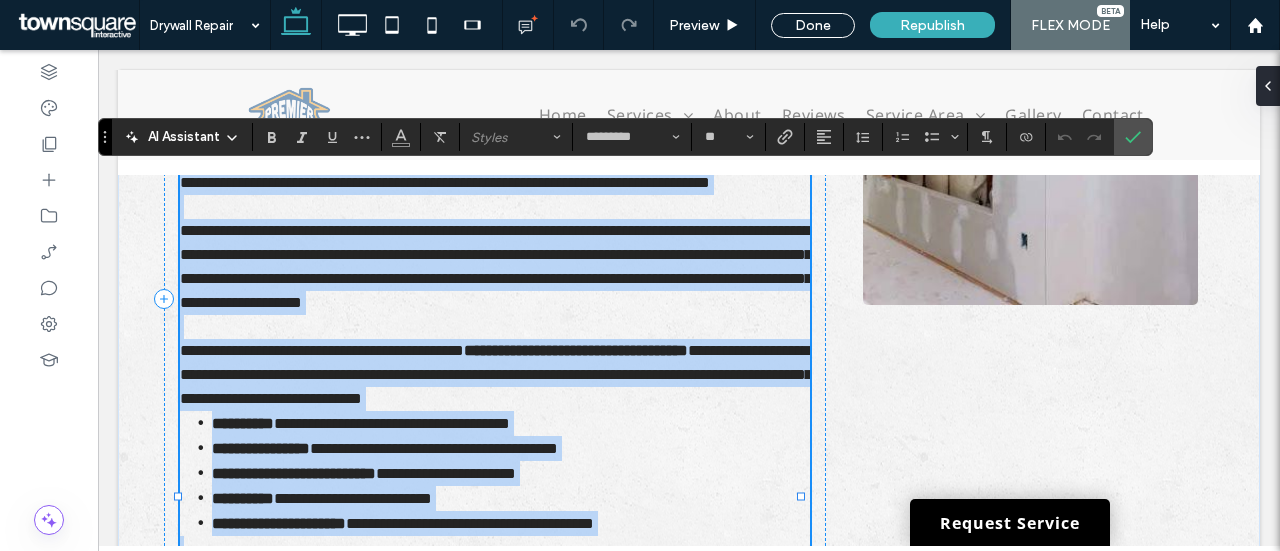 click on "**********" at bounding box center [496, 158] 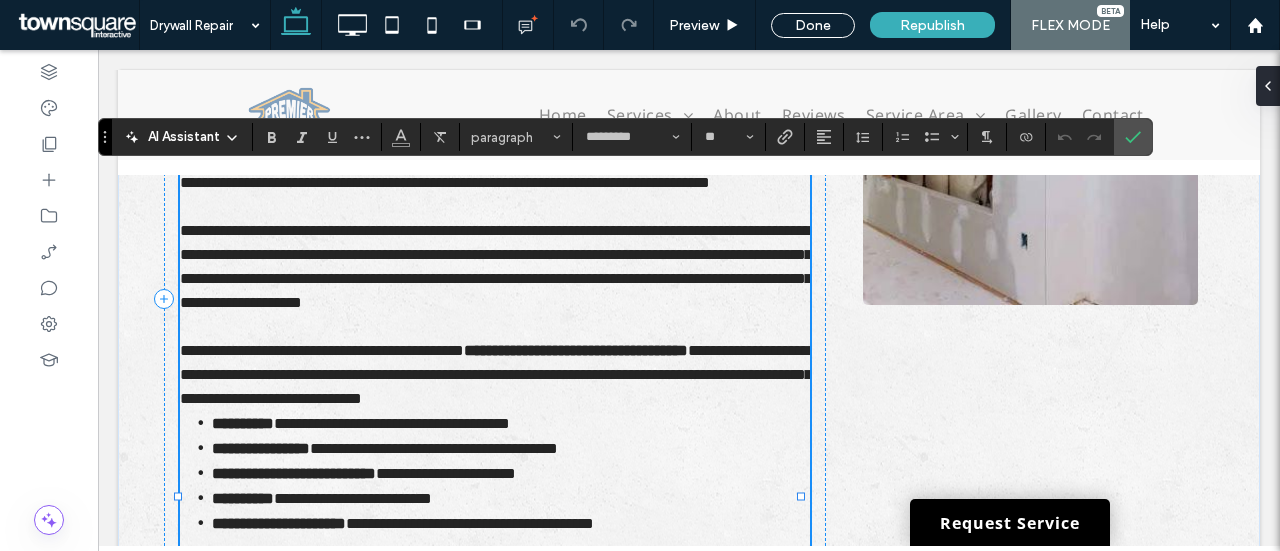 drag, startPoint x: 464, startPoint y: 205, endPoint x: 308, endPoint y: 231, distance: 158.15182 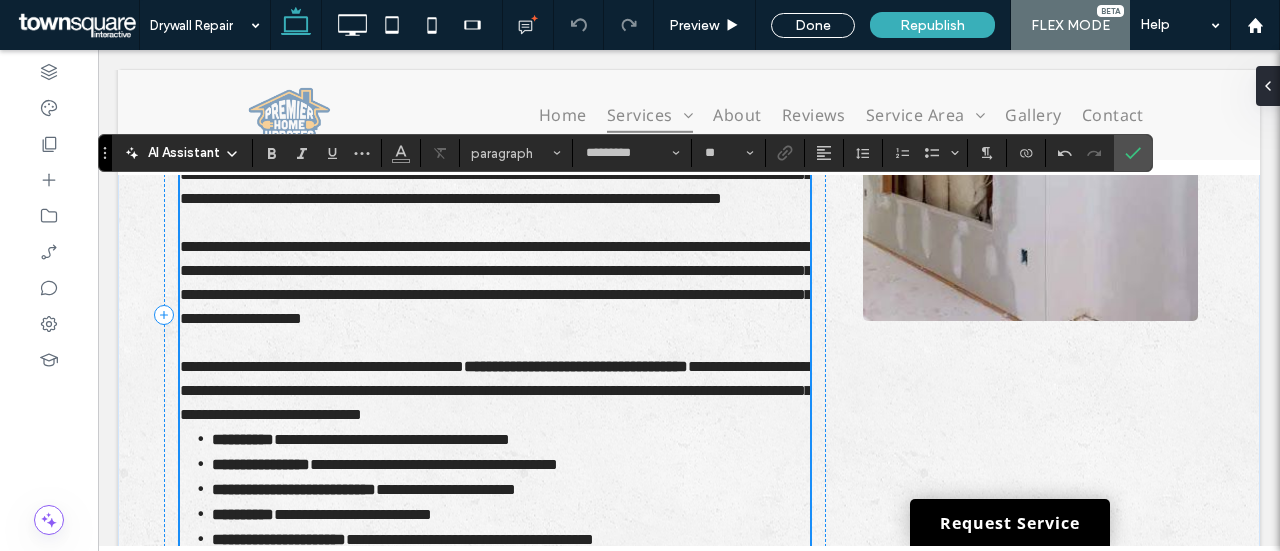 scroll, scrollTop: 384, scrollLeft: 0, axis: vertical 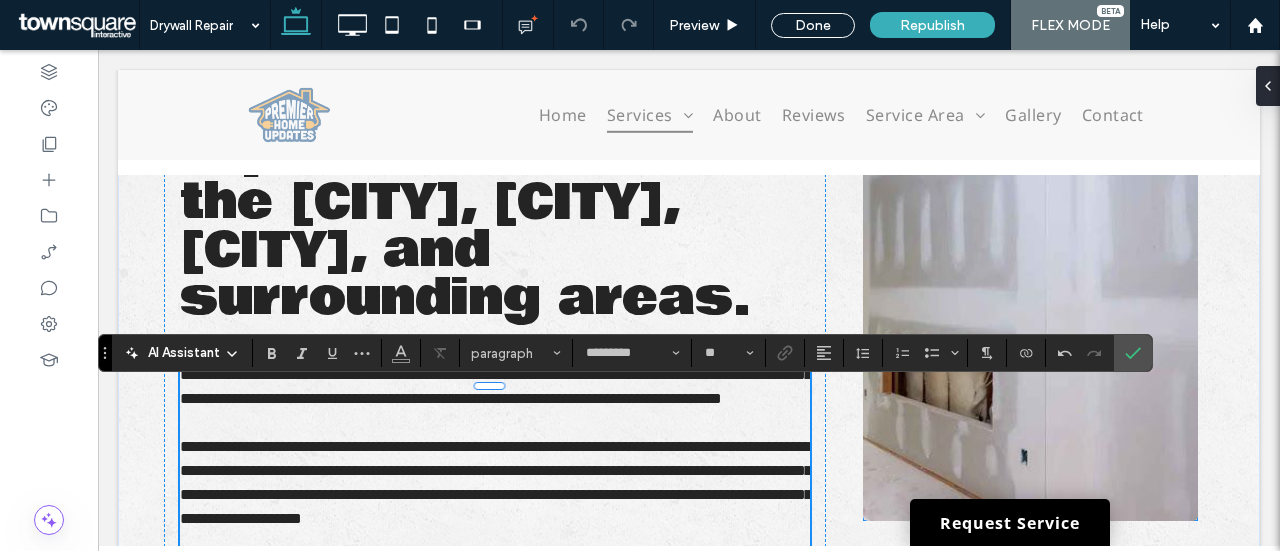 click at bounding box center [1030, 280] 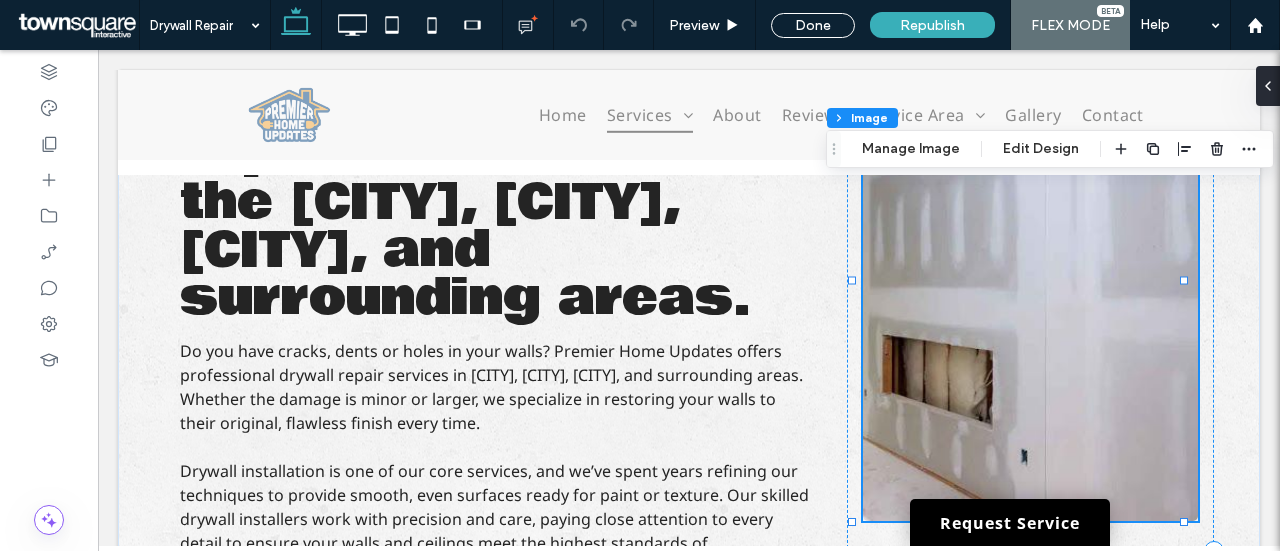 type on "*" 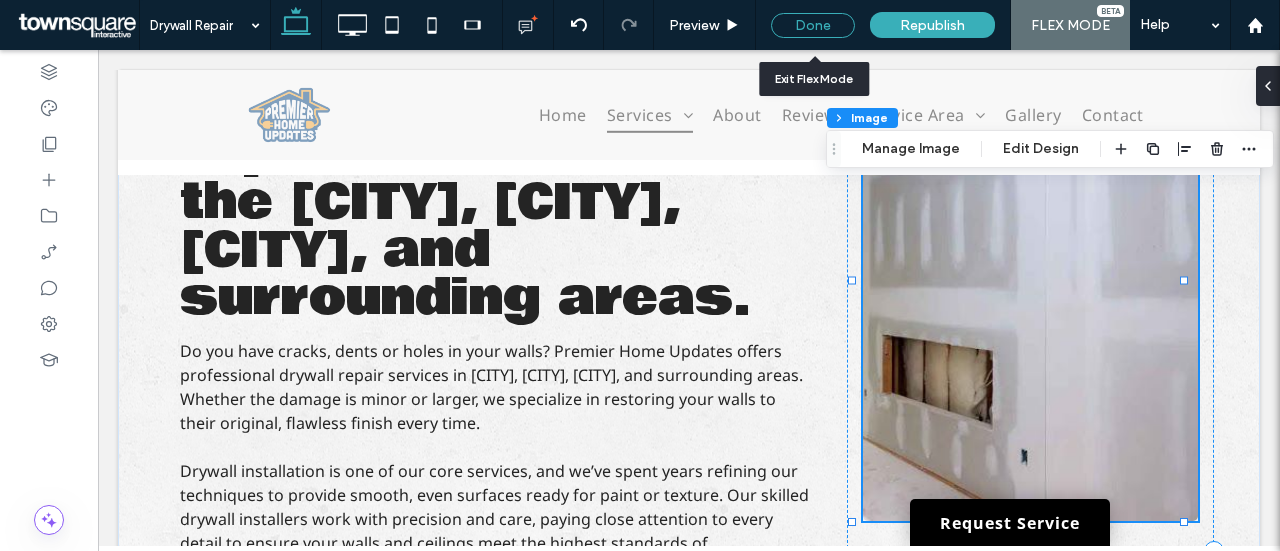 click on "Done" at bounding box center [813, 25] 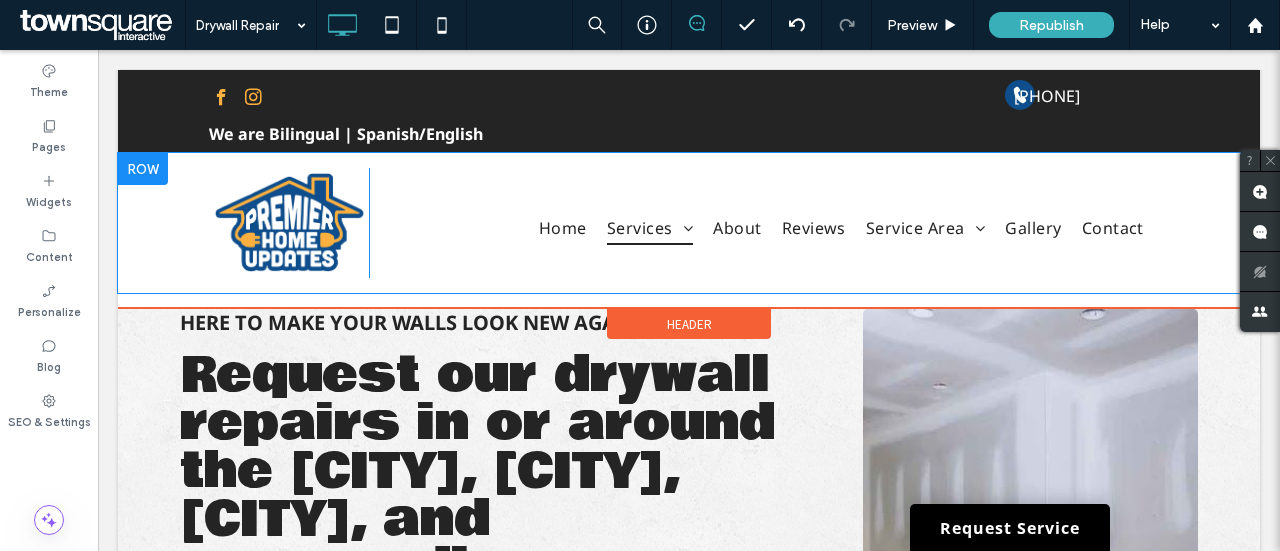 scroll, scrollTop: 84, scrollLeft: 0, axis: vertical 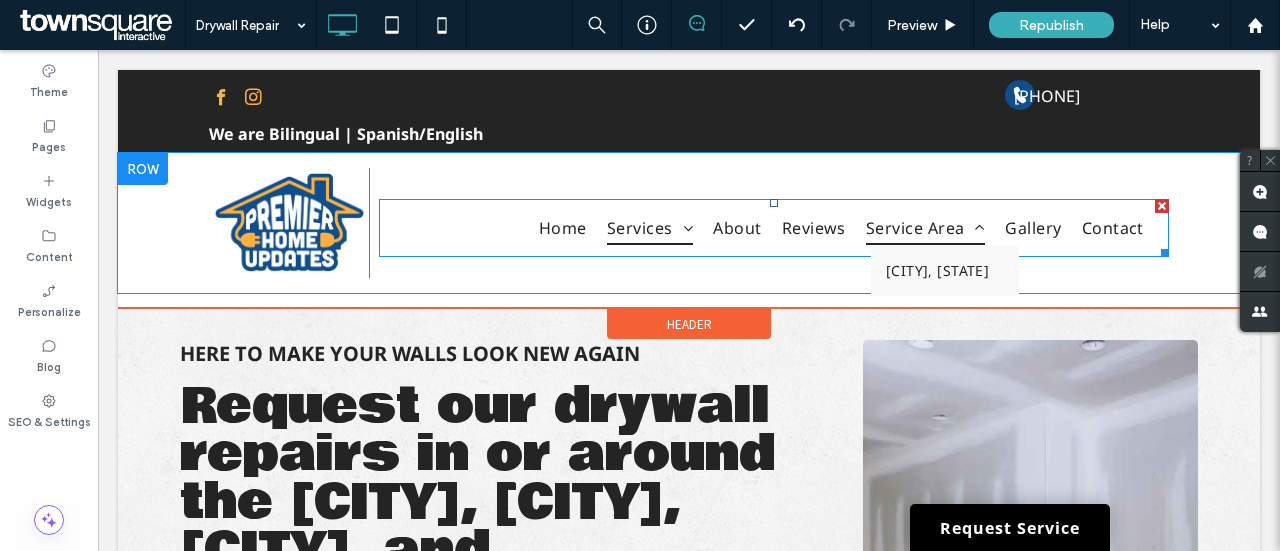 click on "Service Area" at bounding box center [925, 228] 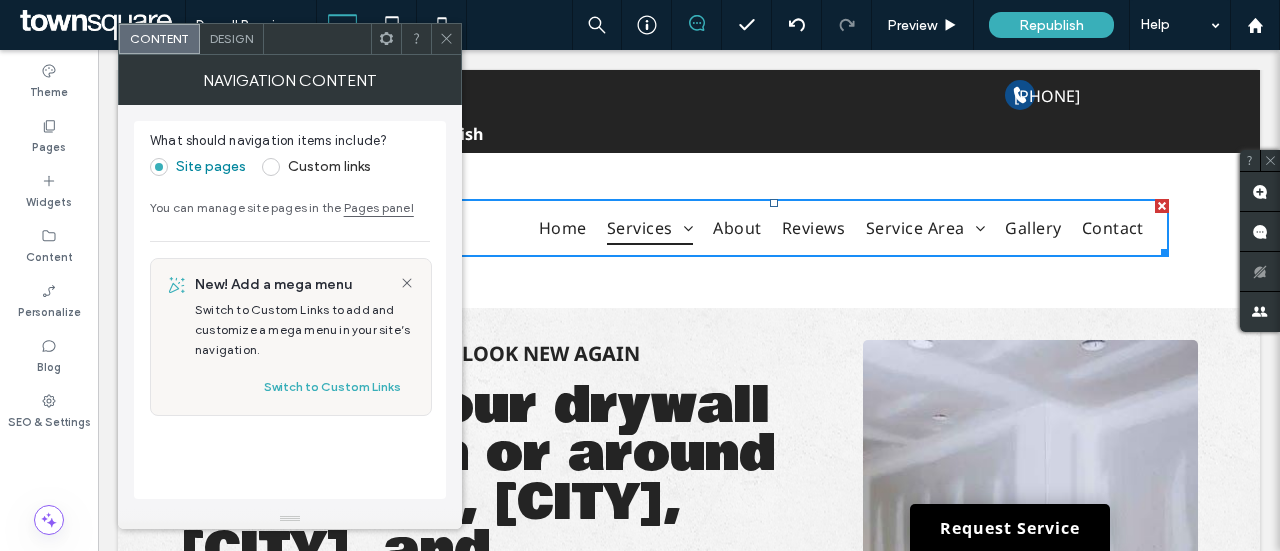 drag, startPoint x: 738, startPoint y: 227, endPoint x: 803, endPoint y: 263, distance: 74.30343 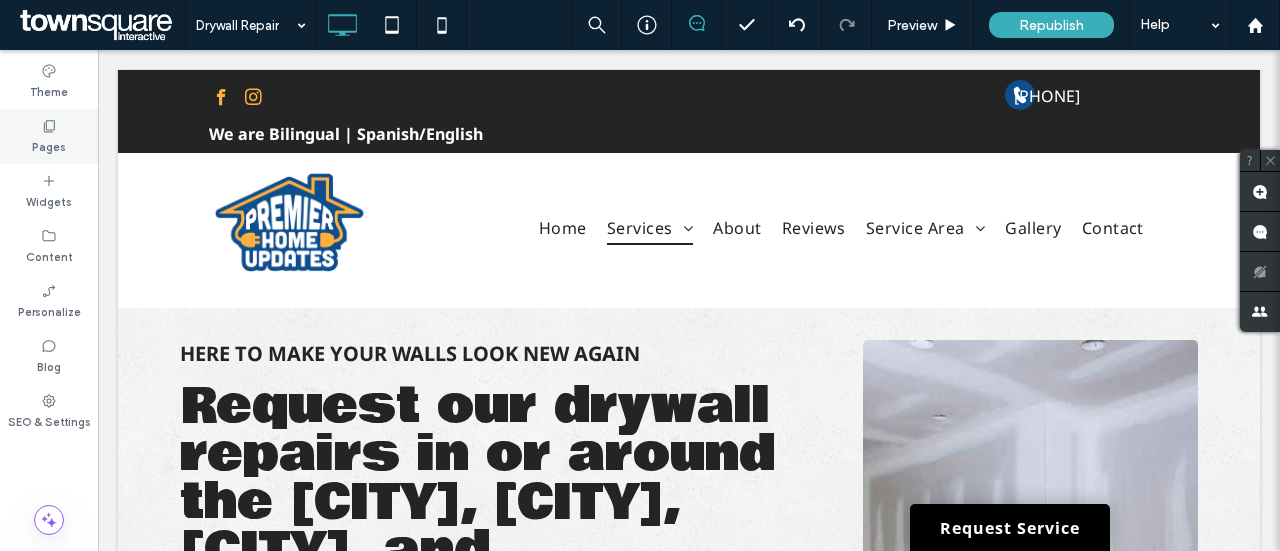 click 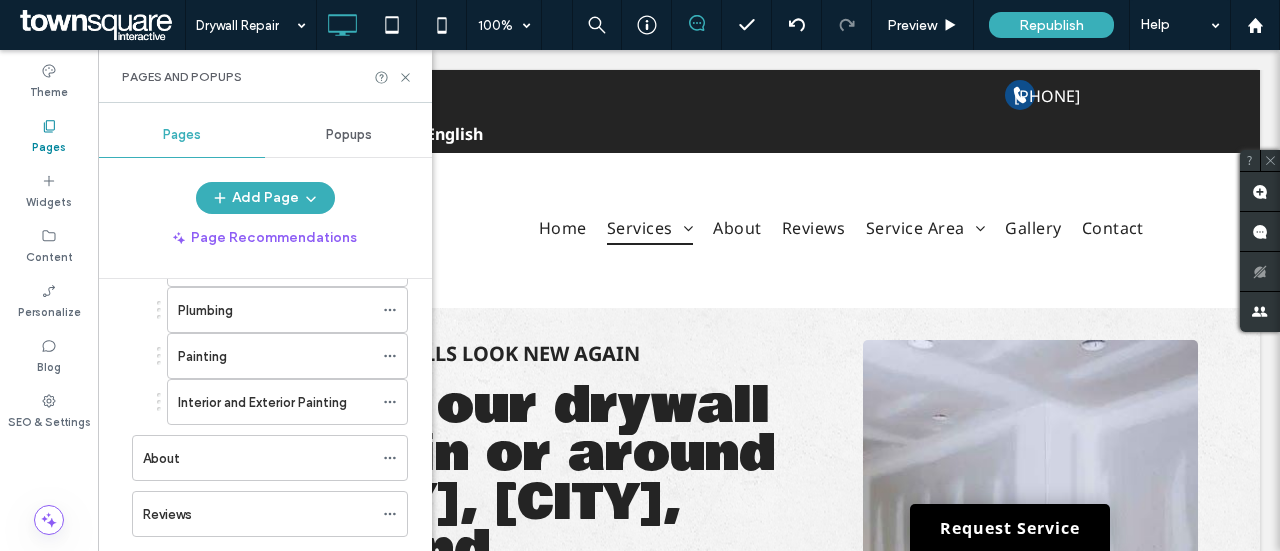 scroll, scrollTop: 300, scrollLeft: 0, axis: vertical 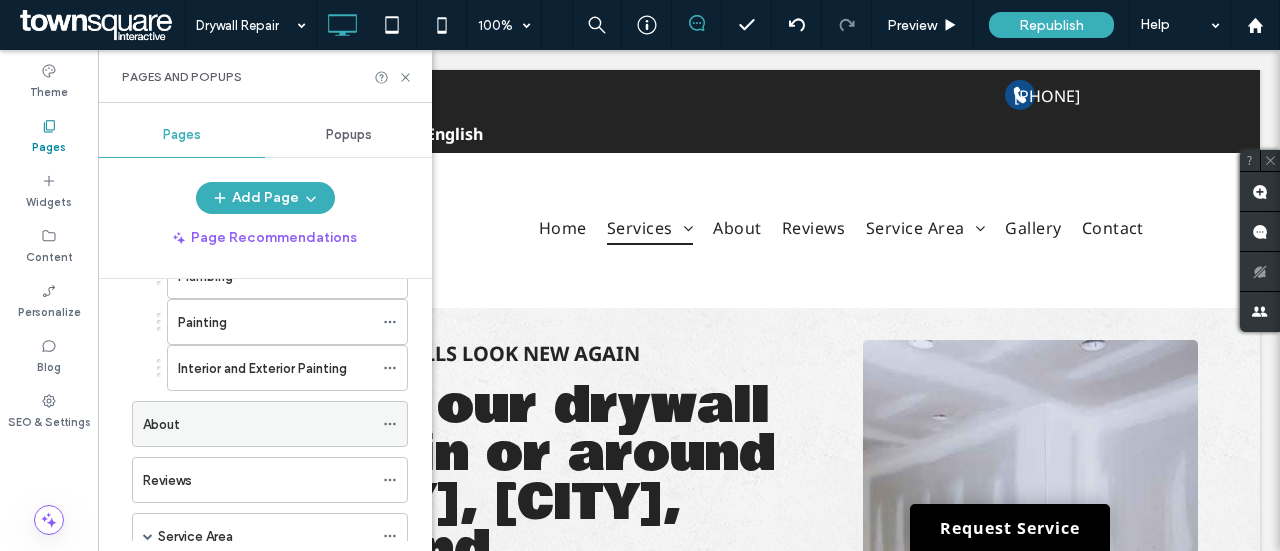 click on "About" at bounding box center [161, 424] 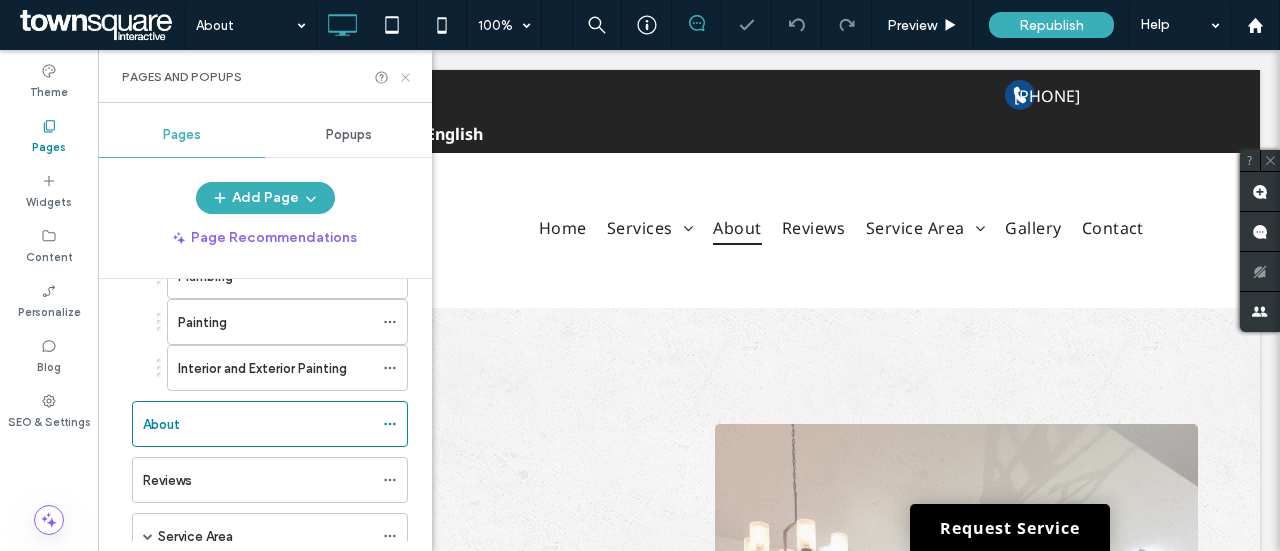 click 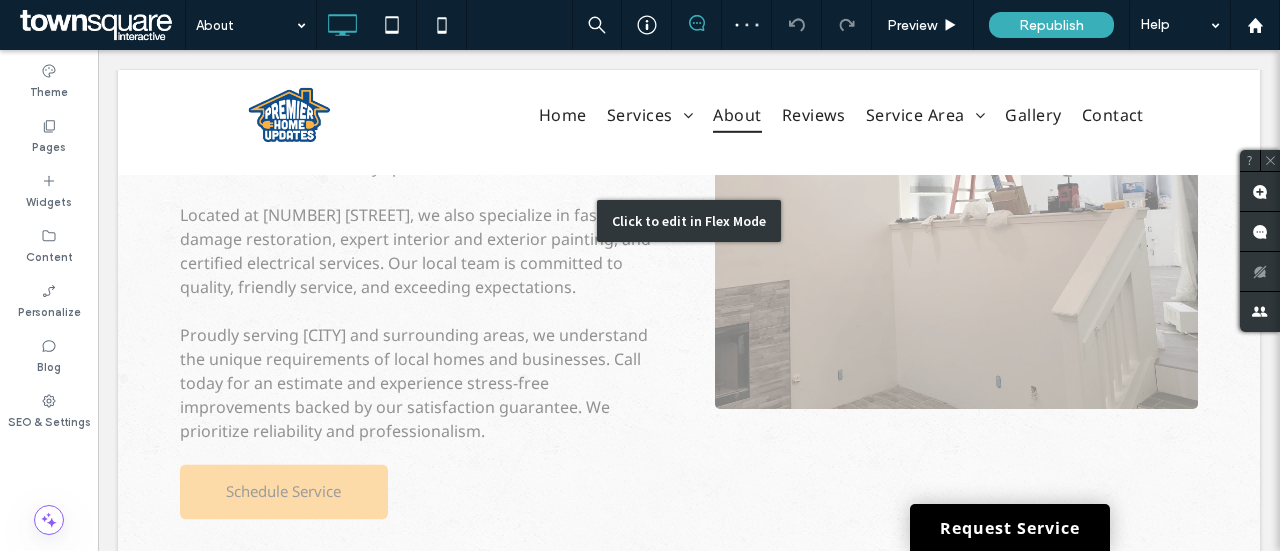 scroll, scrollTop: 400, scrollLeft: 0, axis: vertical 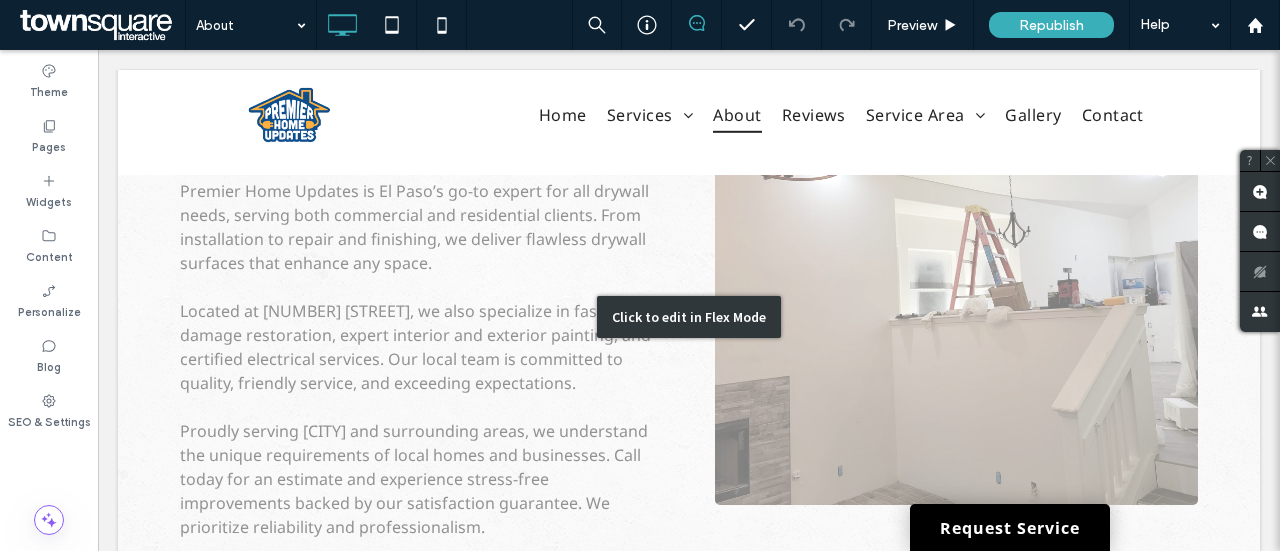click on "Click to edit in Flex Mode" at bounding box center [689, 317] 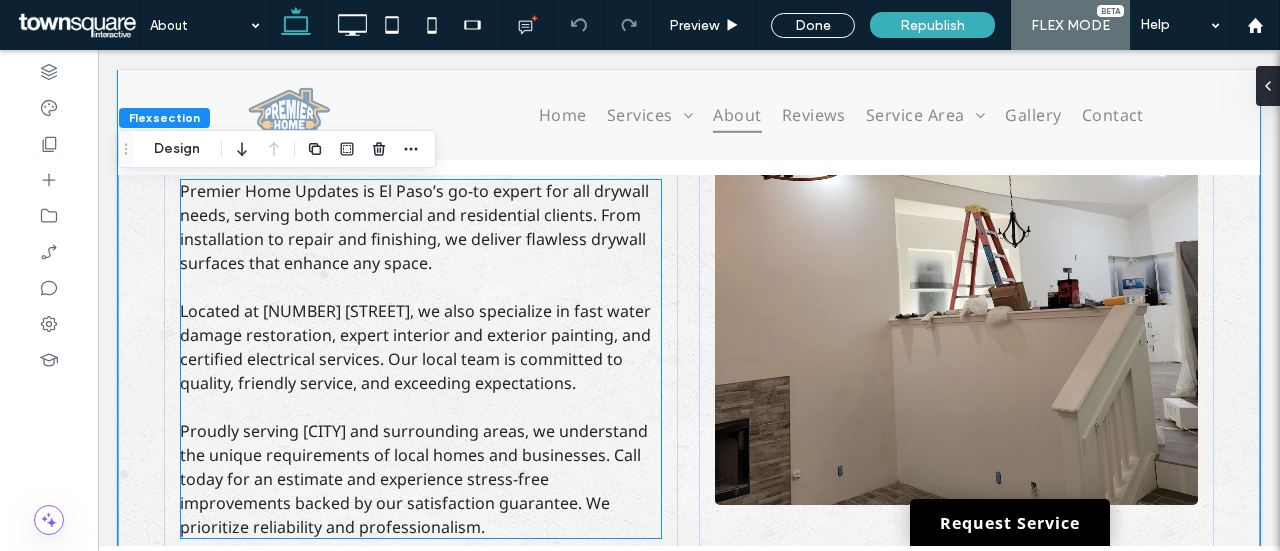 click on "Proudly serving El Paso and surrounding areas, we understand the unique requirements of local homes and businesses. Call today for an estimate and experience stress-free improvements backed by our satisfaction guarantee. We prioritize reliability and professionalism." at bounding box center (414, 479) 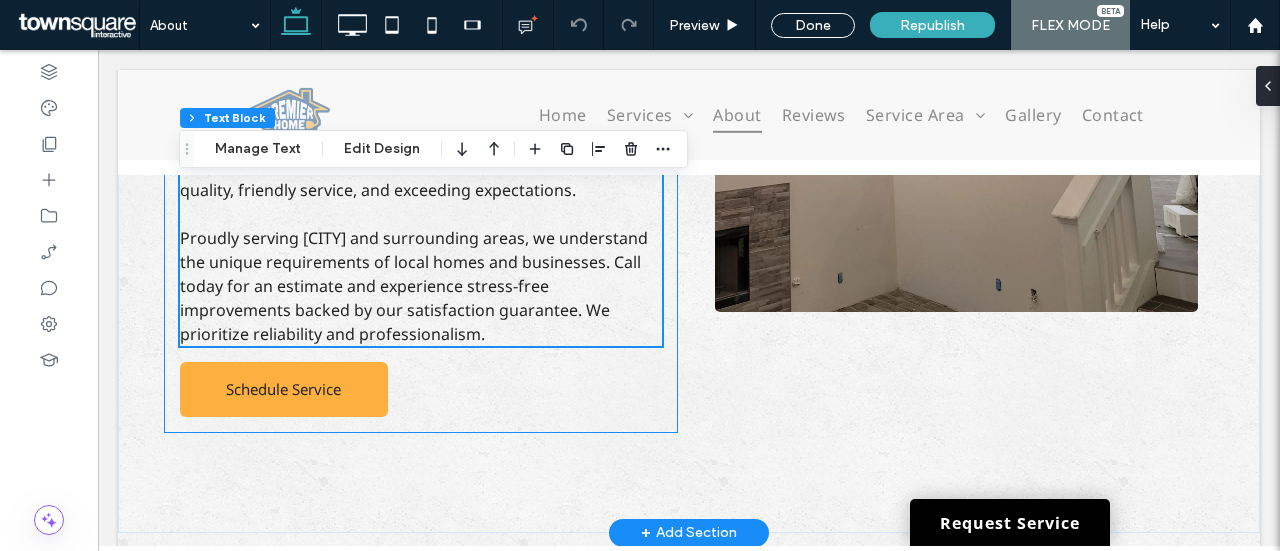 scroll, scrollTop: 600, scrollLeft: 0, axis: vertical 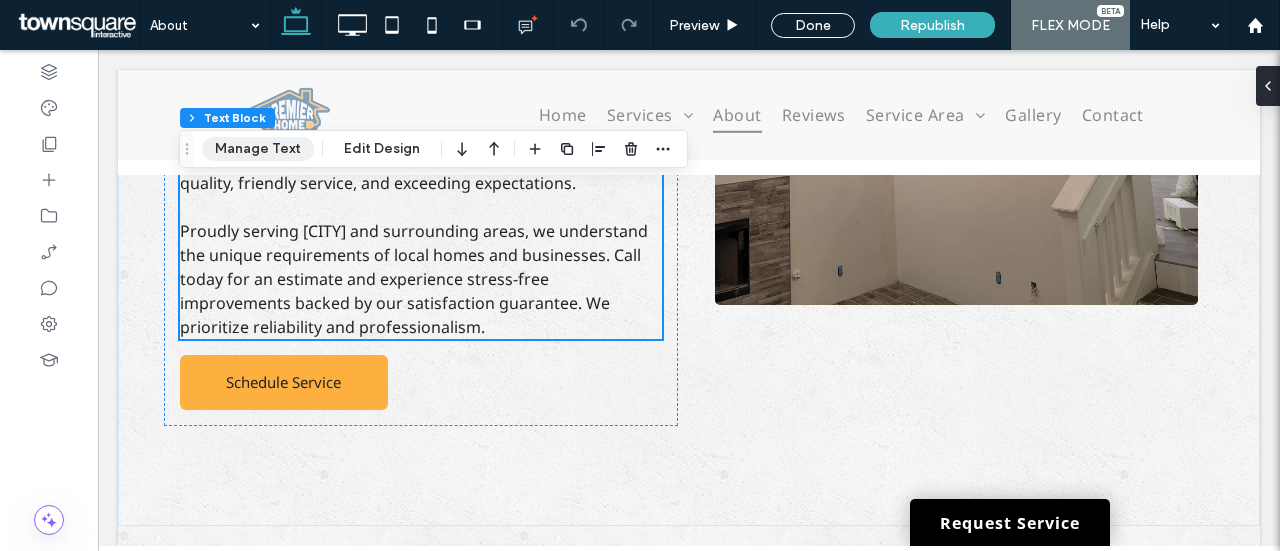 click on "Manage Text" at bounding box center [258, 149] 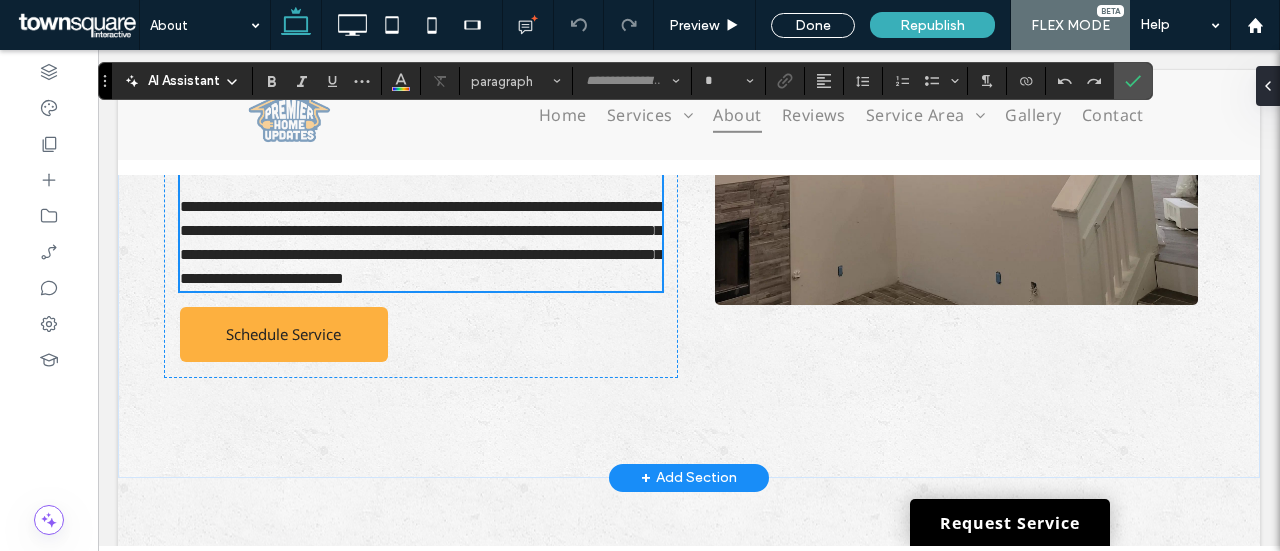 type on "*********" 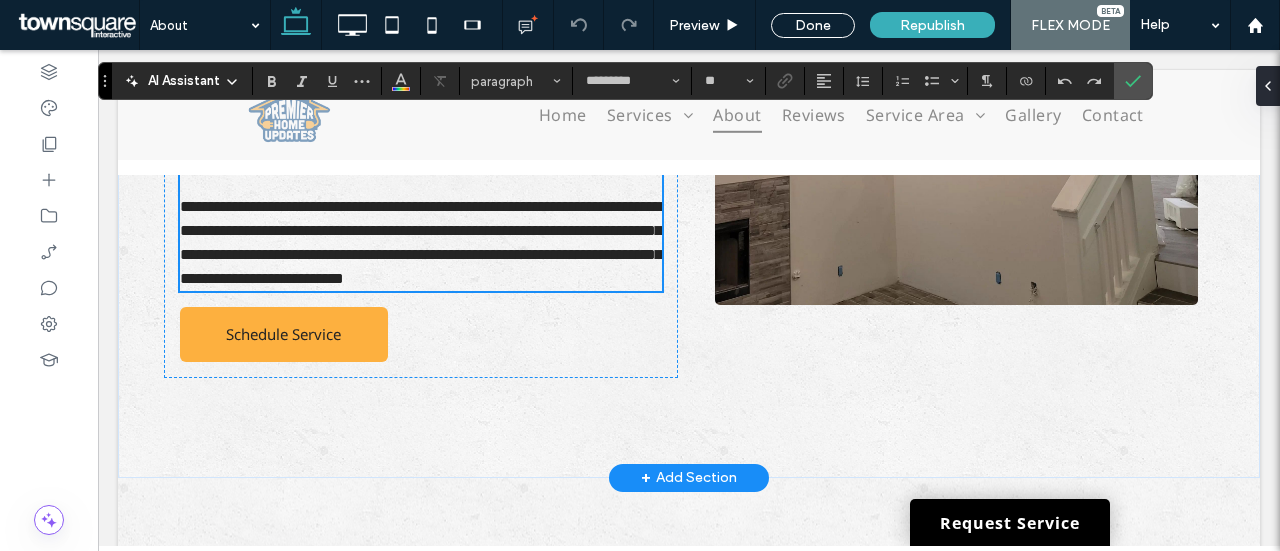 scroll, scrollTop: 472, scrollLeft: 0, axis: vertical 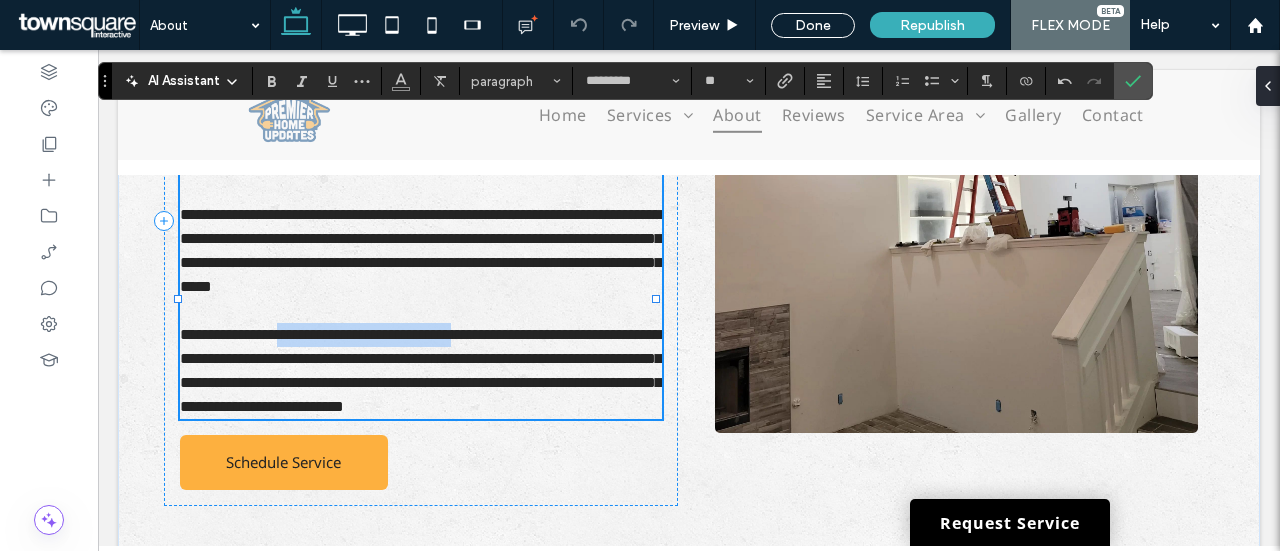 drag, startPoint x: 303, startPoint y: 380, endPoint x: 529, endPoint y: 375, distance: 226.0553 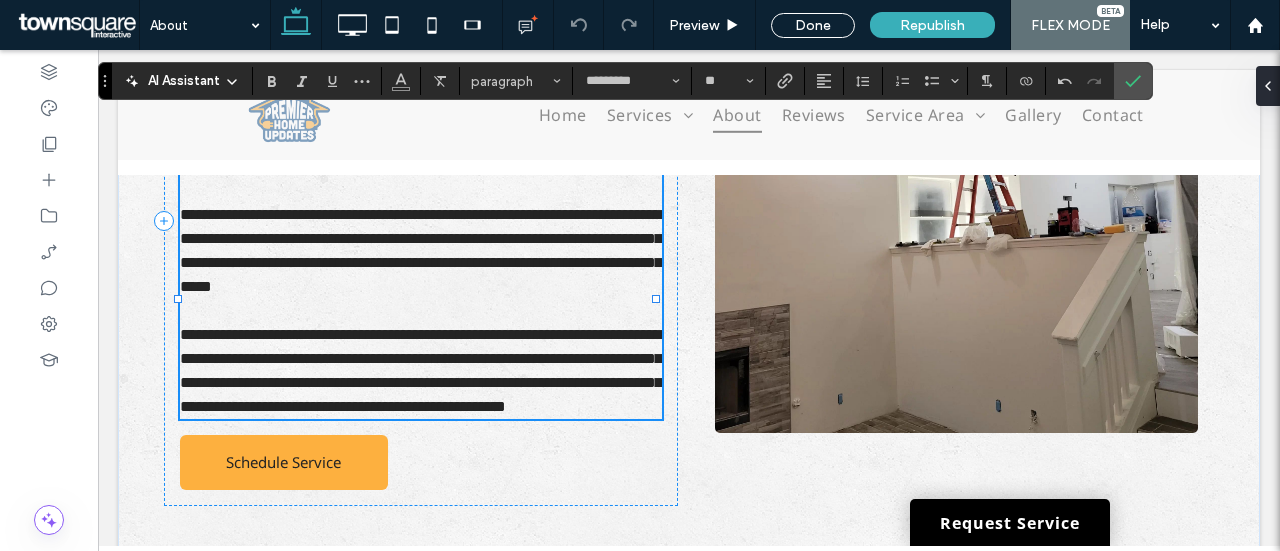scroll, scrollTop: 0, scrollLeft: 0, axis: both 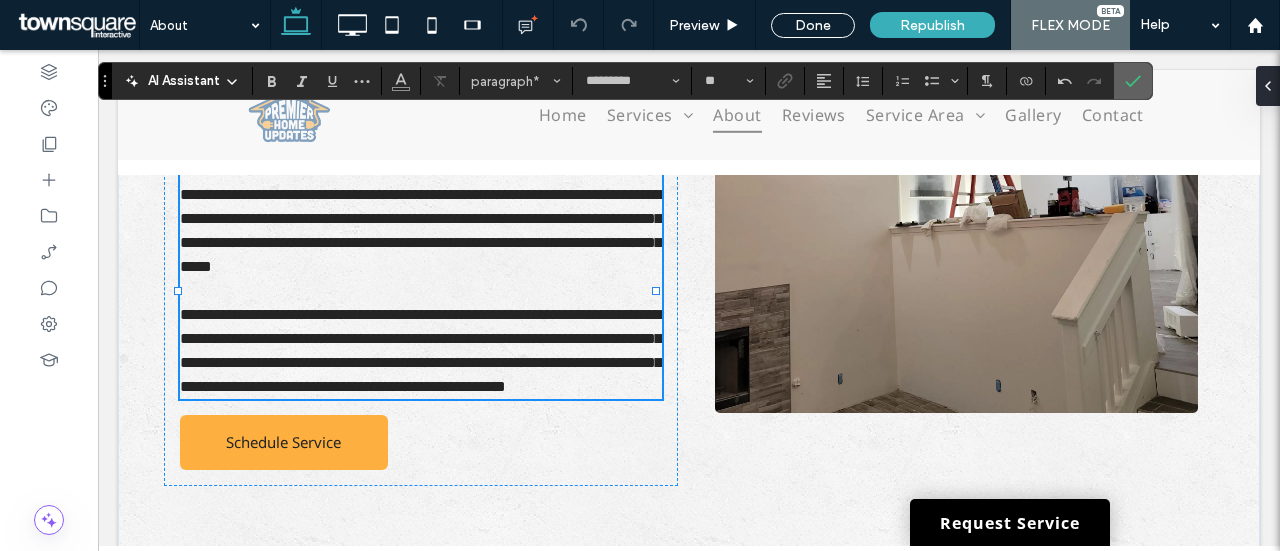 click at bounding box center (1133, 81) 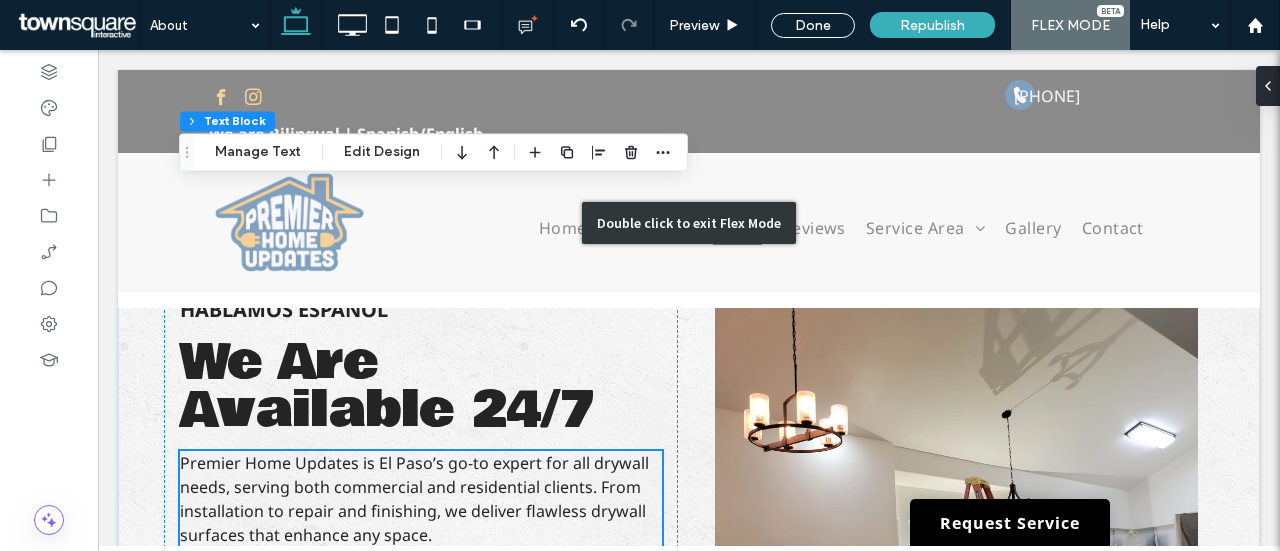 scroll, scrollTop: 92, scrollLeft: 0, axis: vertical 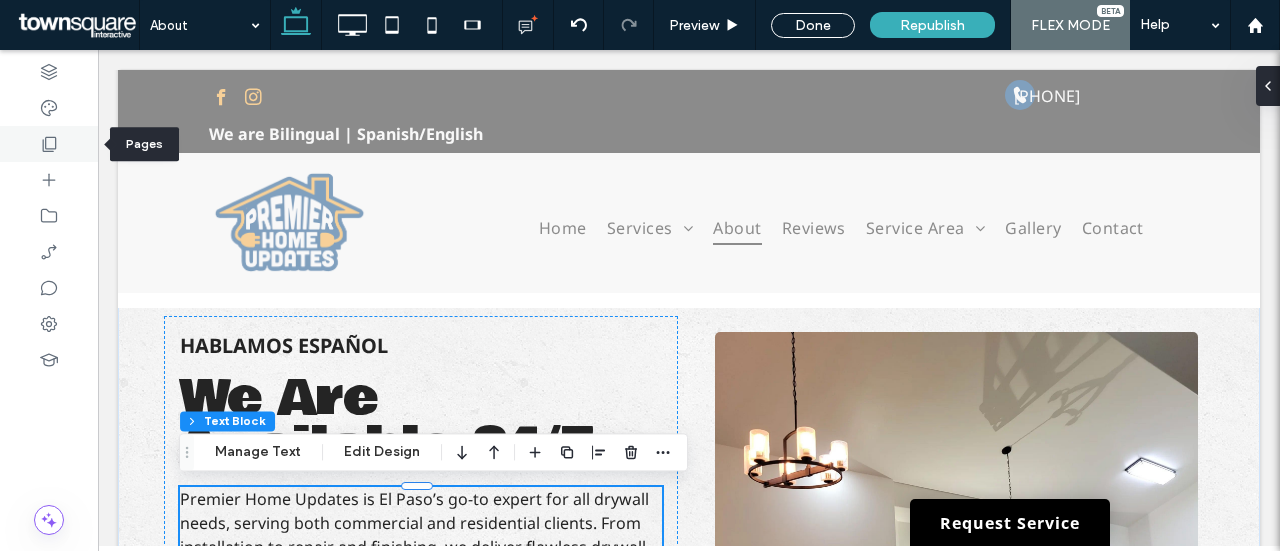 click 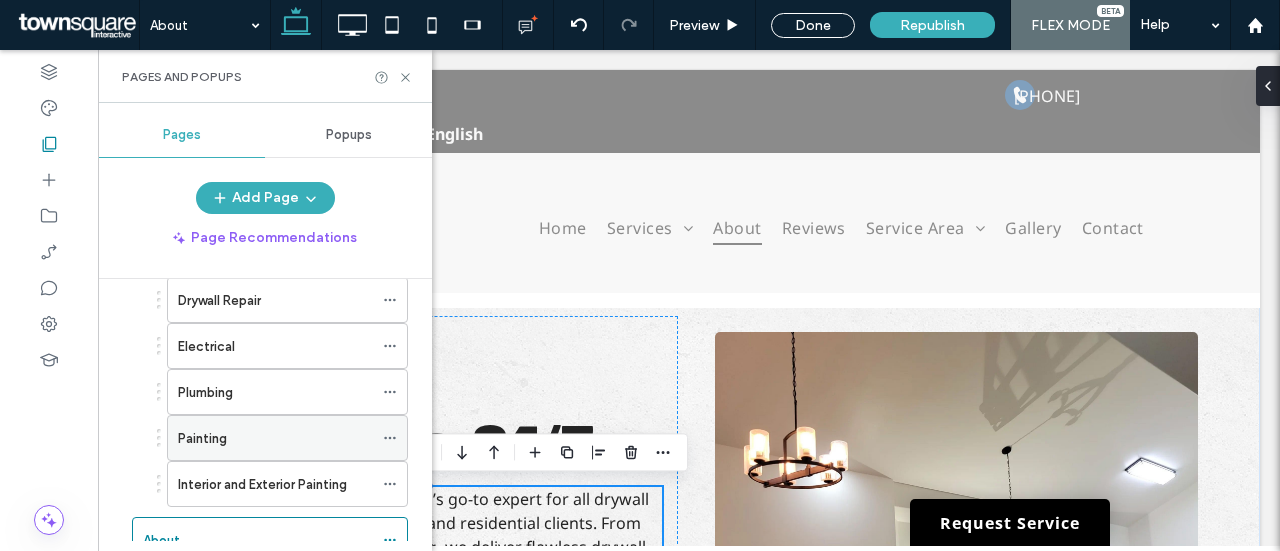 scroll, scrollTop: 300, scrollLeft: 0, axis: vertical 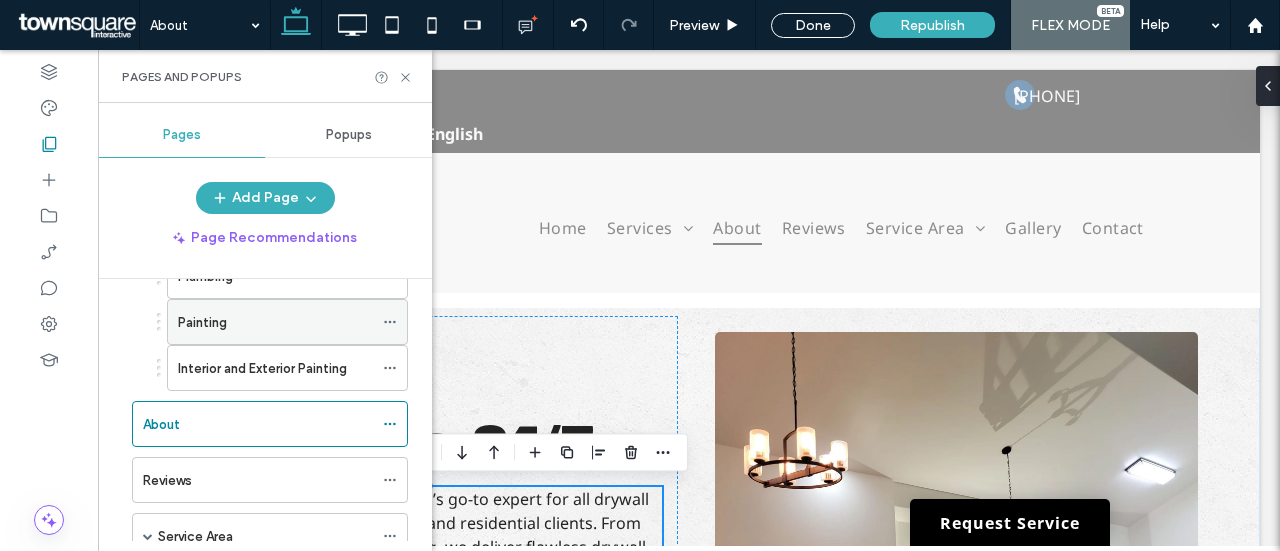 click on "Painting" at bounding box center [275, 322] 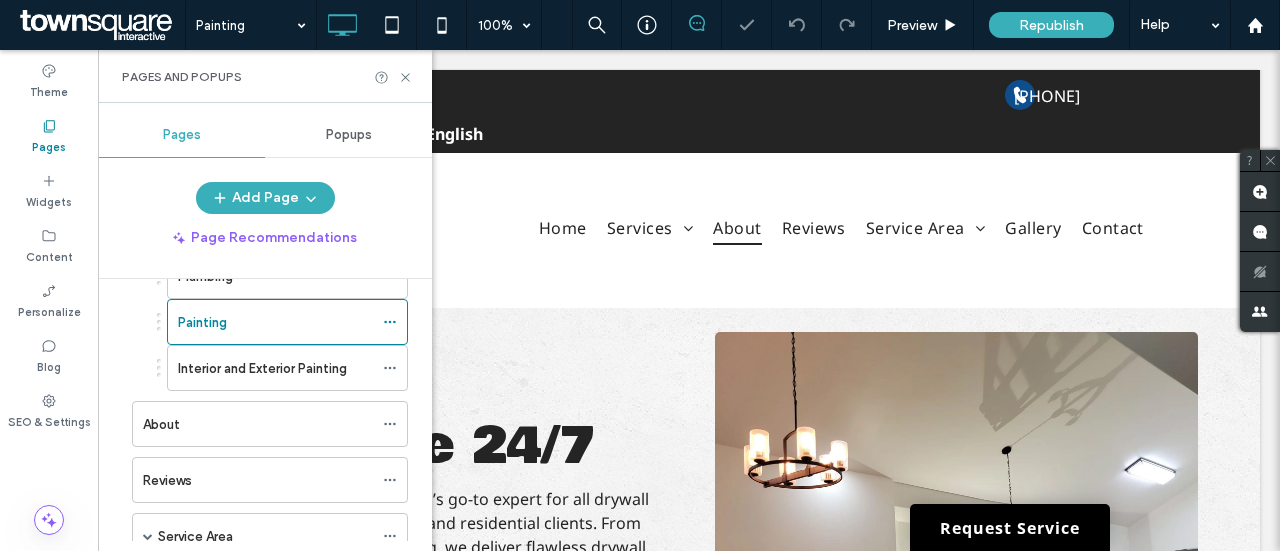 click on "Pages and Popups" at bounding box center [265, 76] 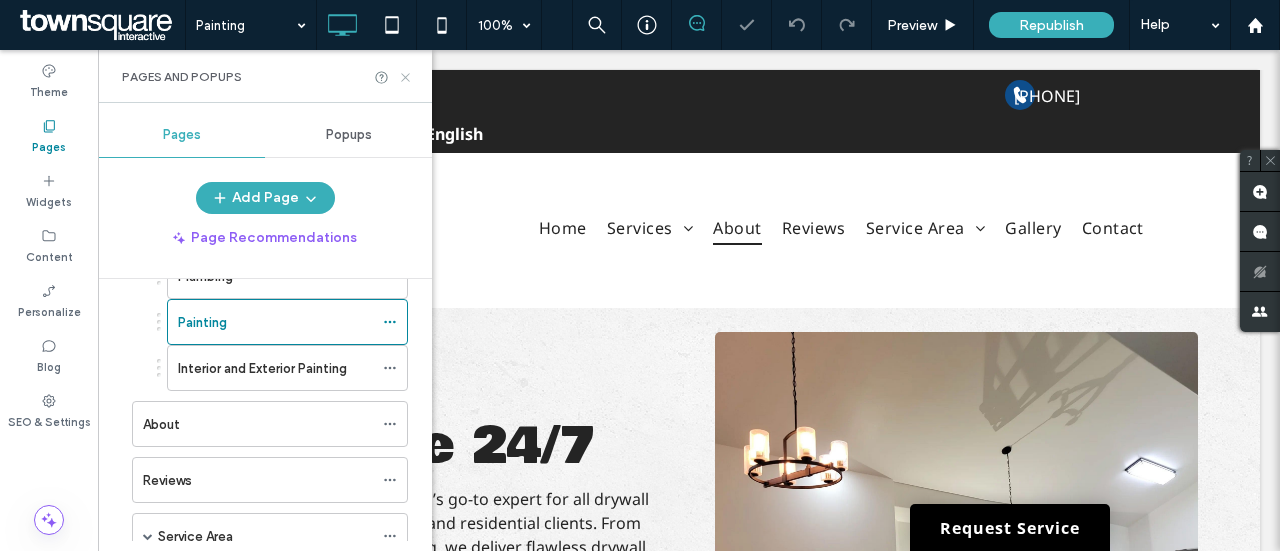 click 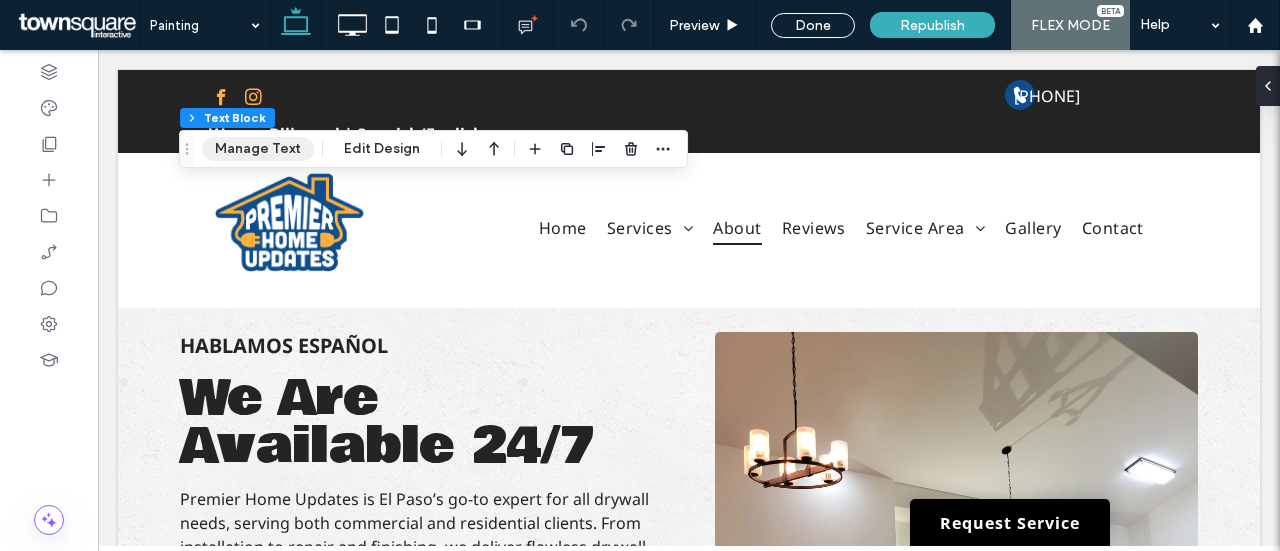 click on "Manage Text" at bounding box center [258, 149] 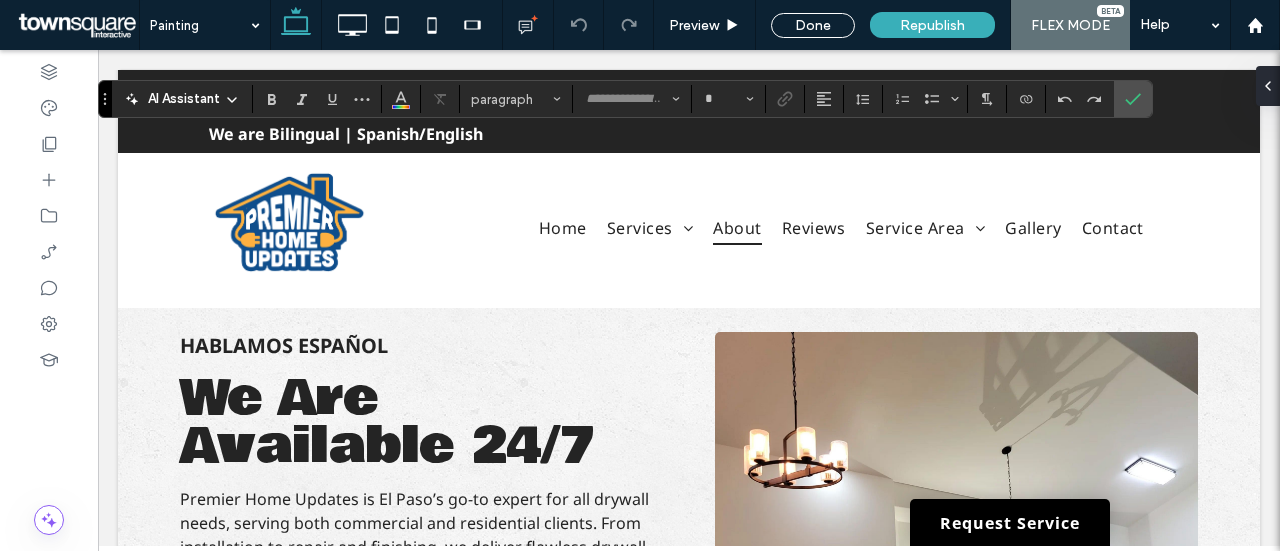 type on "**********" 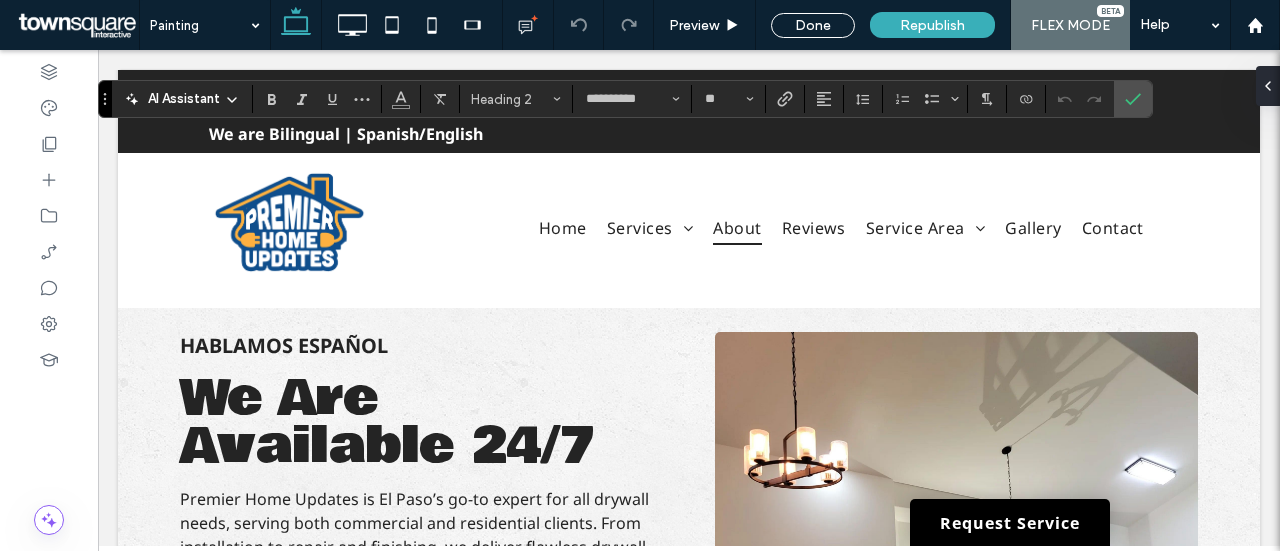 type on "*********" 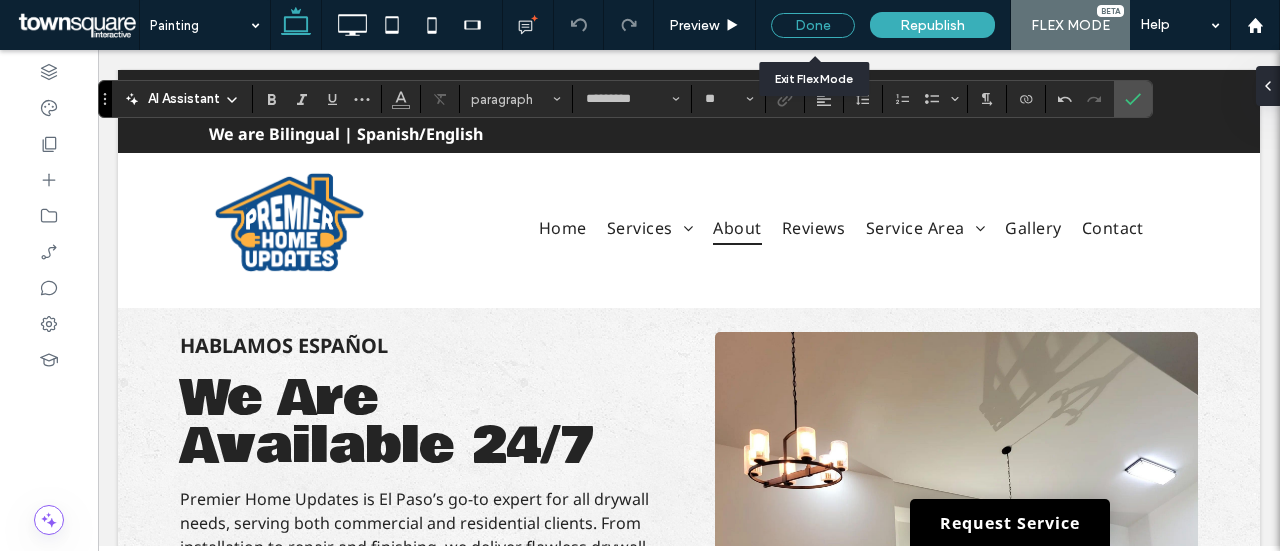 click on "Done" at bounding box center [813, 25] 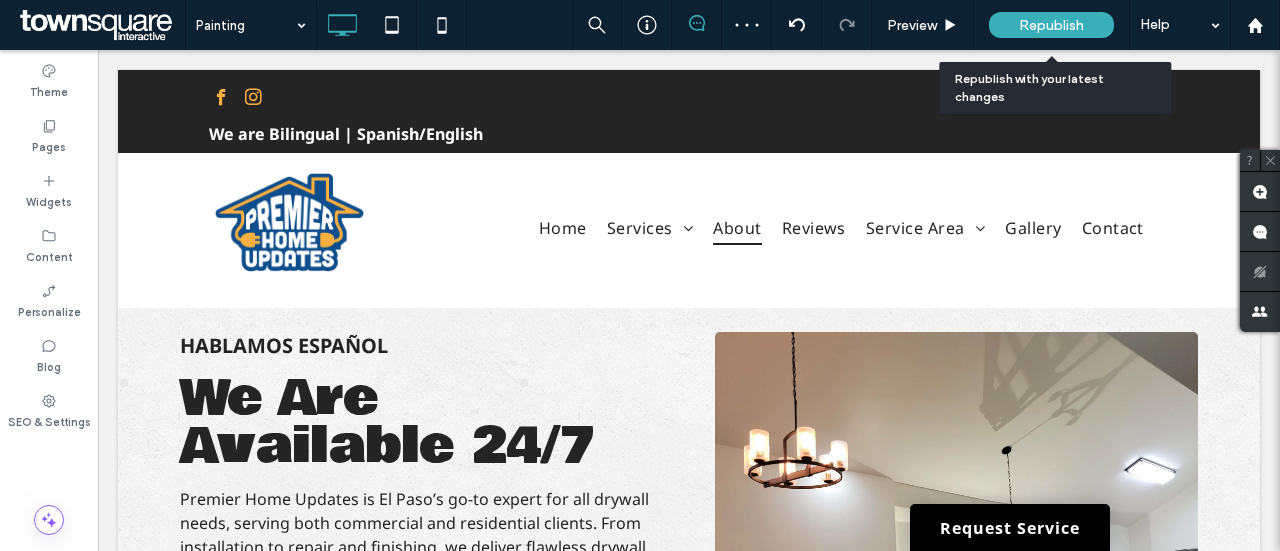 click on "Republish" at bounding box center [1051, 25] 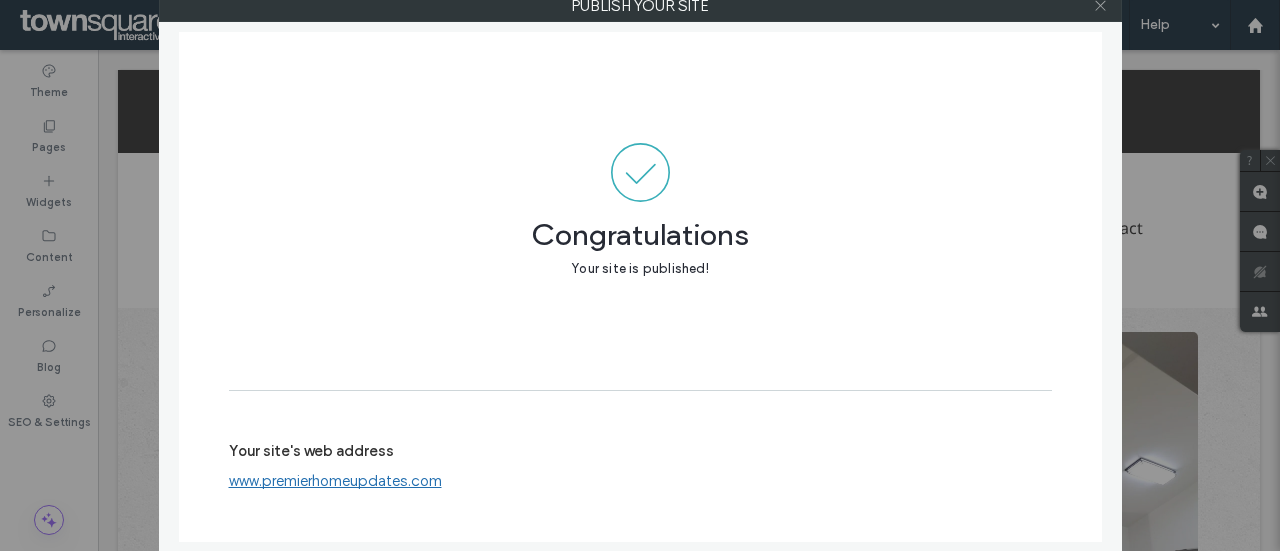 drag, startPoint x: 1096, startPoint y: 2, endPoint x: 1070, endPoint y: 17, distance: 30.016663 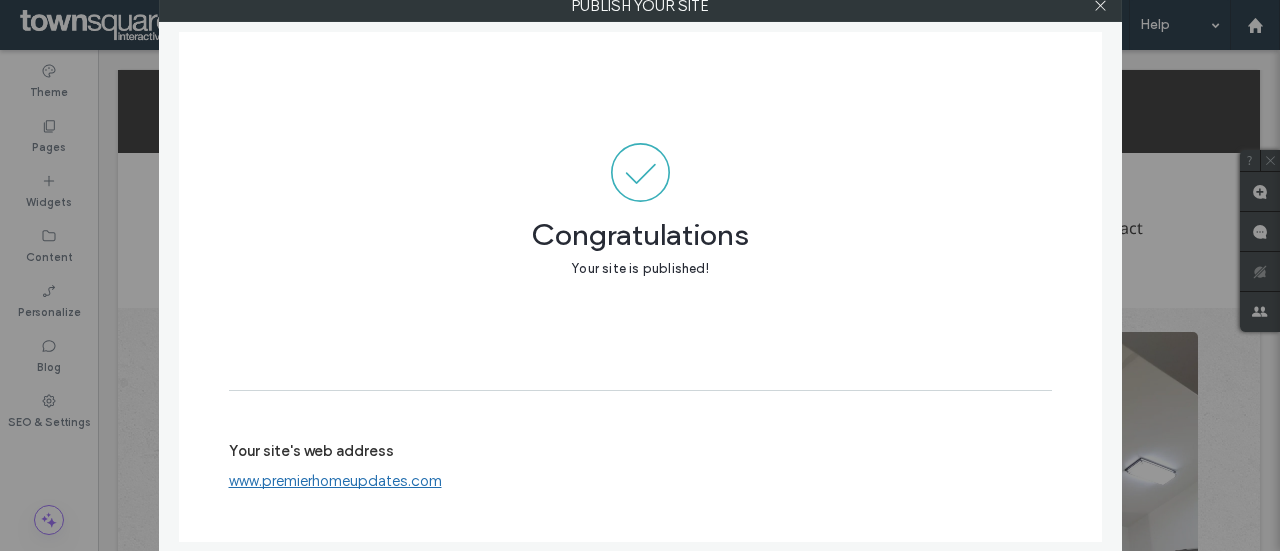 click 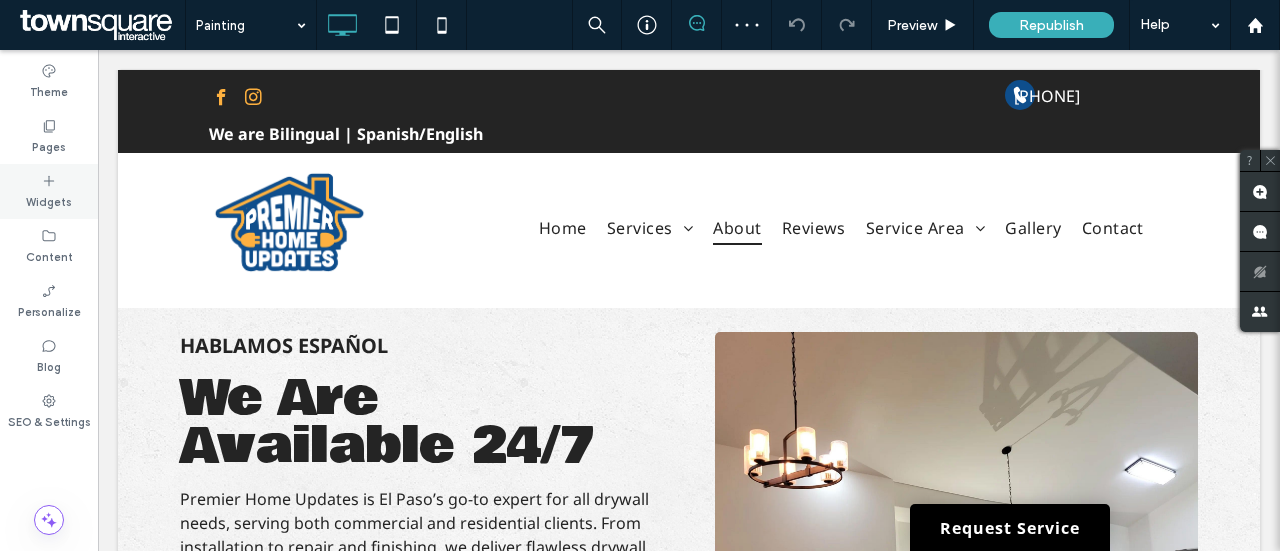 click 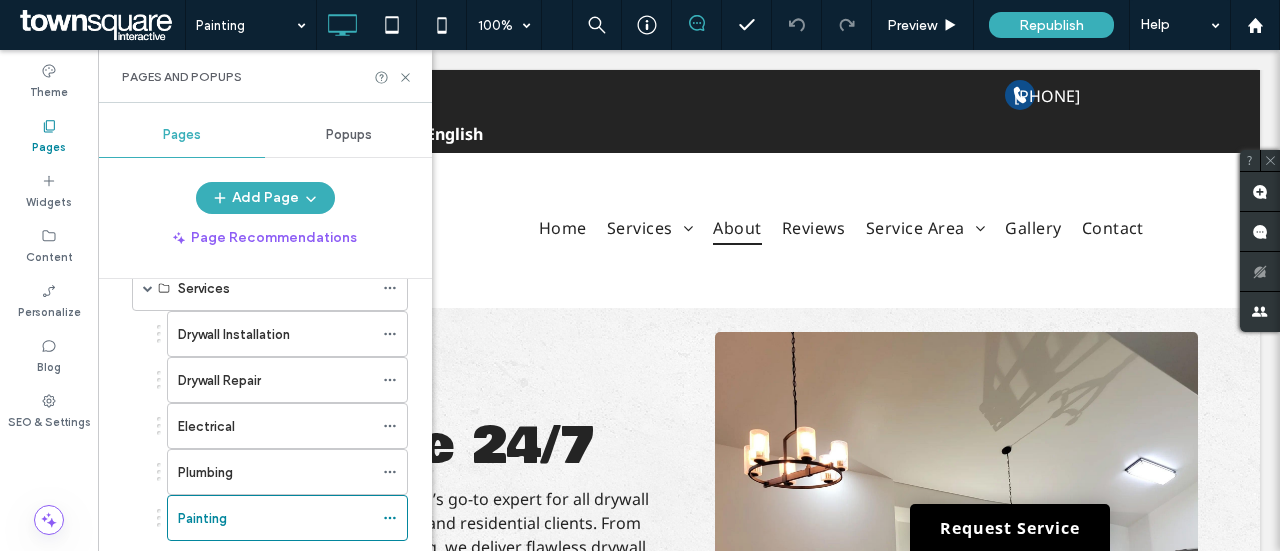 scroll, scrollTop: 300, scrollLeft: 0, axis: vertical 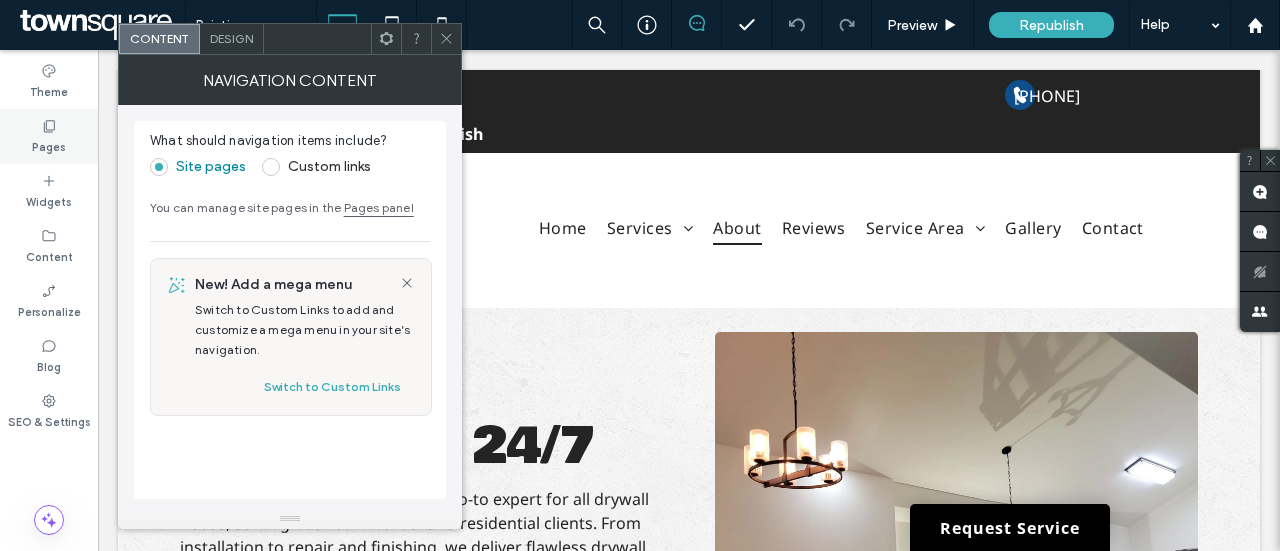 click on "Pages" at bounding box center (49, 136) 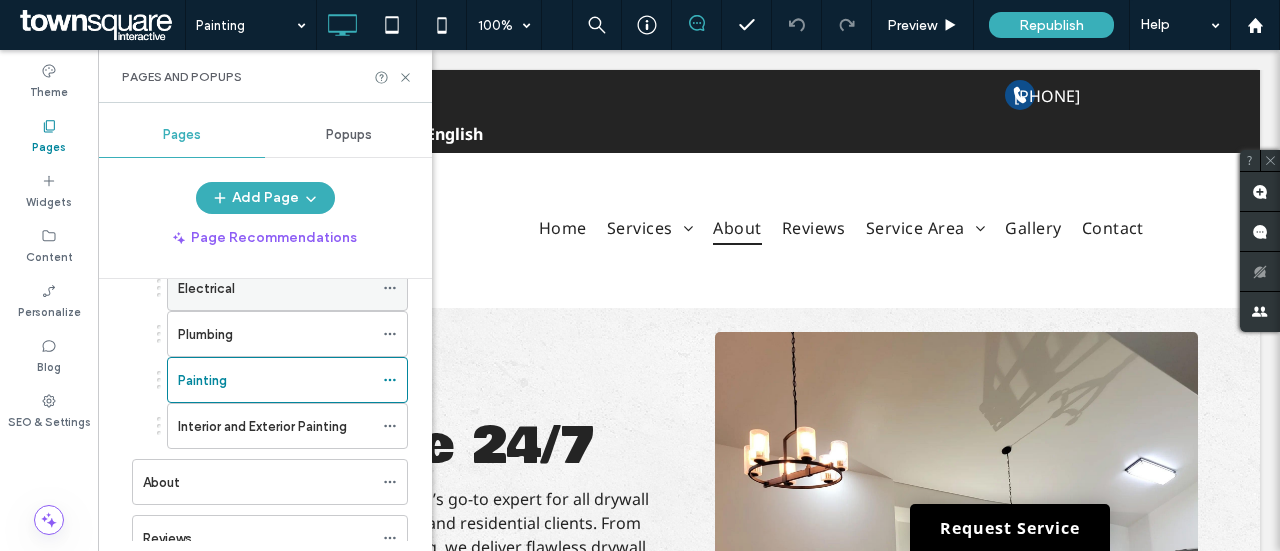 scroll, scrollTop: 200, scrollLeft: 0, axis: vertical 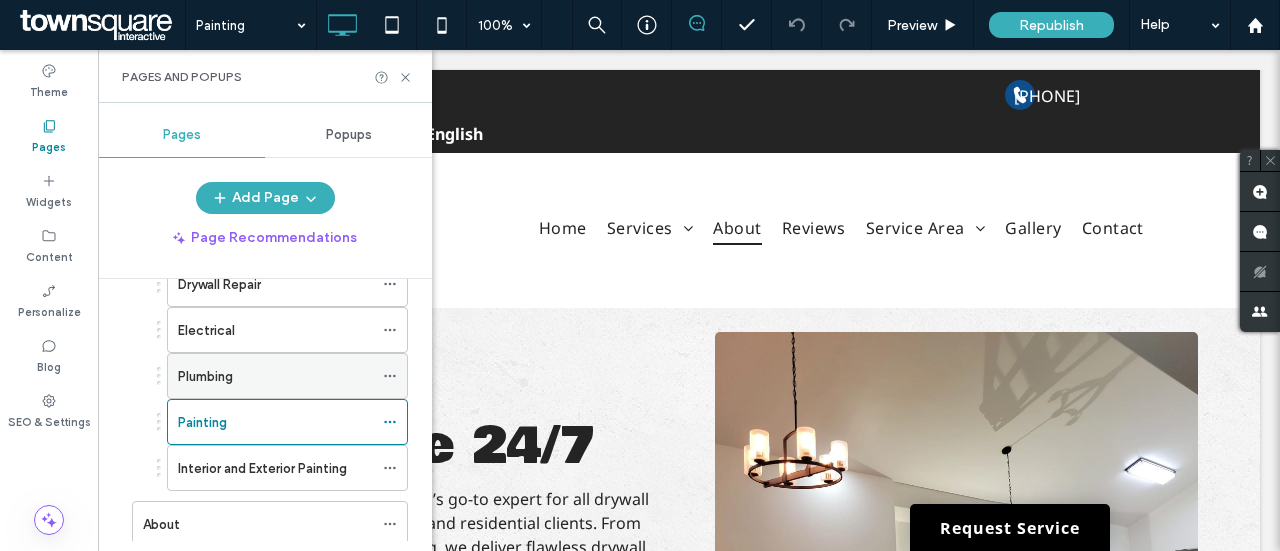 click on "Plumbing" at bounding box center [275, 376] 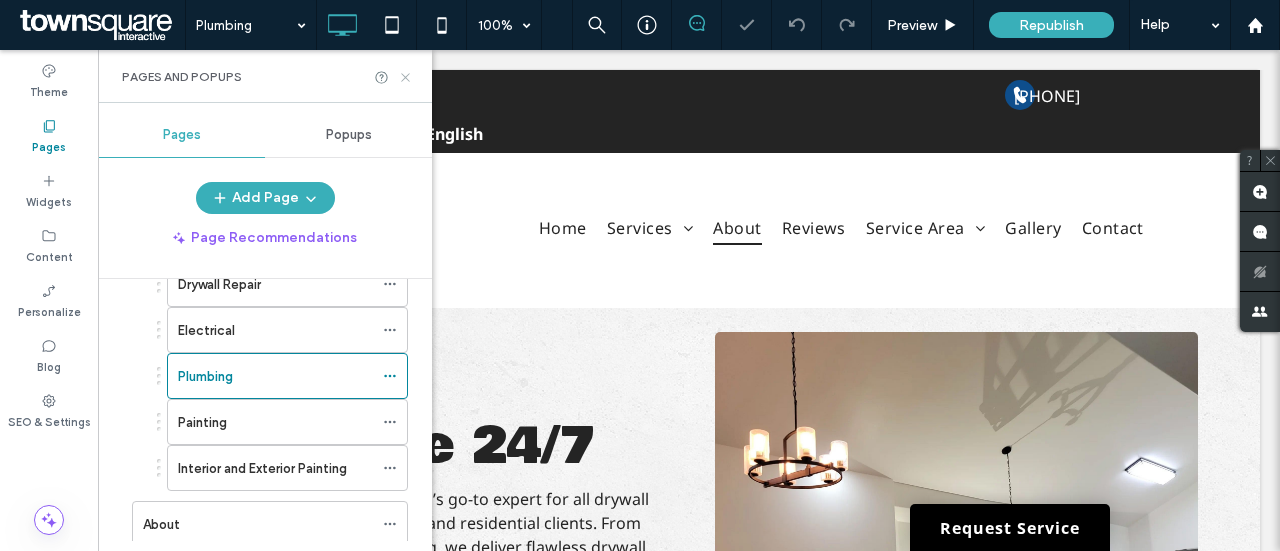 click 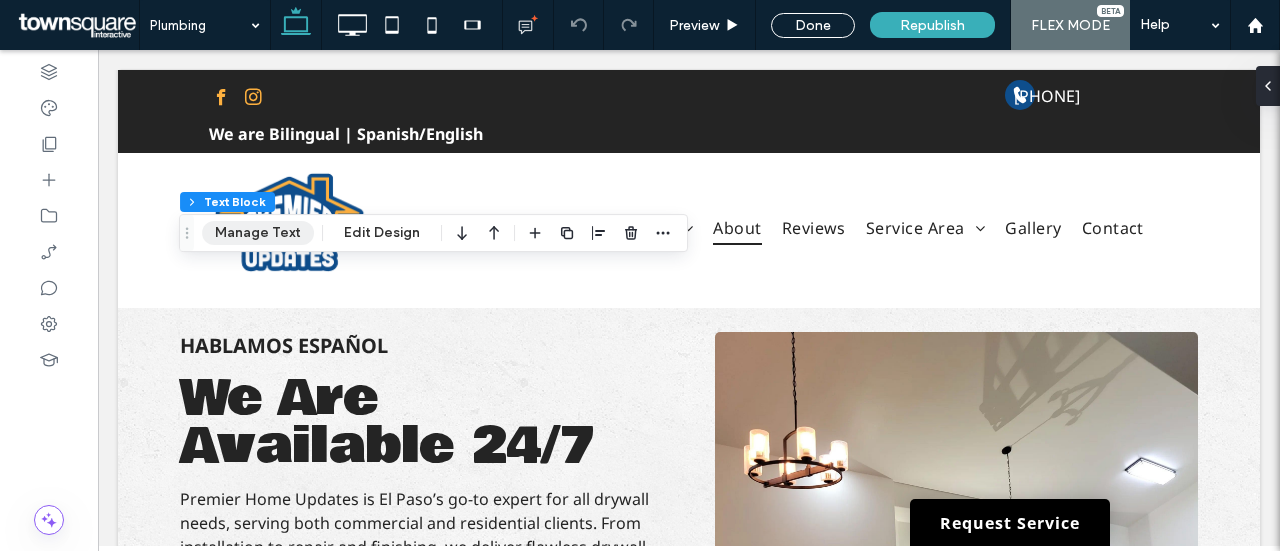 click on "Manage Text" at bounding box center [258, 233] 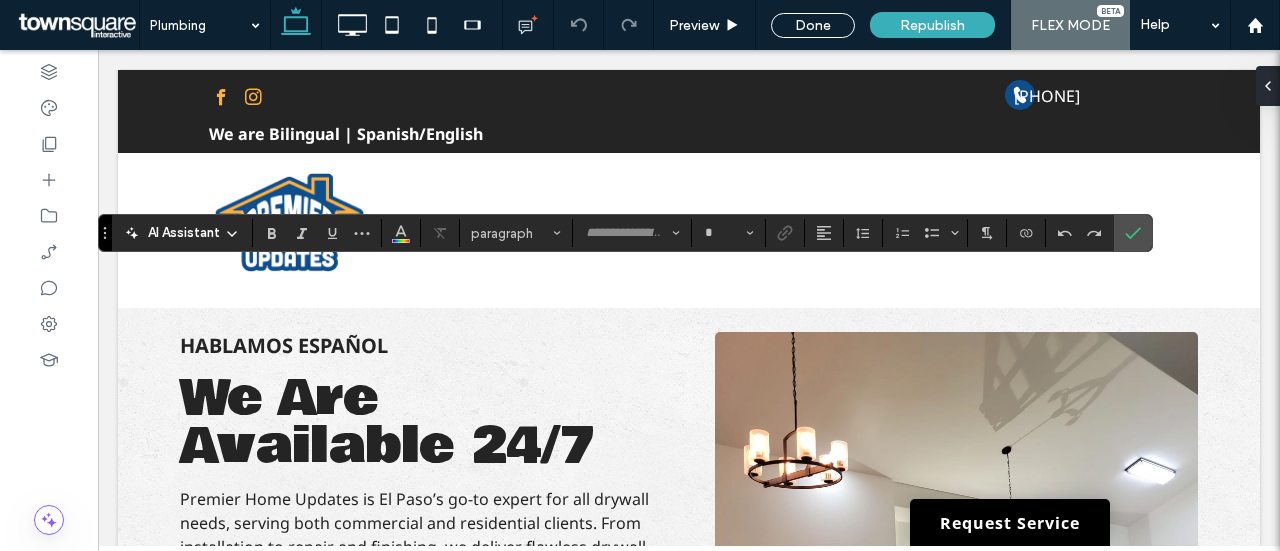 type on "**********" 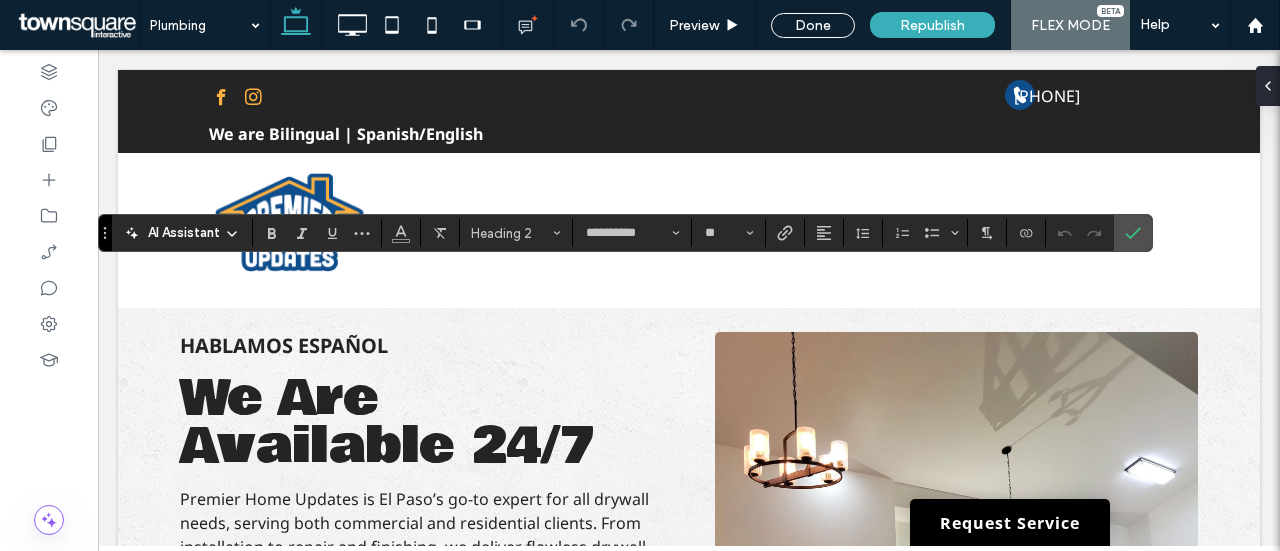 type on "*********" 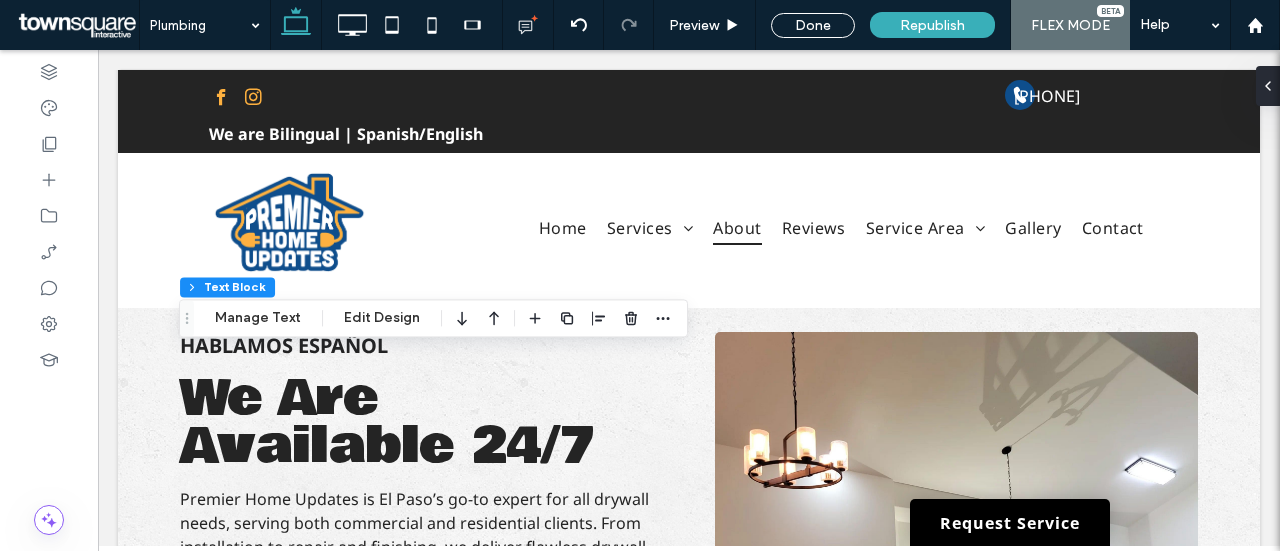 click on "Flex section Flex column Text Block Manage Text Edit Design" at bounding box center (433, 318) 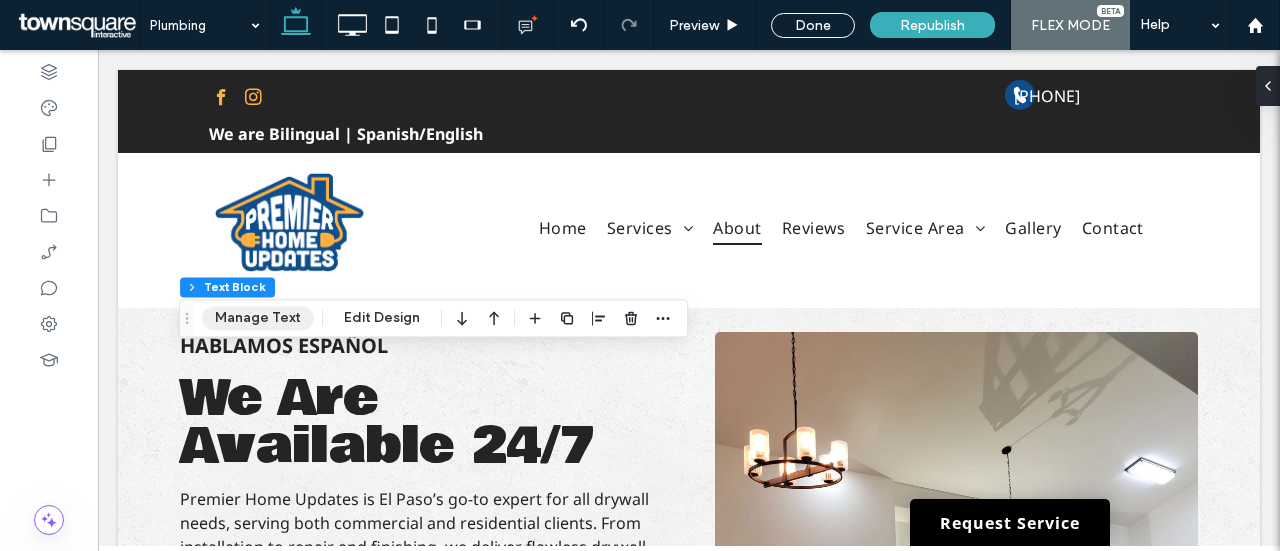 click on "Manage Text" at bounding box center (258, 318) 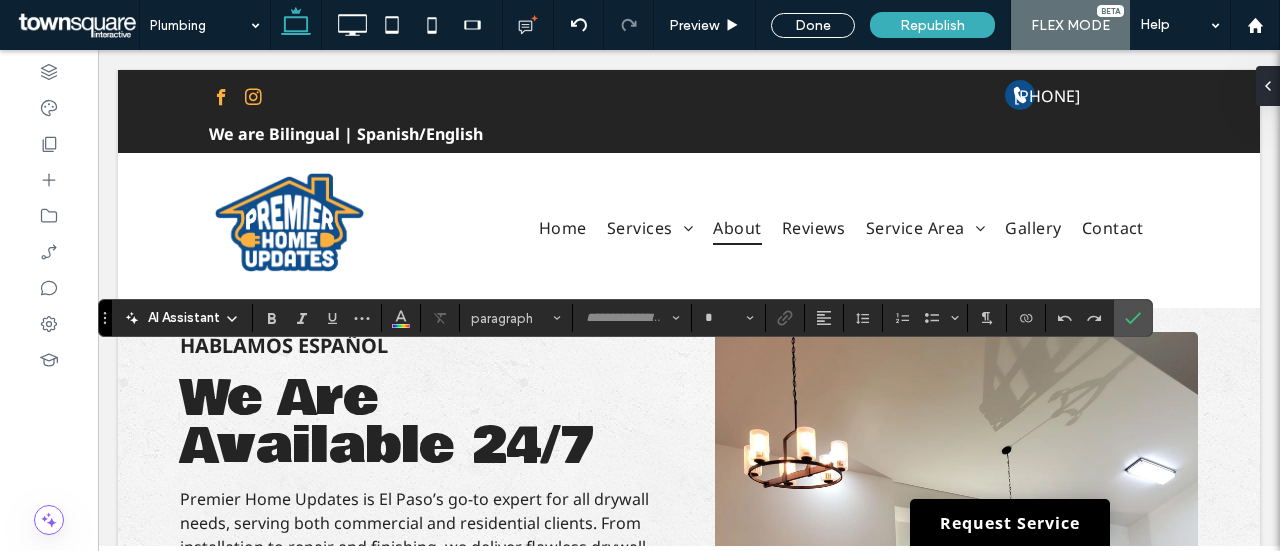 type on "*********" 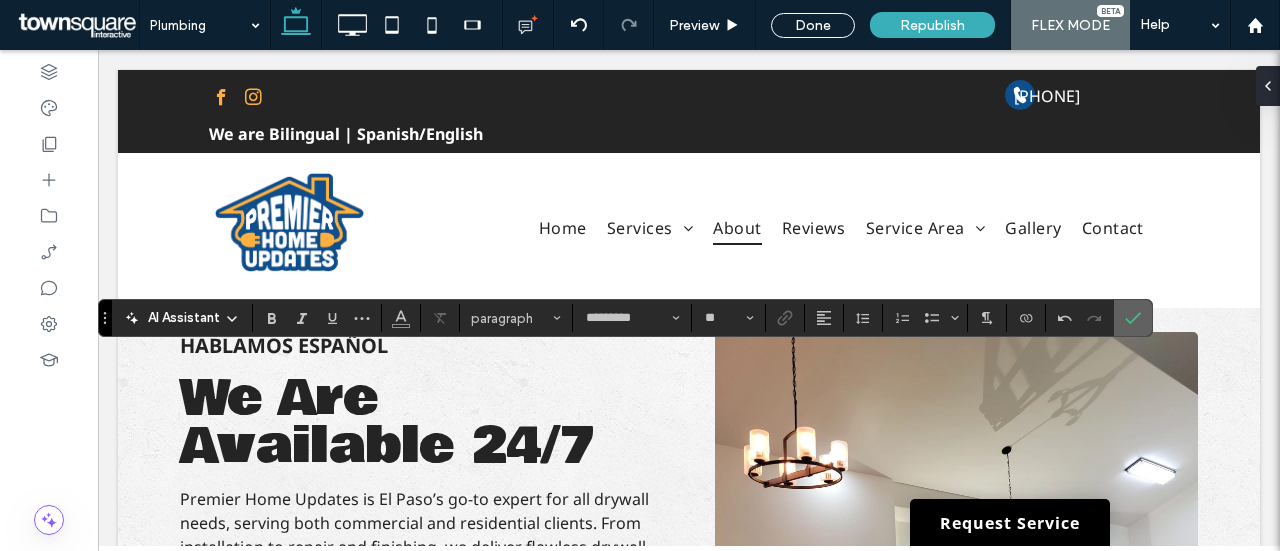 click at bounding box center (1129, 318) 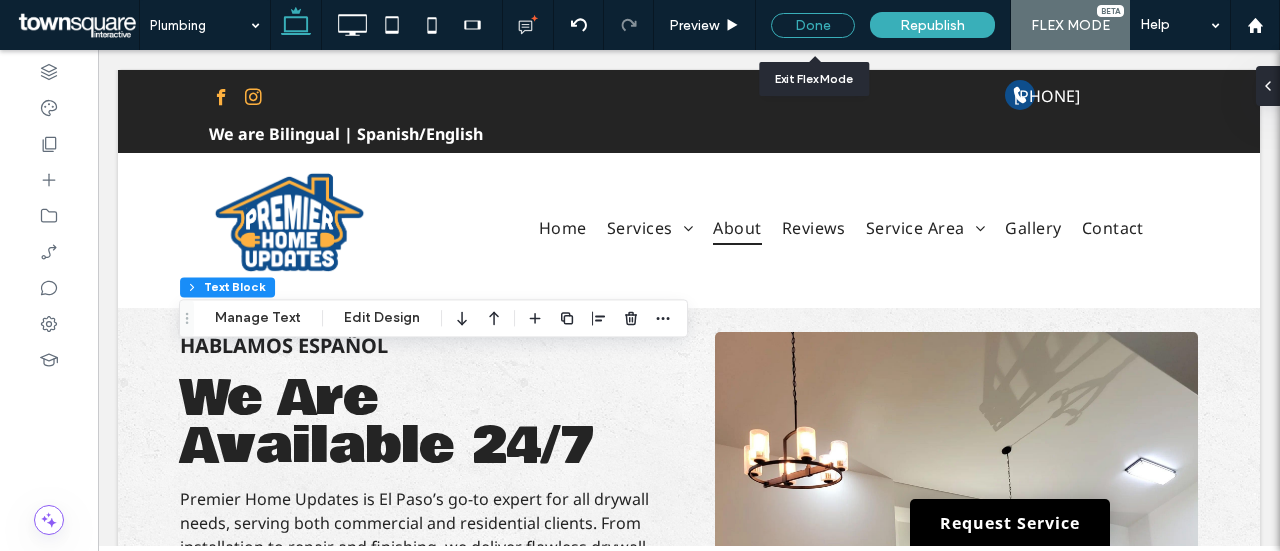 click on "Done" at bounding box center [813, 25] 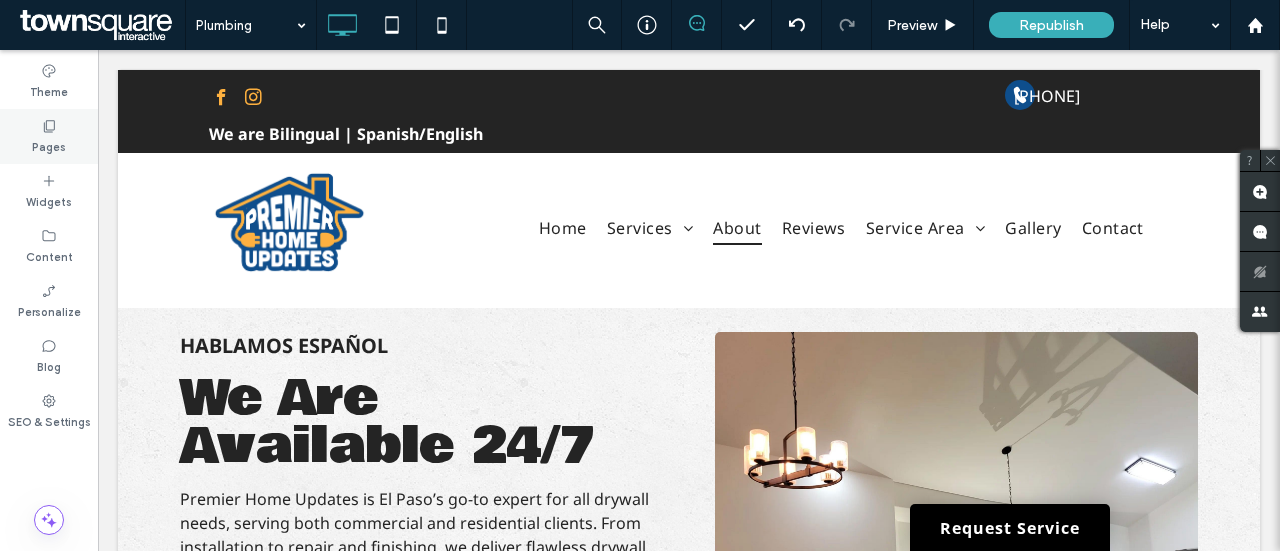 click on "Pages" at bounding box center [49, 136] 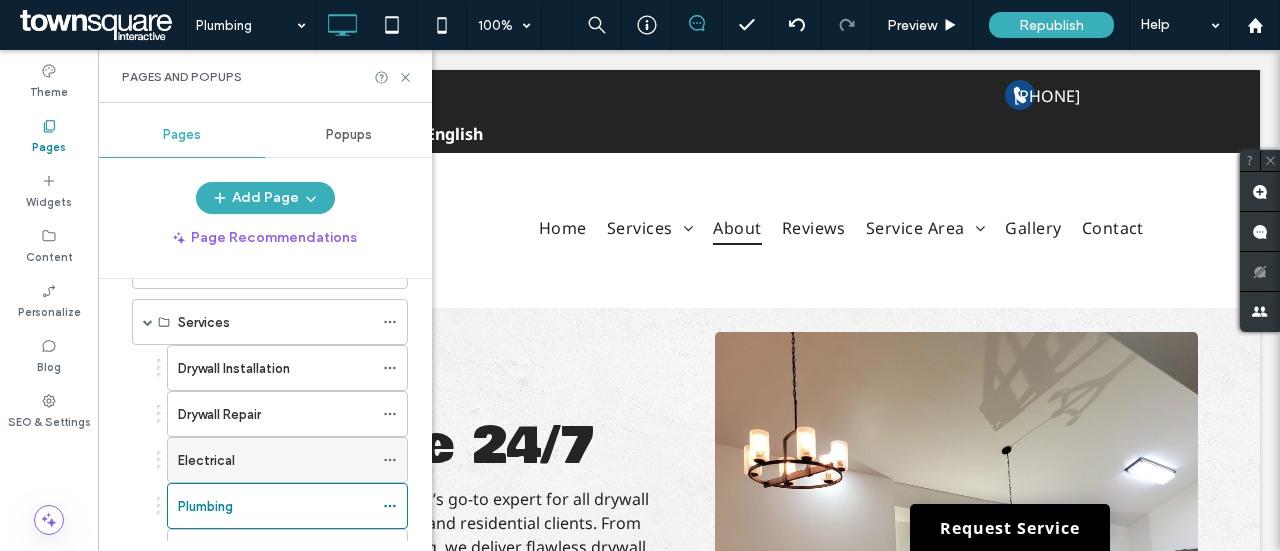 scroll, scrollTop: 100, scrollLeft: 0, axis: vertical 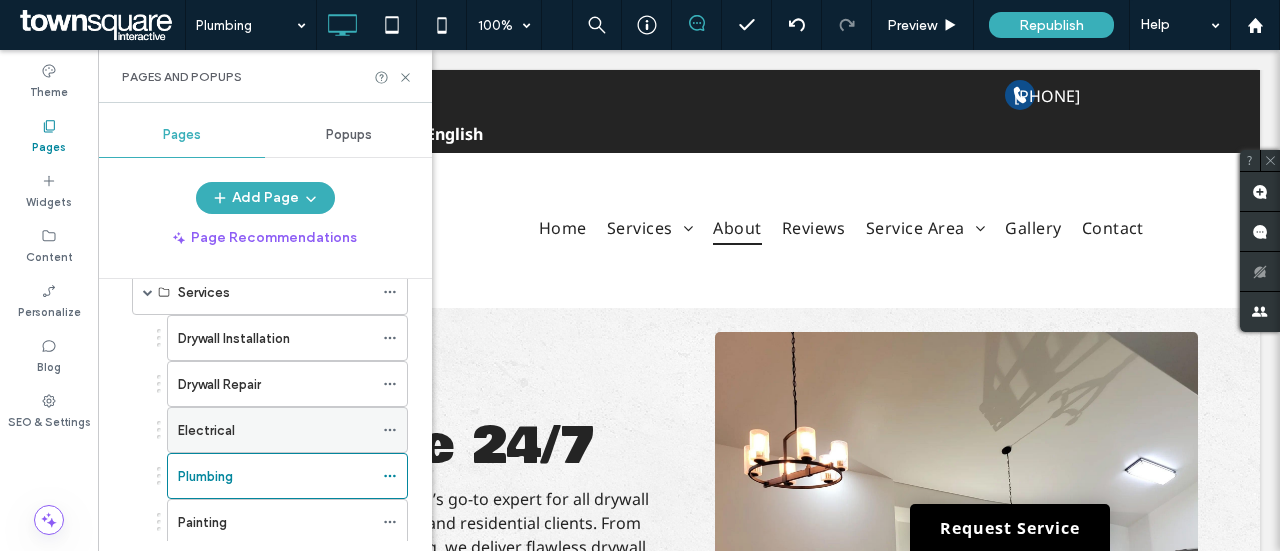 click on "Electrical" at bounding box center [206, 430] 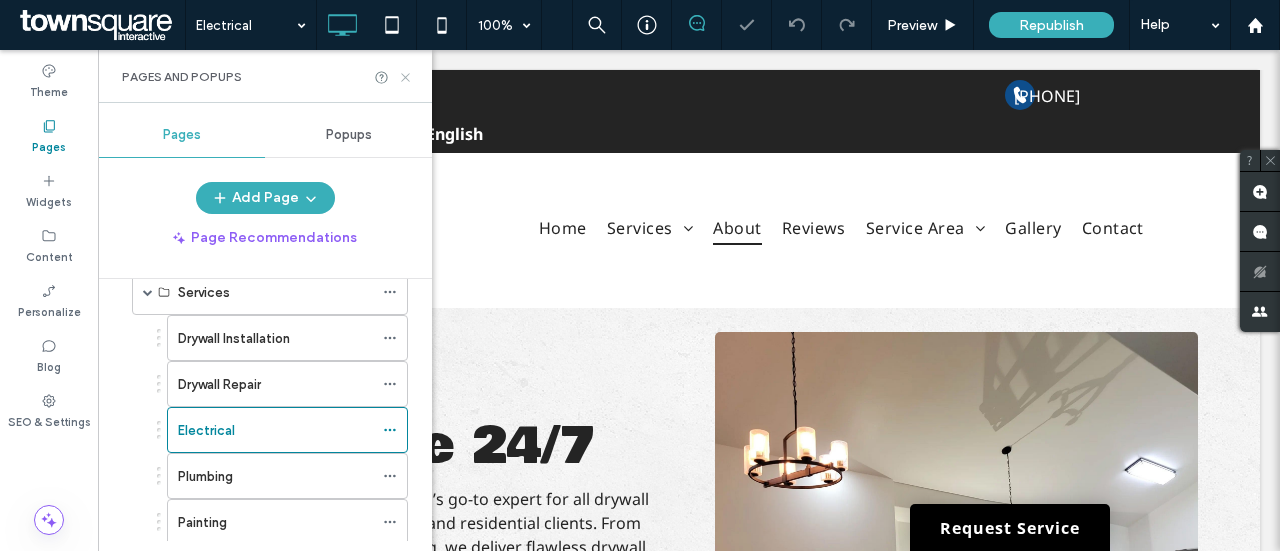 click 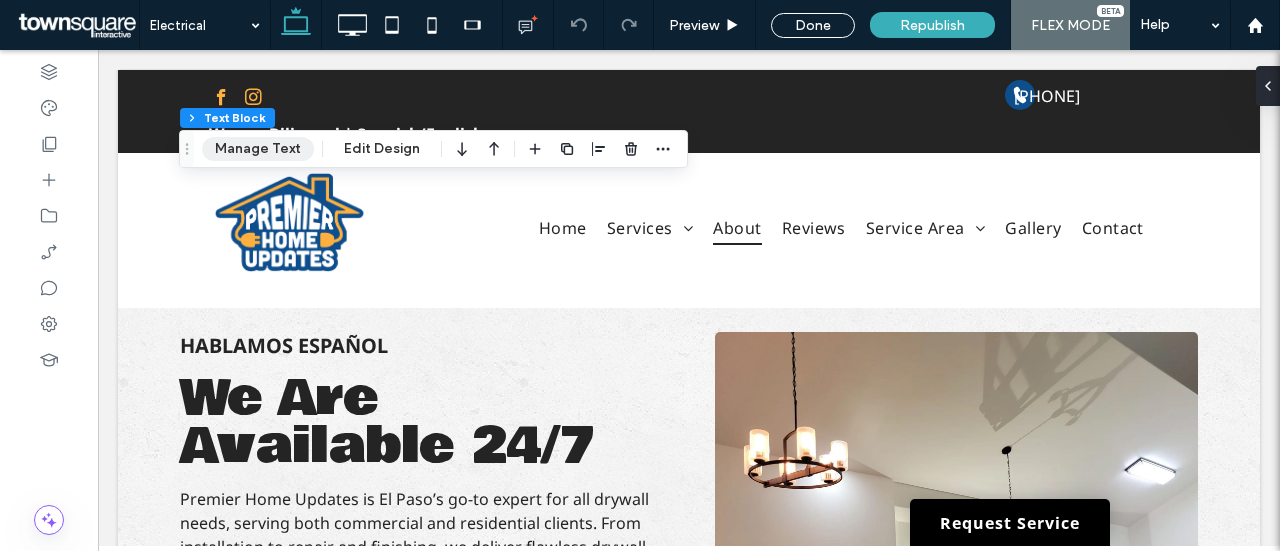 click on "Manage Text" at bounding box center (258, 149) 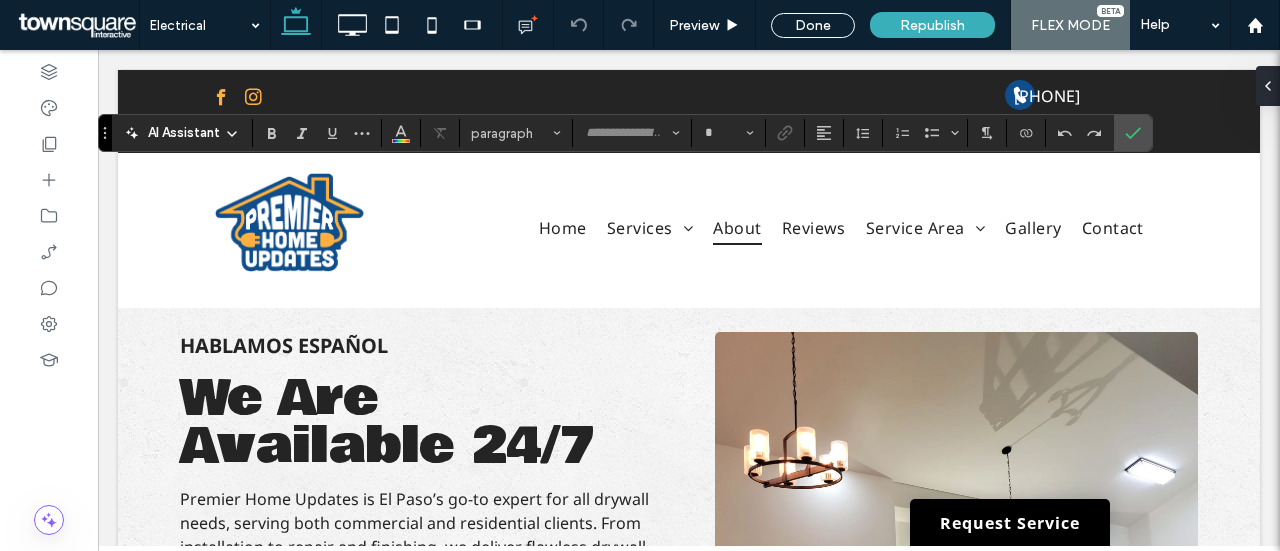 type on "**********" 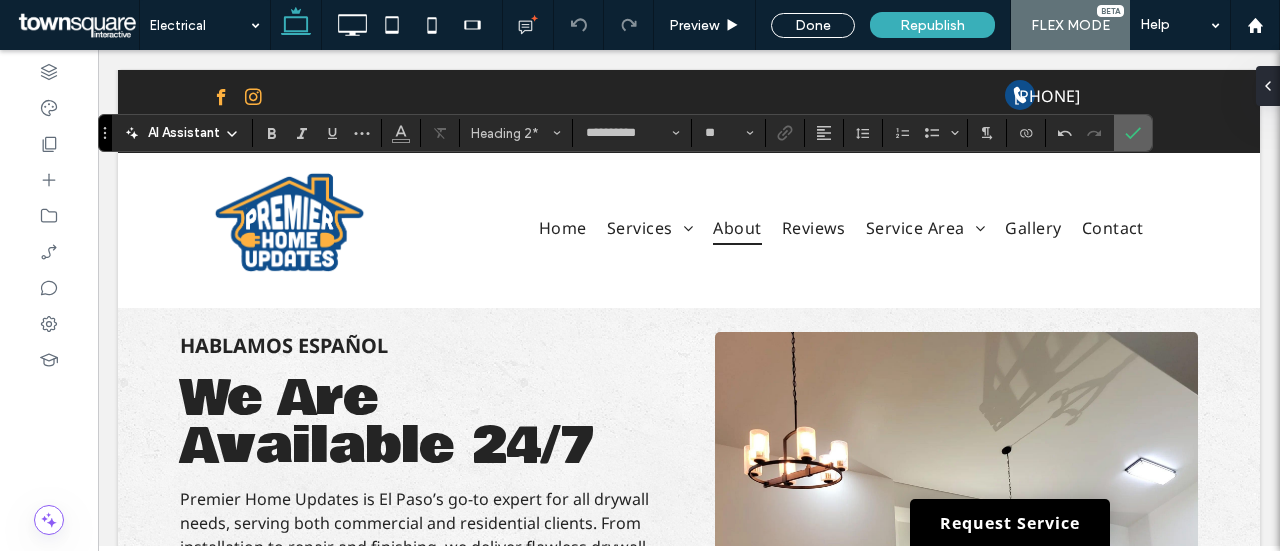 click 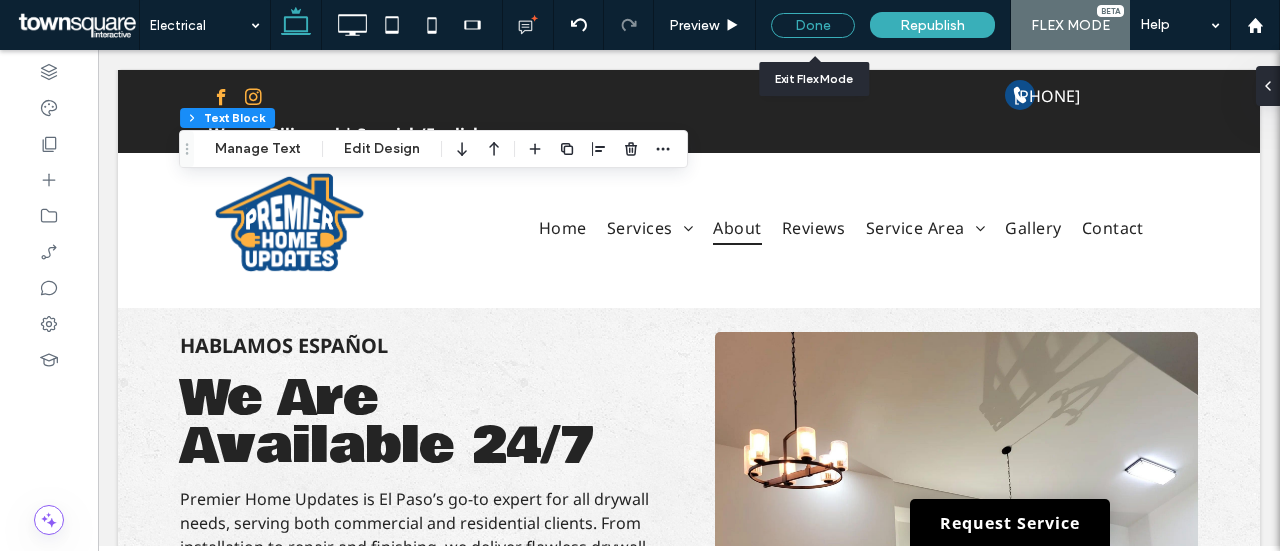 click on "Done" at bounding box center (813, 25) 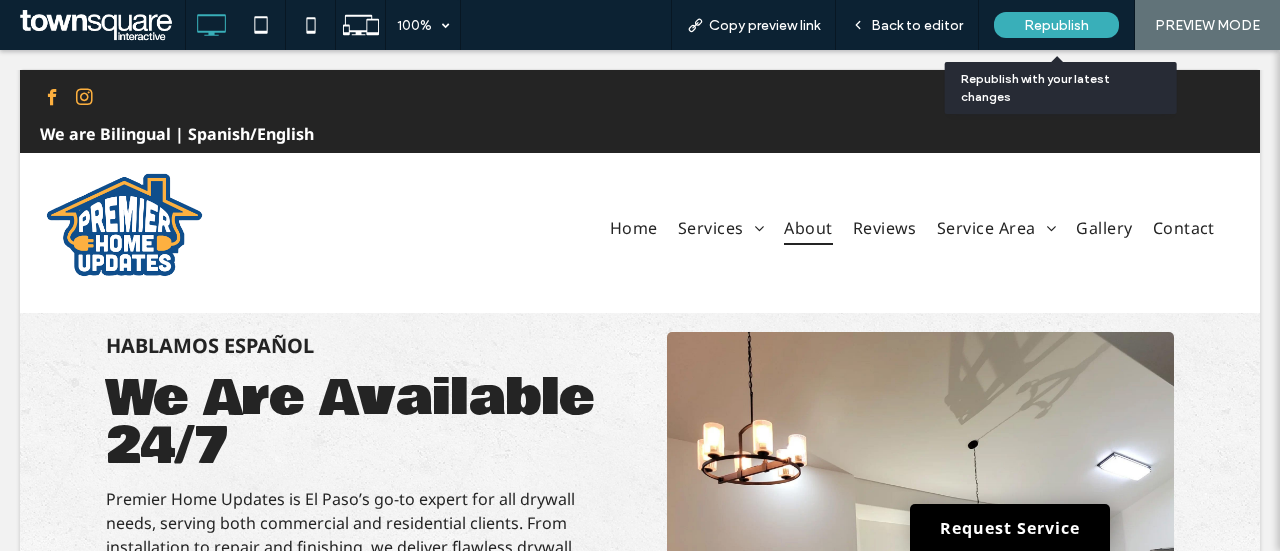 drag, startPoint x: 1050, startPoint y: 23, endPoint x: 1031, endPoint y: 38, distance: 24.207438 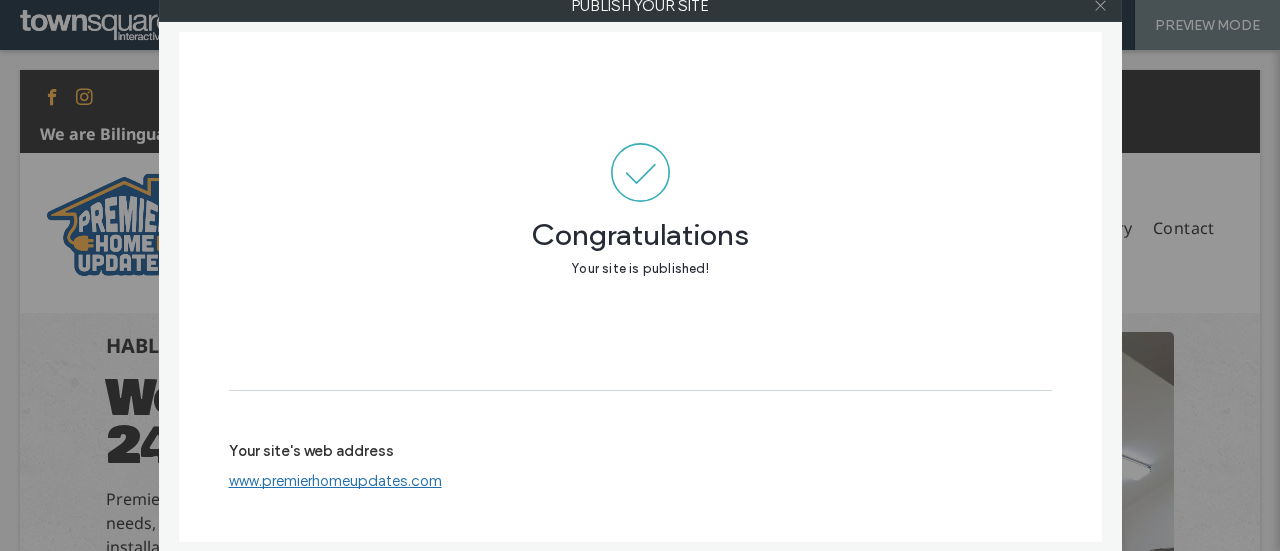 click 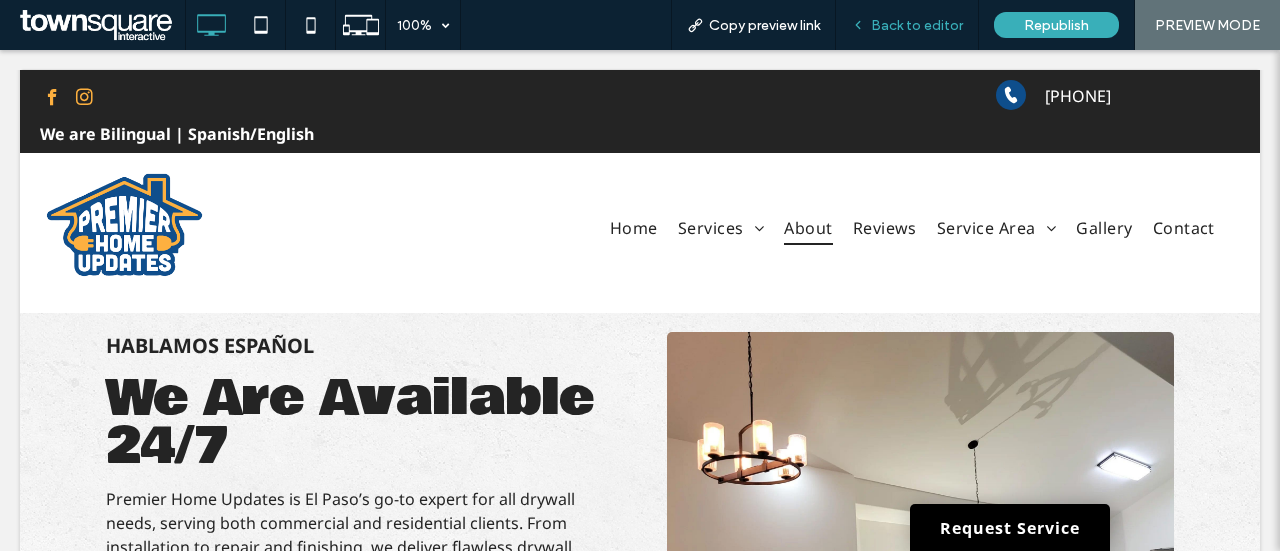 click on "Back to editor" at bounding box center (917, 25) 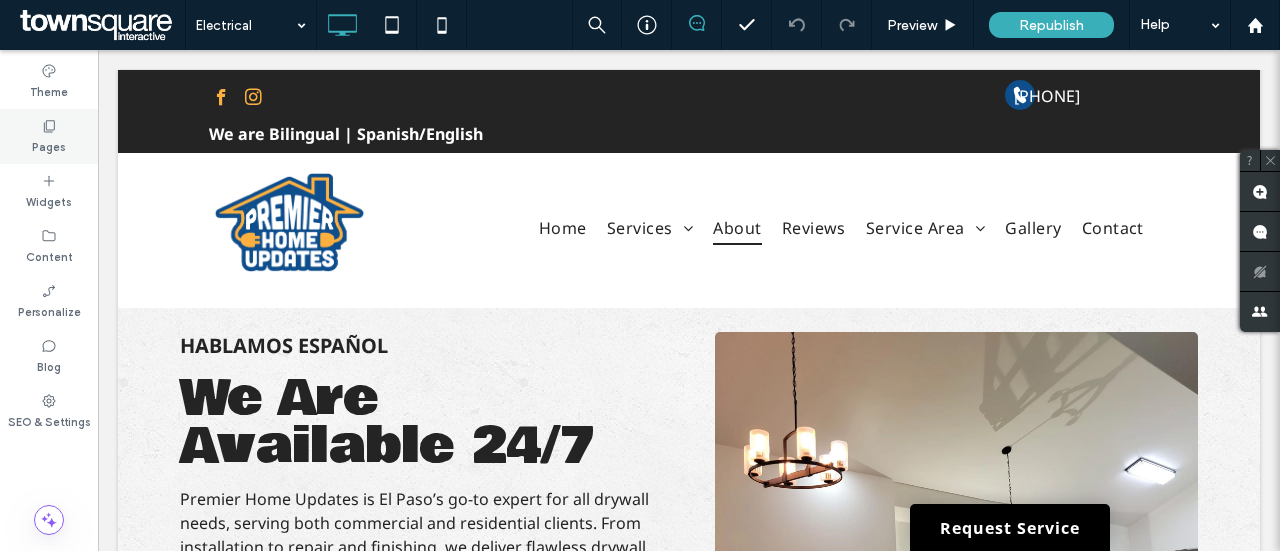 click 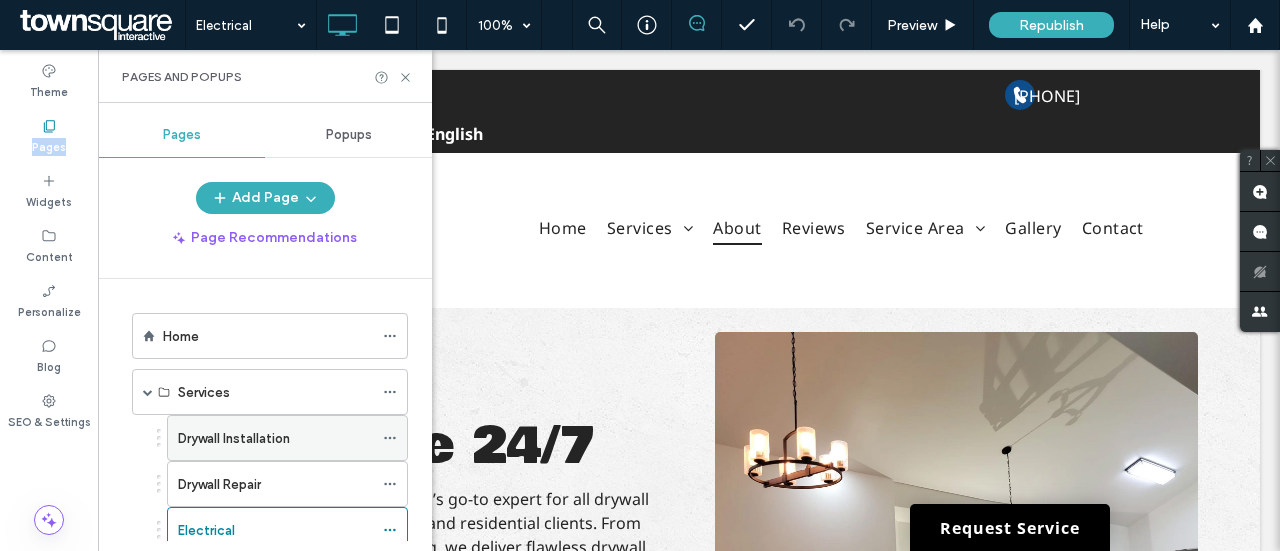 scroll, scrollTop: 100, scrollLeft: 0, axis: vertical 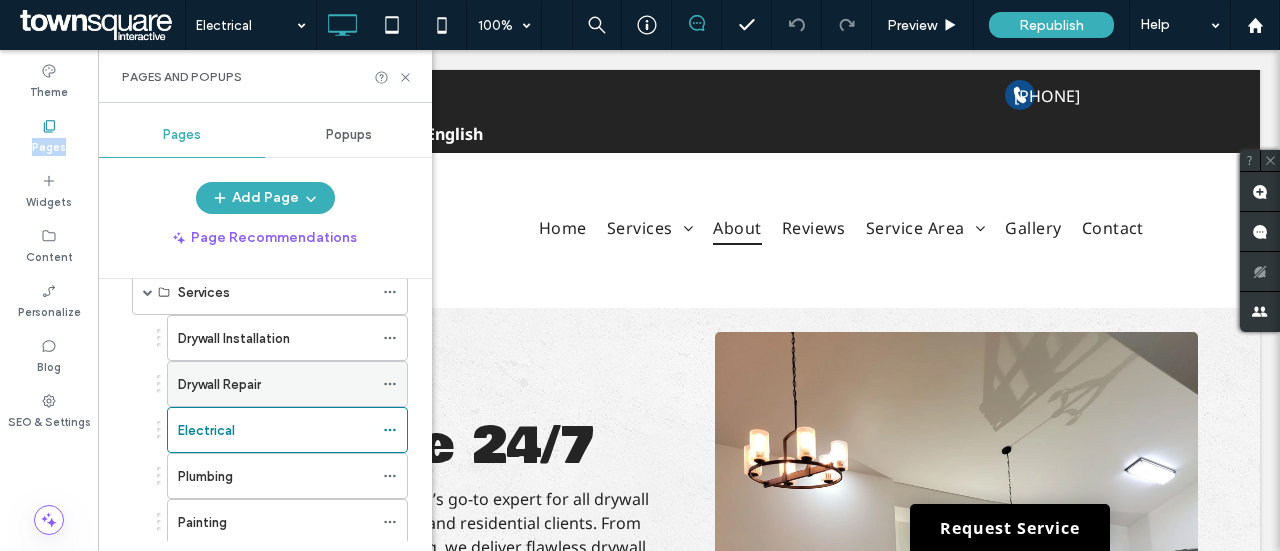 click on "Drywall Repair" at bounding box center [219, 384] 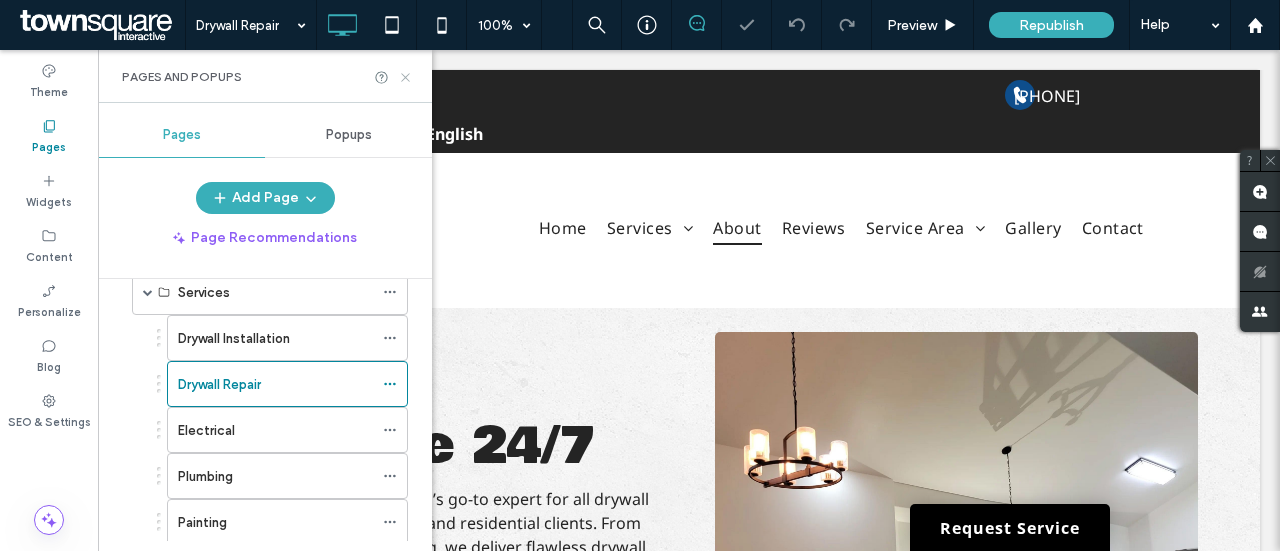 click 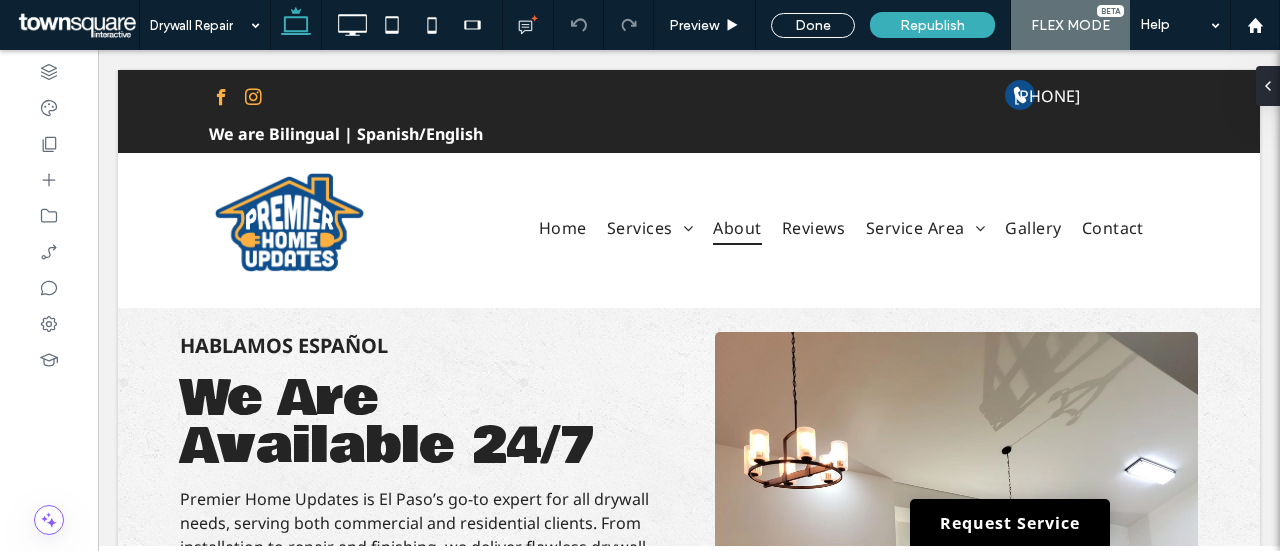 type on "**********" 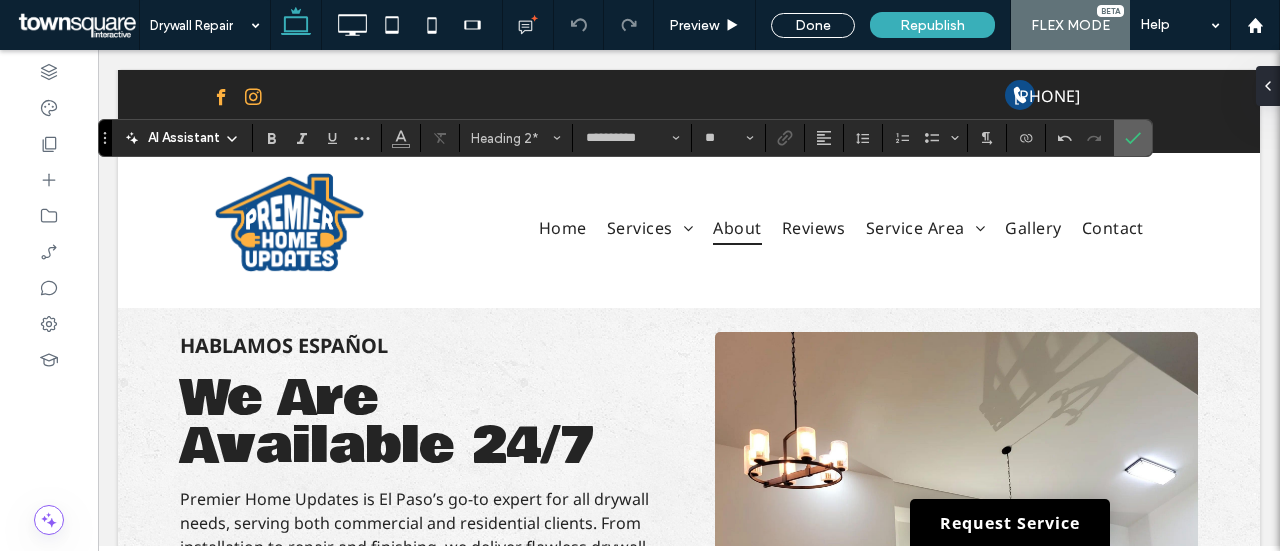 click 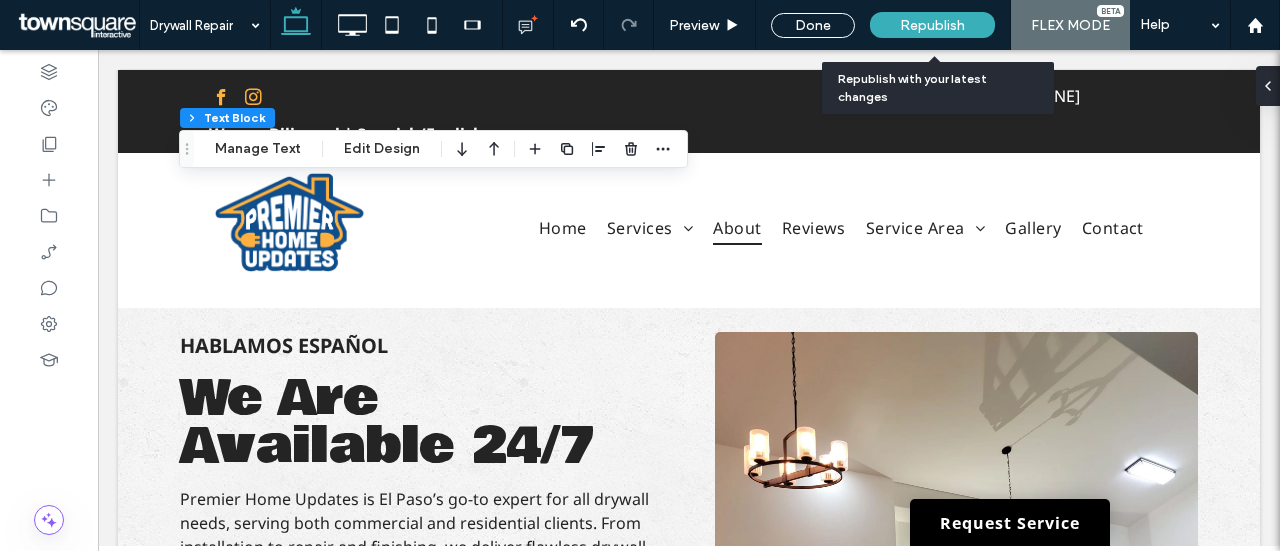 click on "Republish" at bounding box center (932, 25) 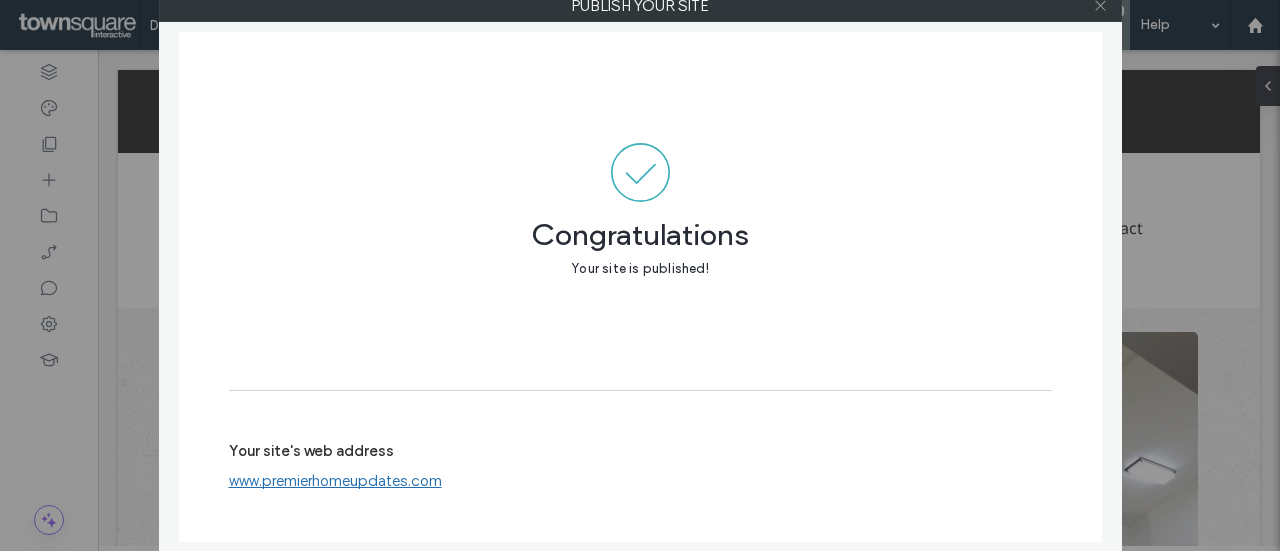 click 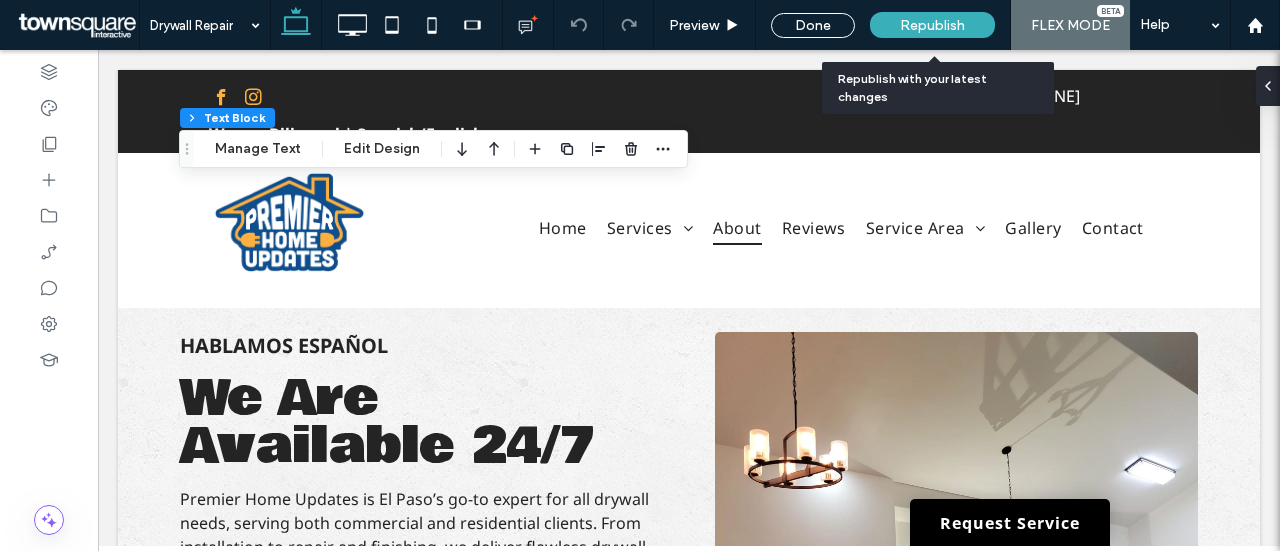 click on "Republish" at bounding box center [932, 25] 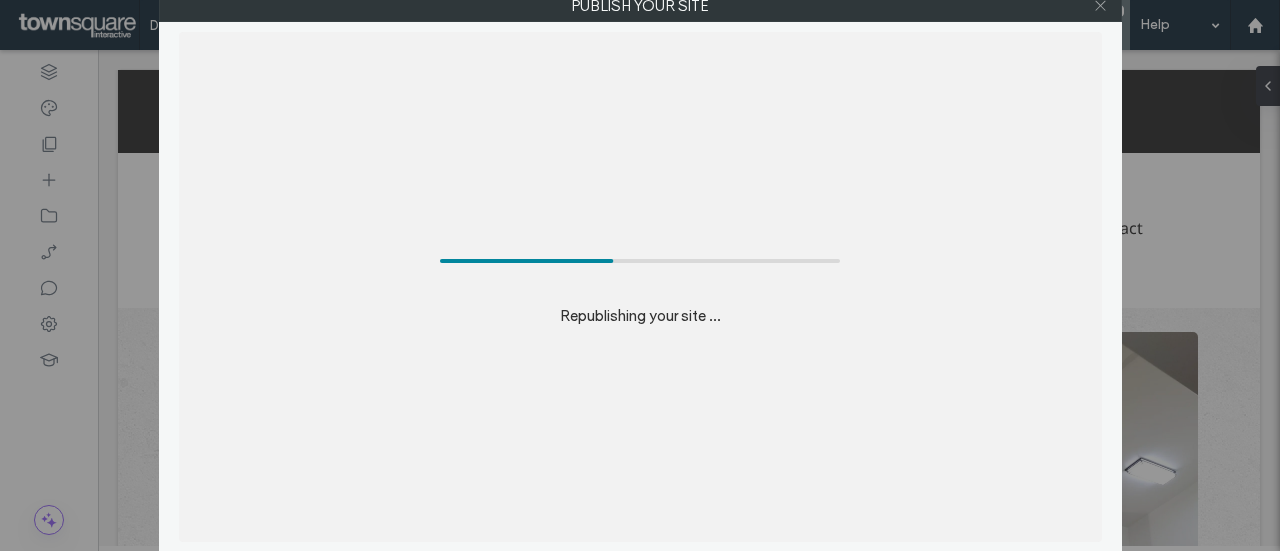 click at bounding box center (1100, 6) 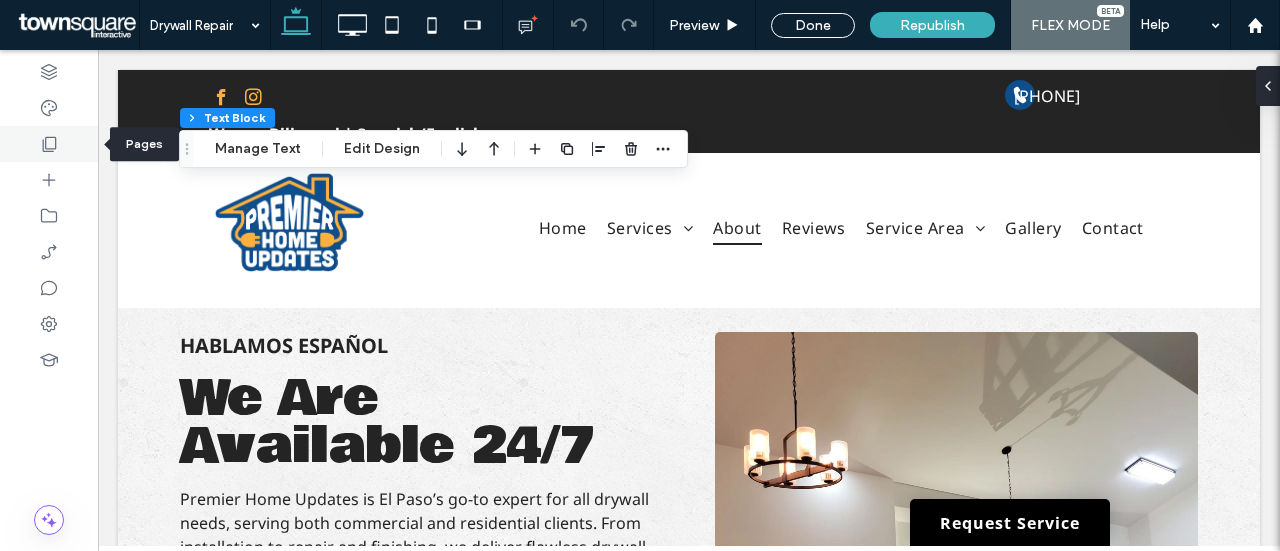 click 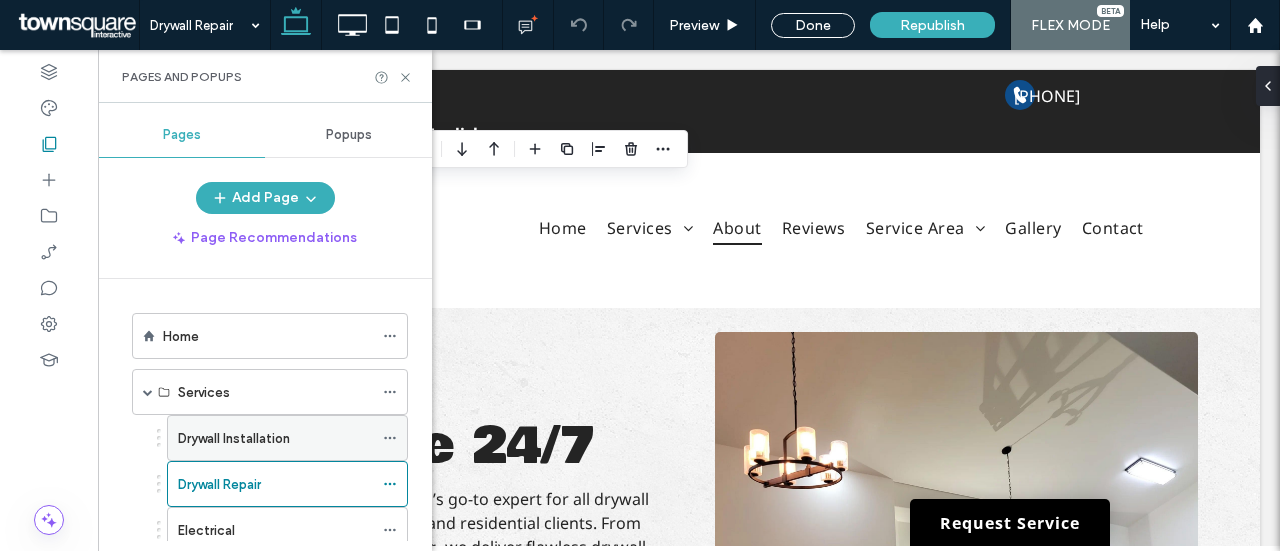 click on "Drywall Installation" at bounding box center (275, 438) 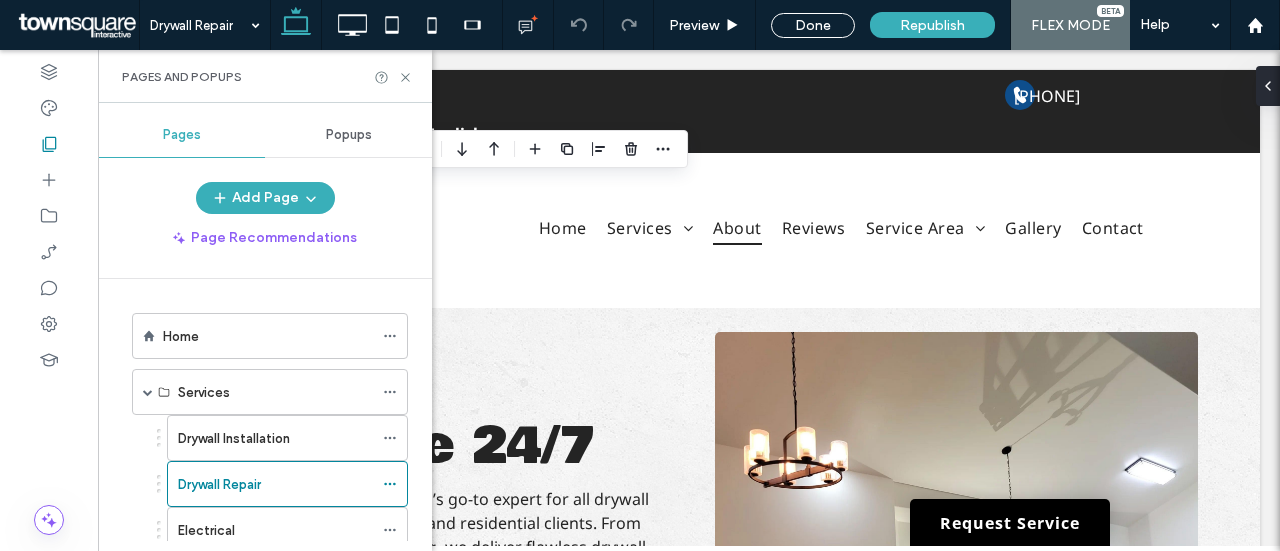 click at bounding box center [0, 0] 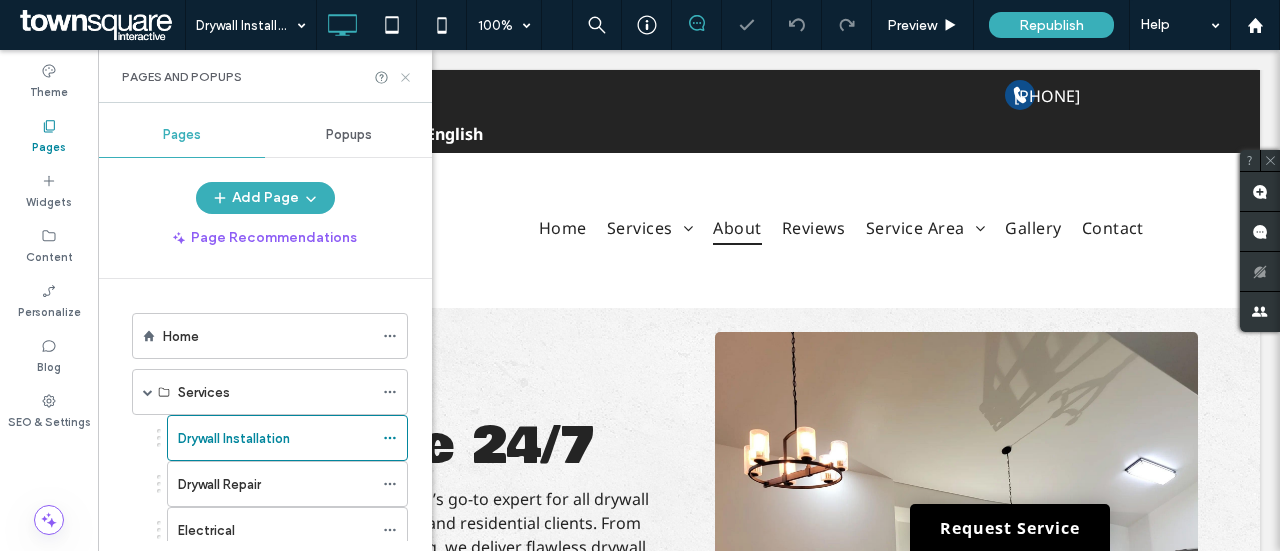 click 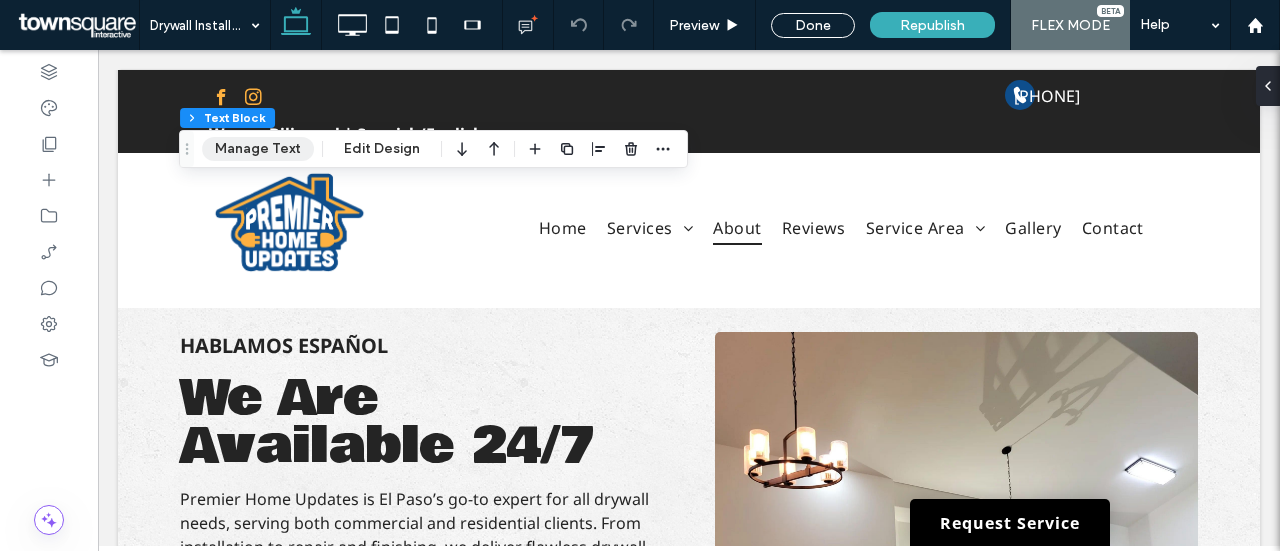 click on "Manage Text" at bounding box center [258, 149] 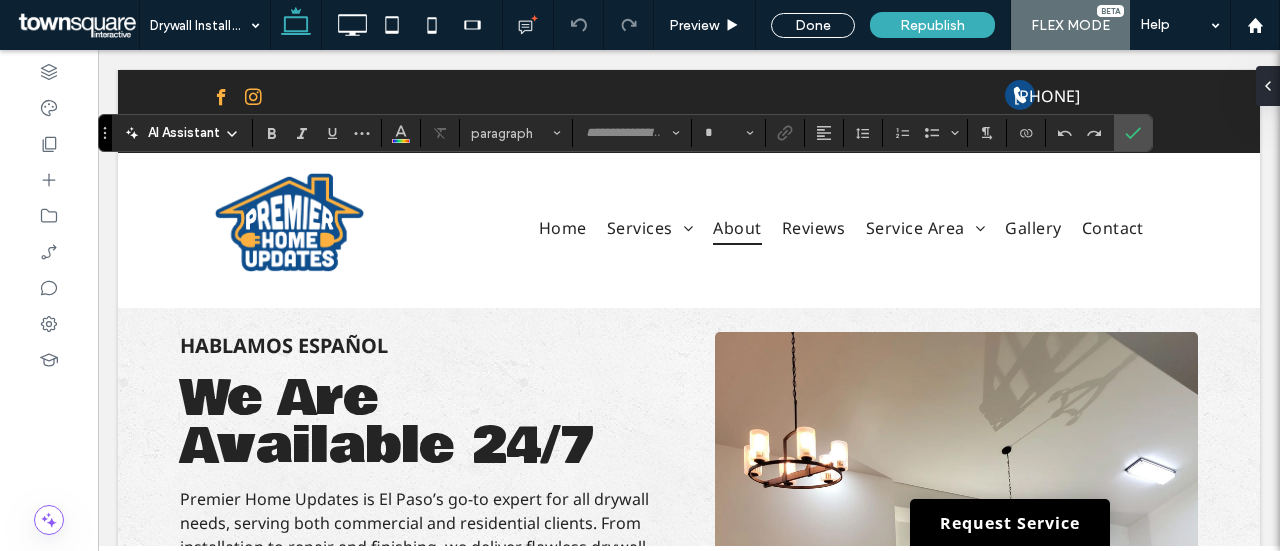 type on "**********" 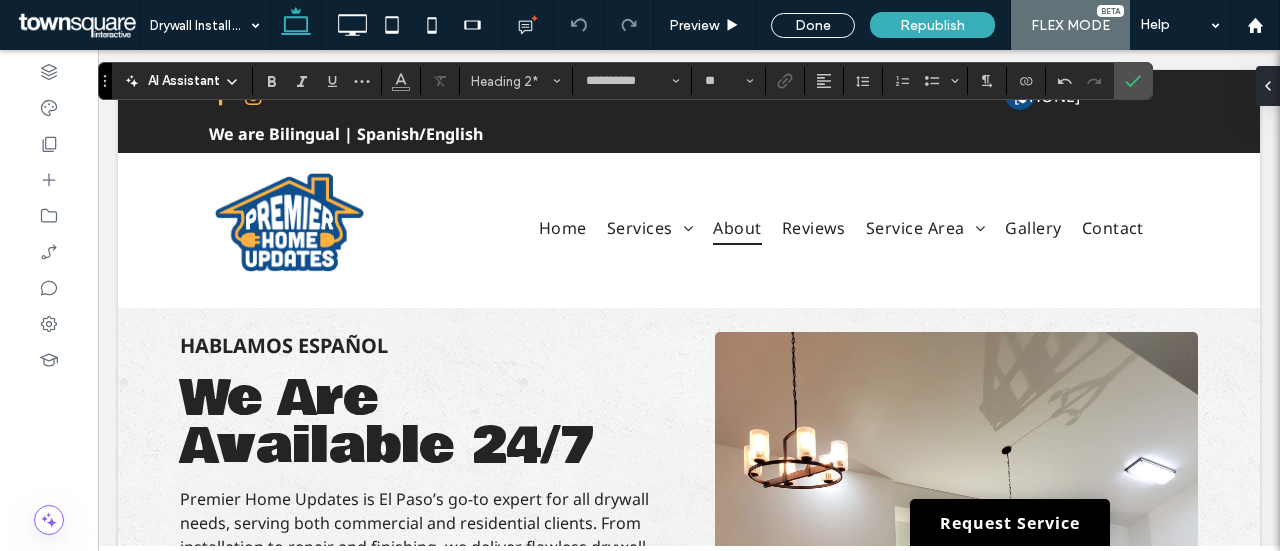 type on "*********" 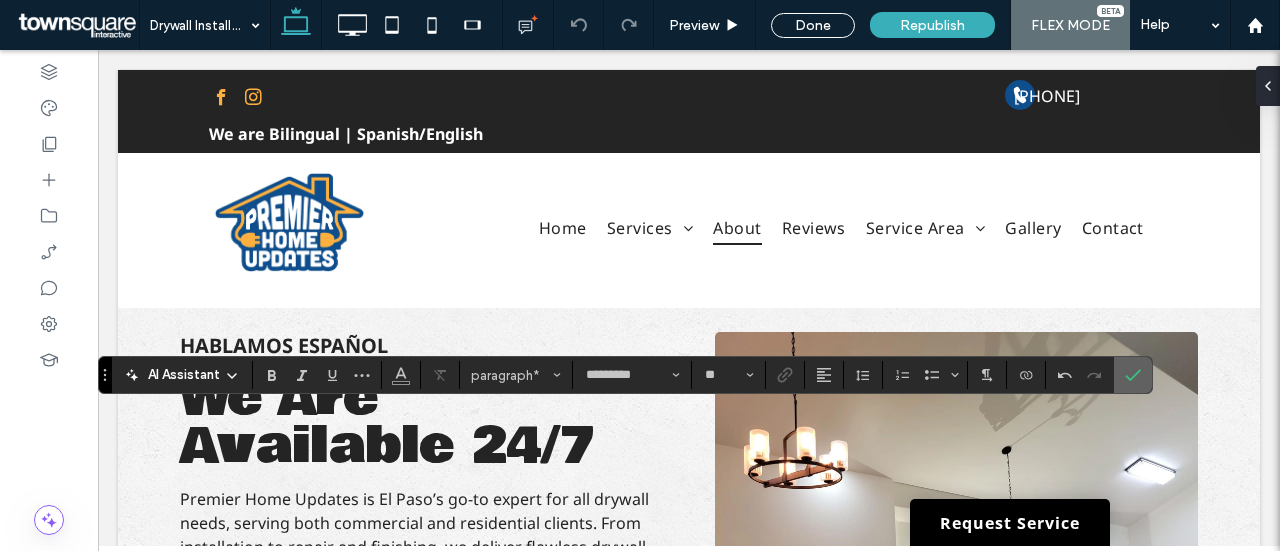 click 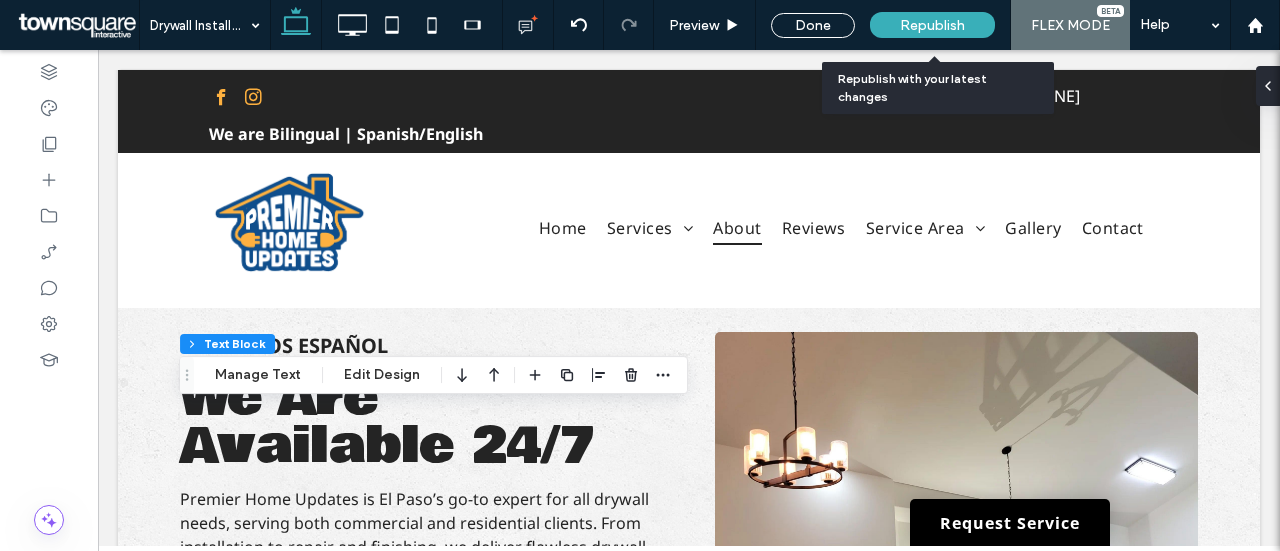 click on "Republish" at bounding box center [932, 25] 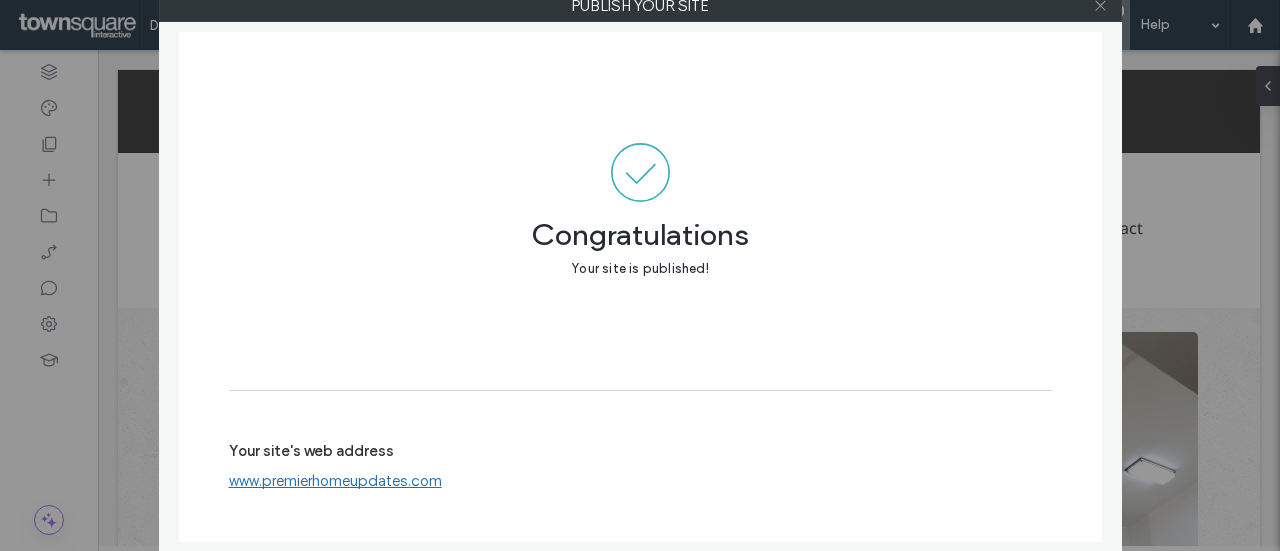 drag, startPoint x: 1097, startPoint y: 11, endPoint x: 1021, endPoint y: 39, distance: 80.99383 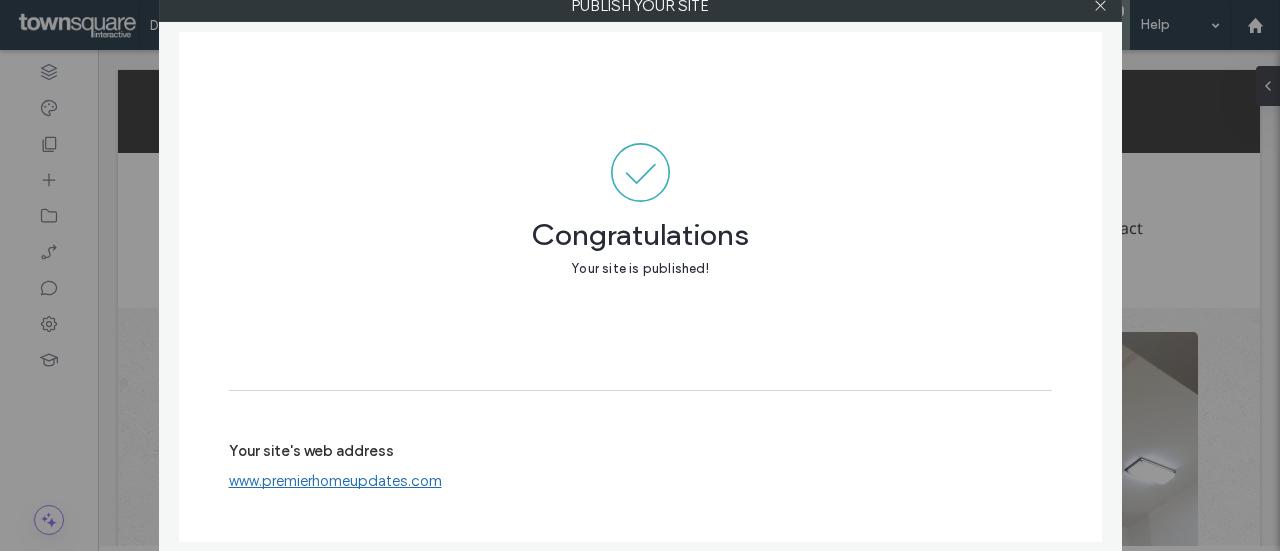 click at bounding box center [1100, 6] 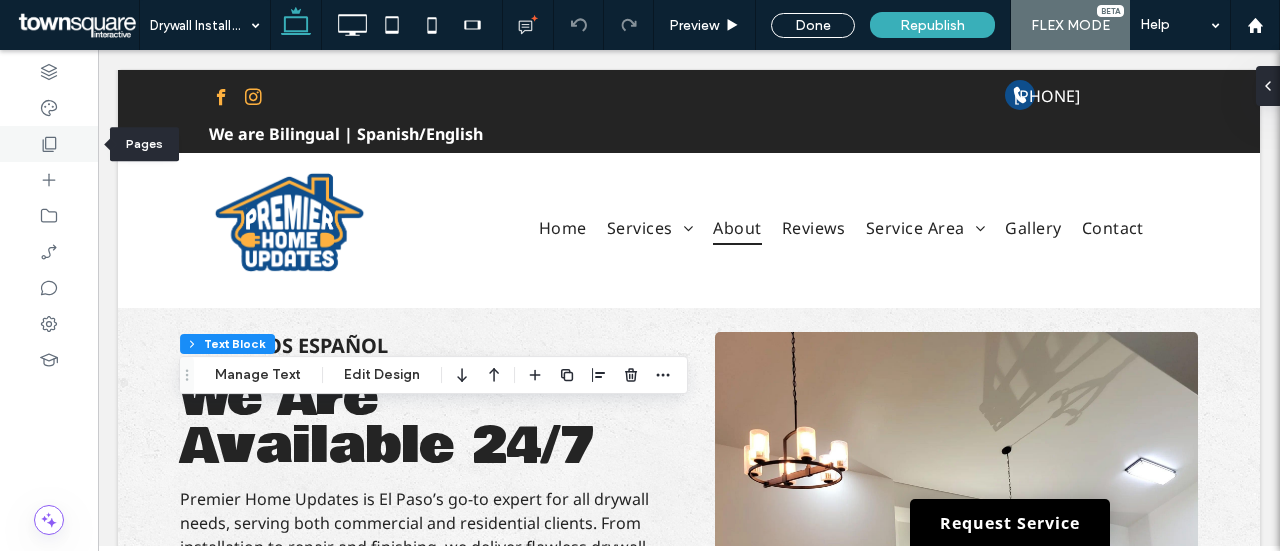 click 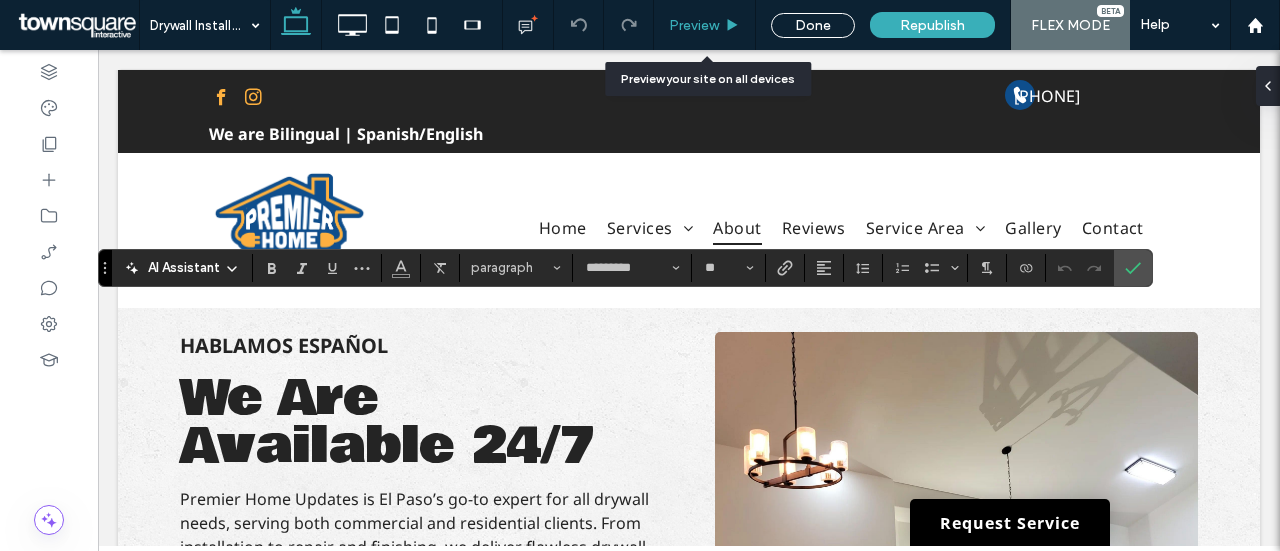 click on "Preview" at bounding box center [694, 25] 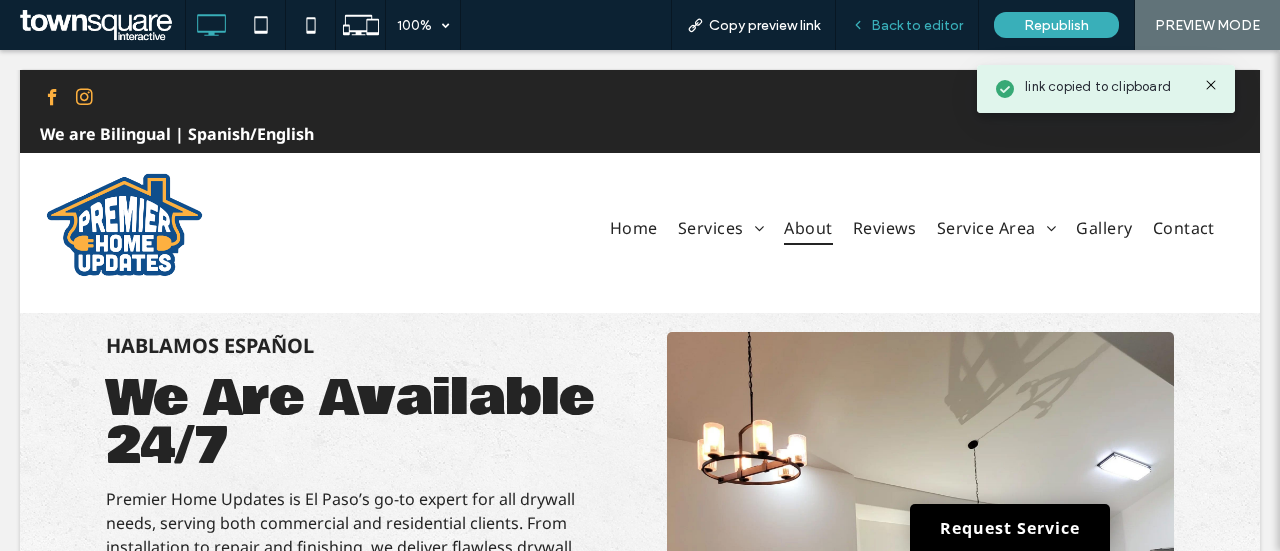 click on "Back to editor" at bounding box center [917, 25] 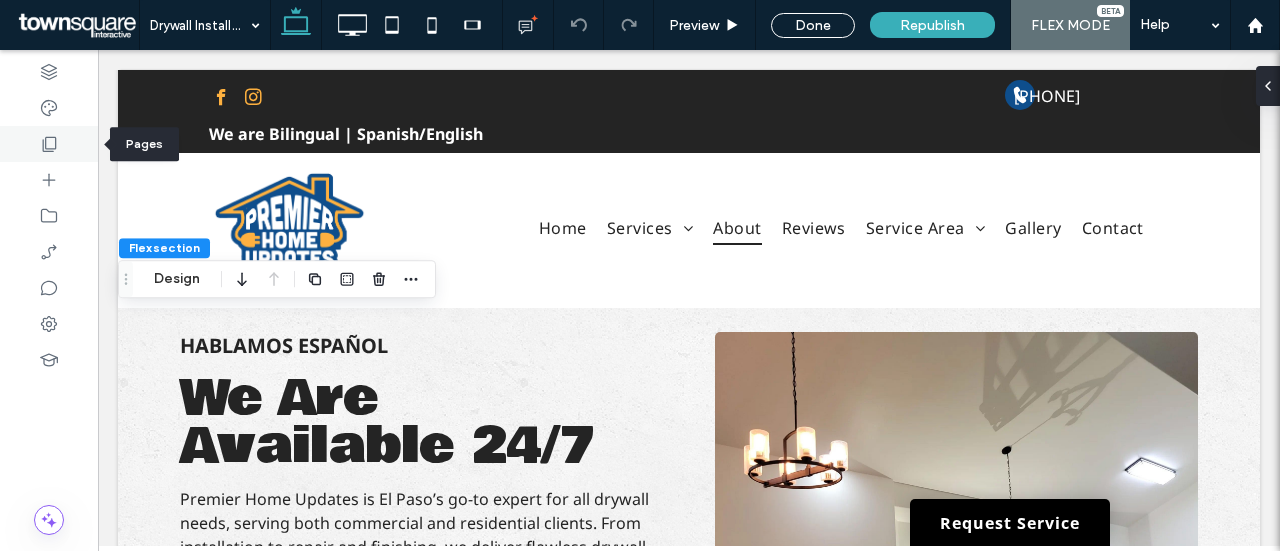 click at bounding box center [49, 144] 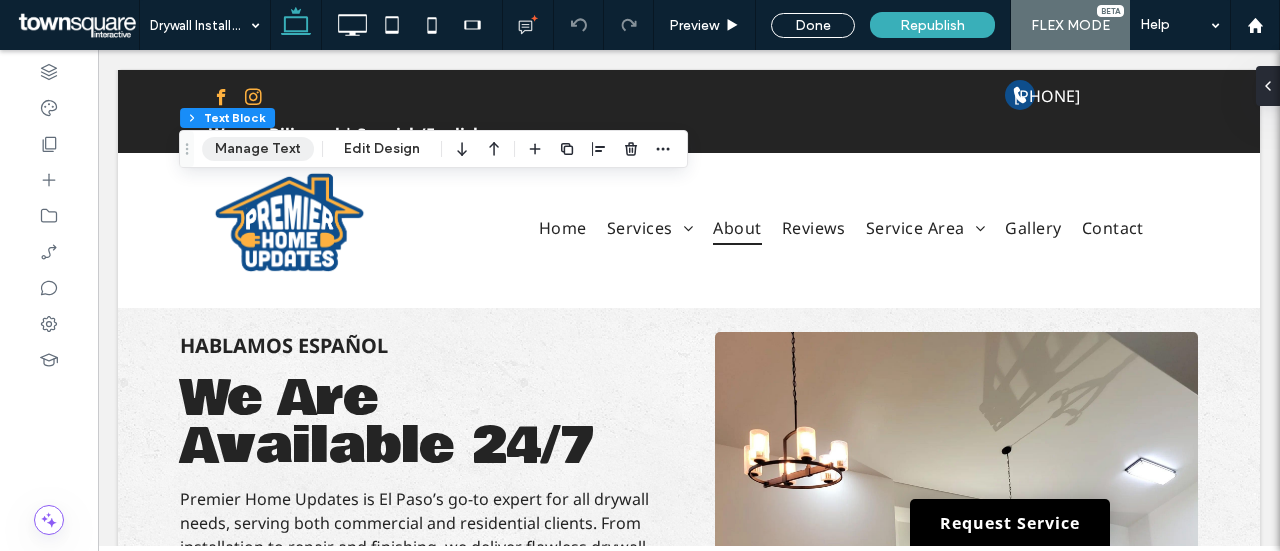 click on "Manage Text" at bounding box center (258, 149) 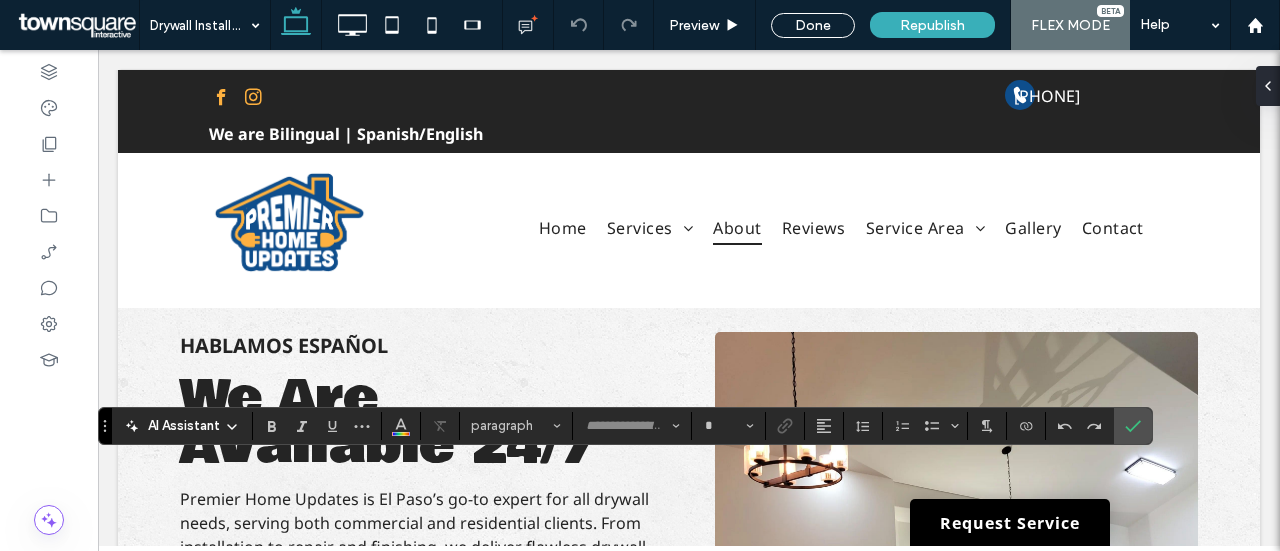 type on "*********" 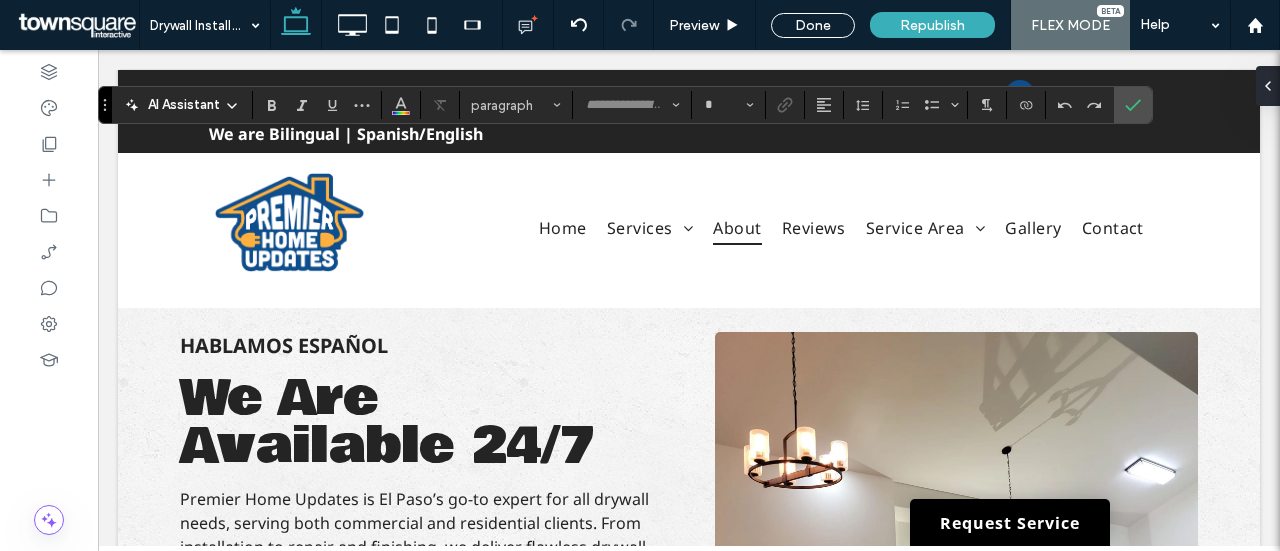 type on "*********" 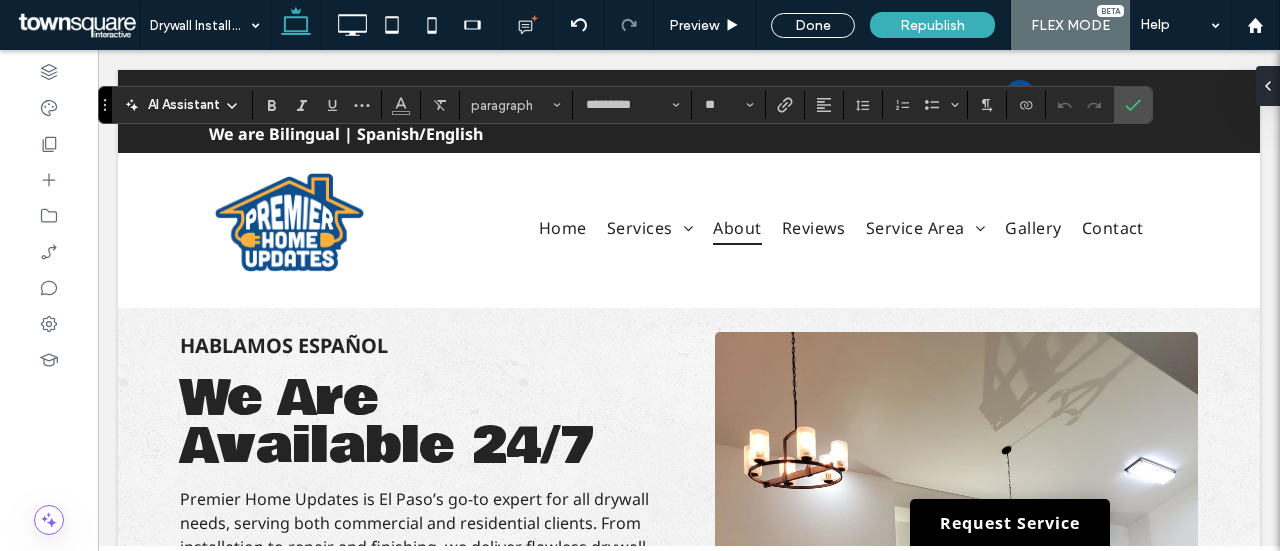 type on "**********" 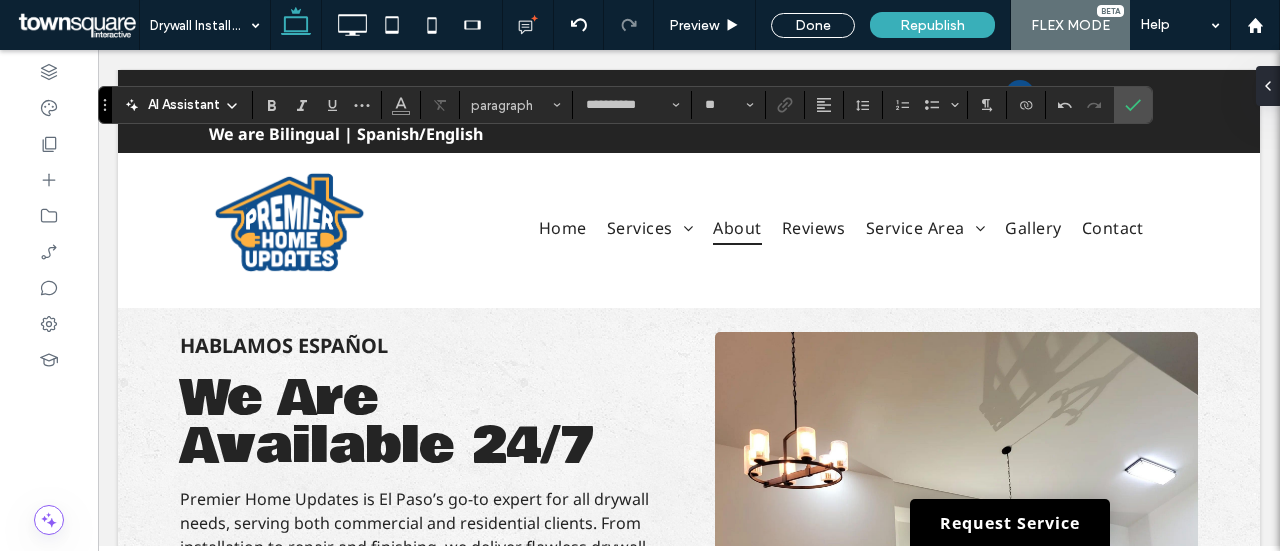 type on "*********" 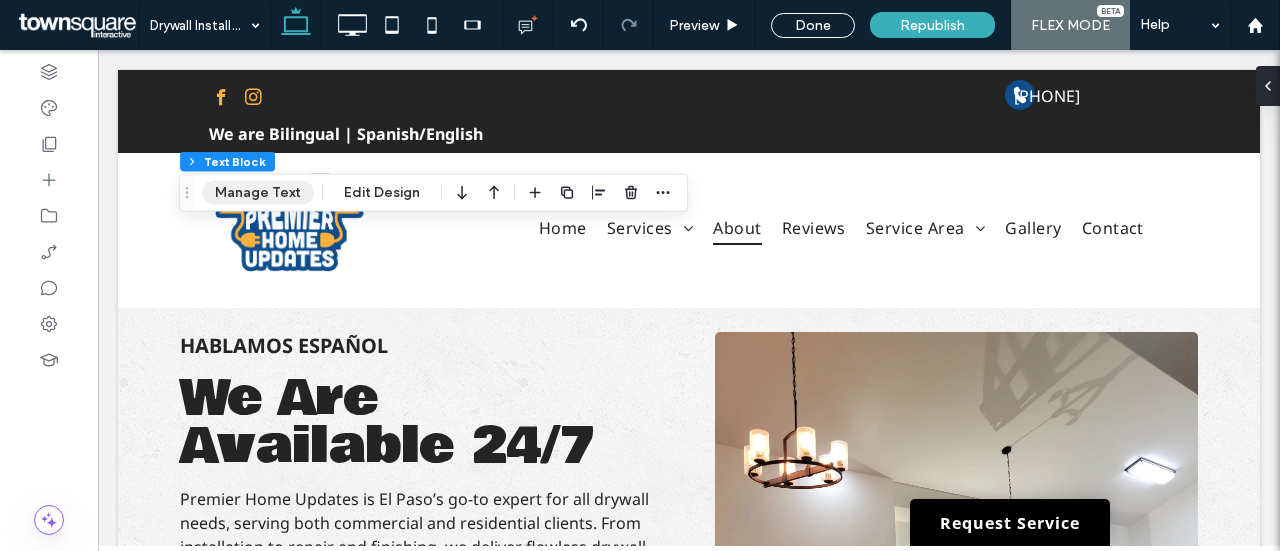 click on "Manage Text" at bounding box center [258, 193] 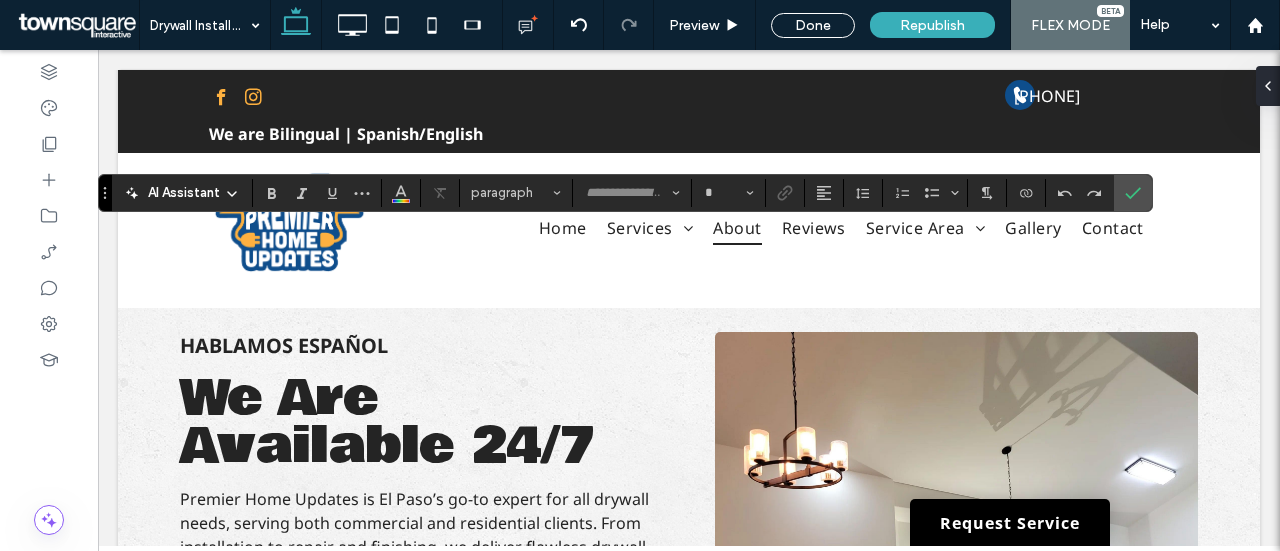 type on "*********" 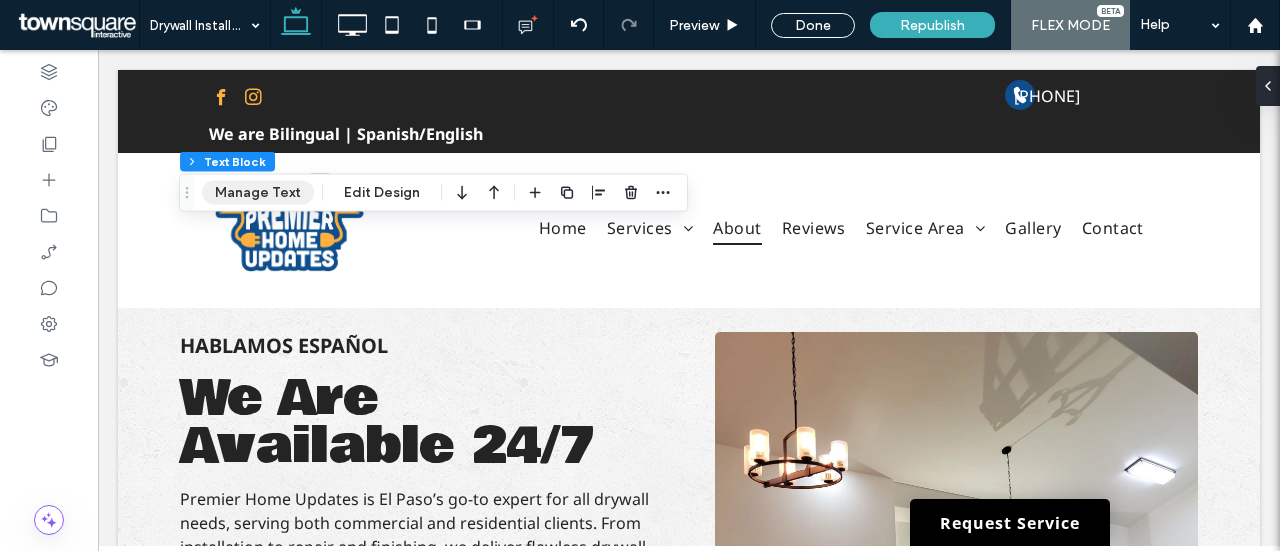 click on "Manage Text" at bounding box center [258, 193] 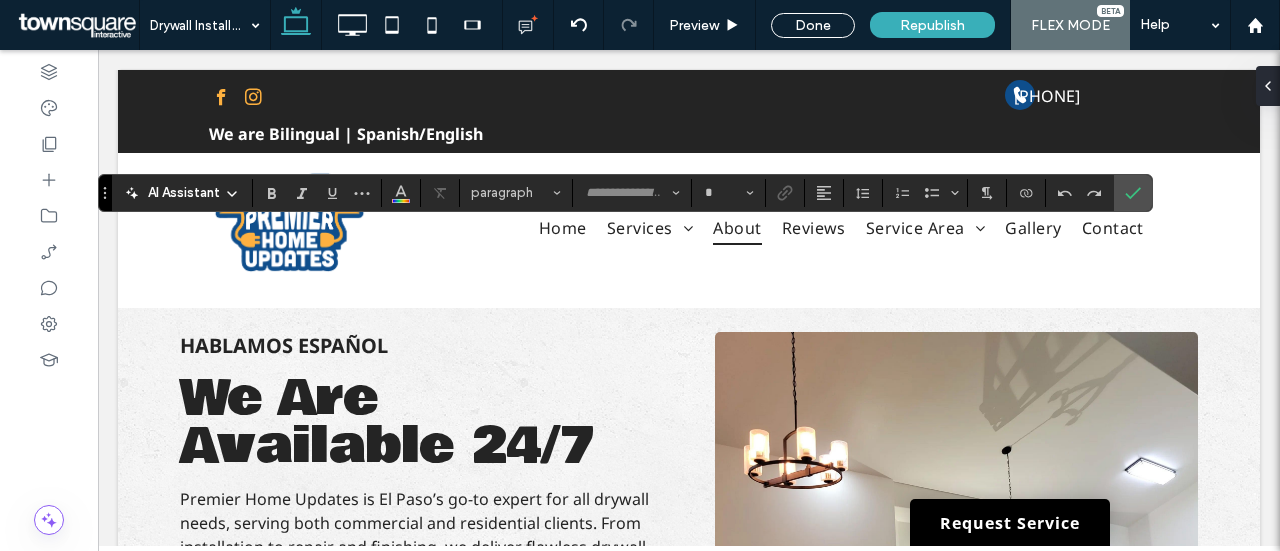 type on "*********" 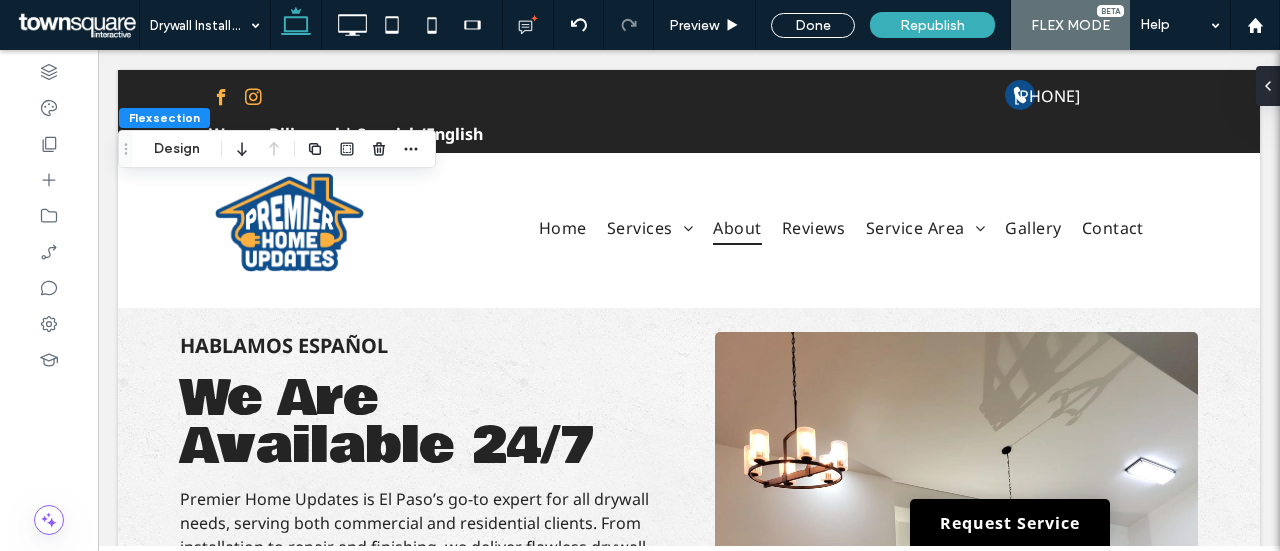 type on "**********" 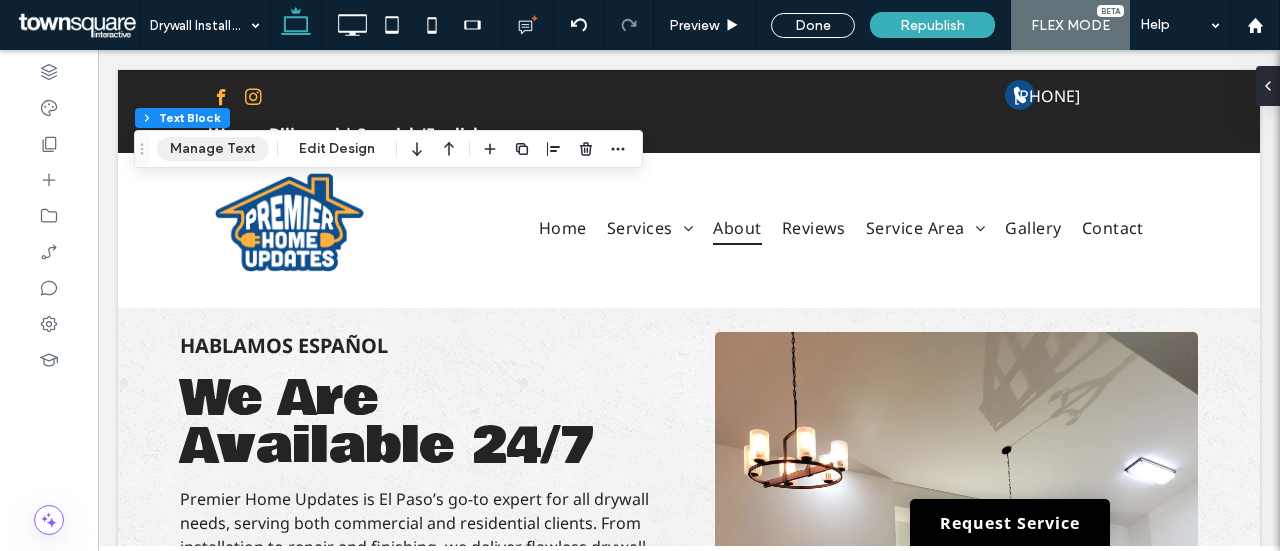 click on "Manage Text" at bounding box center (213, 149) 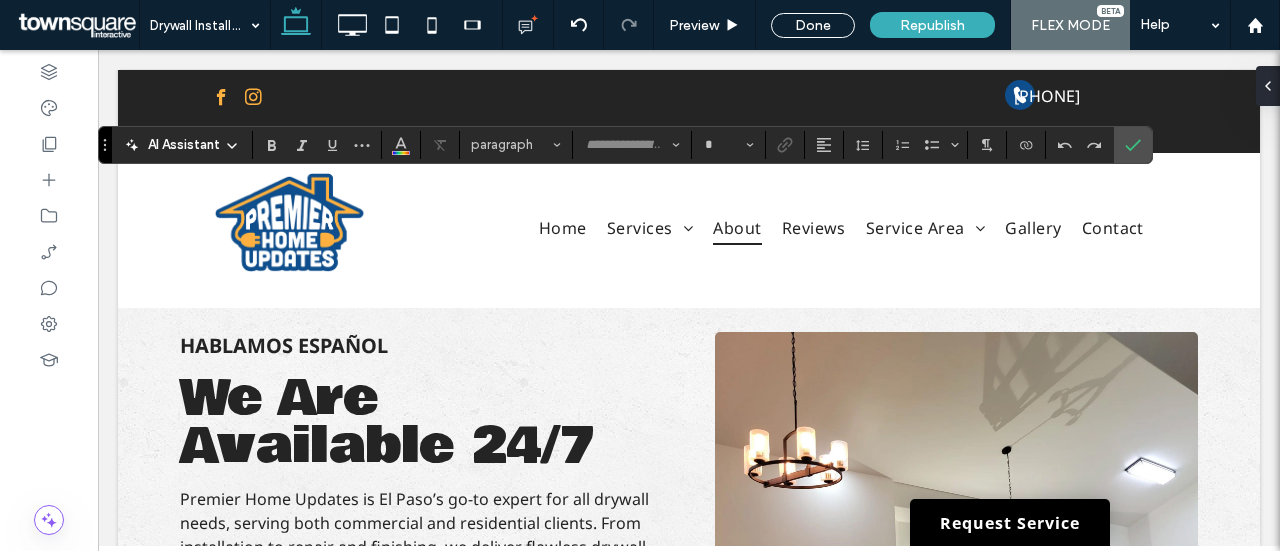 type on "*********" 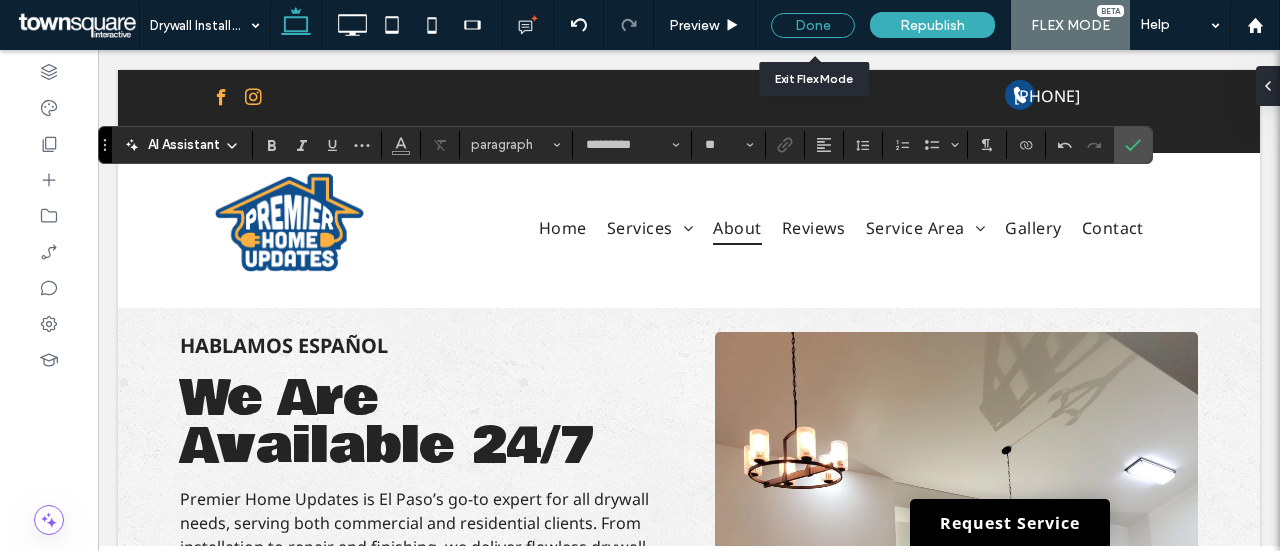 click on "Done" at bounding box center (813, 25) 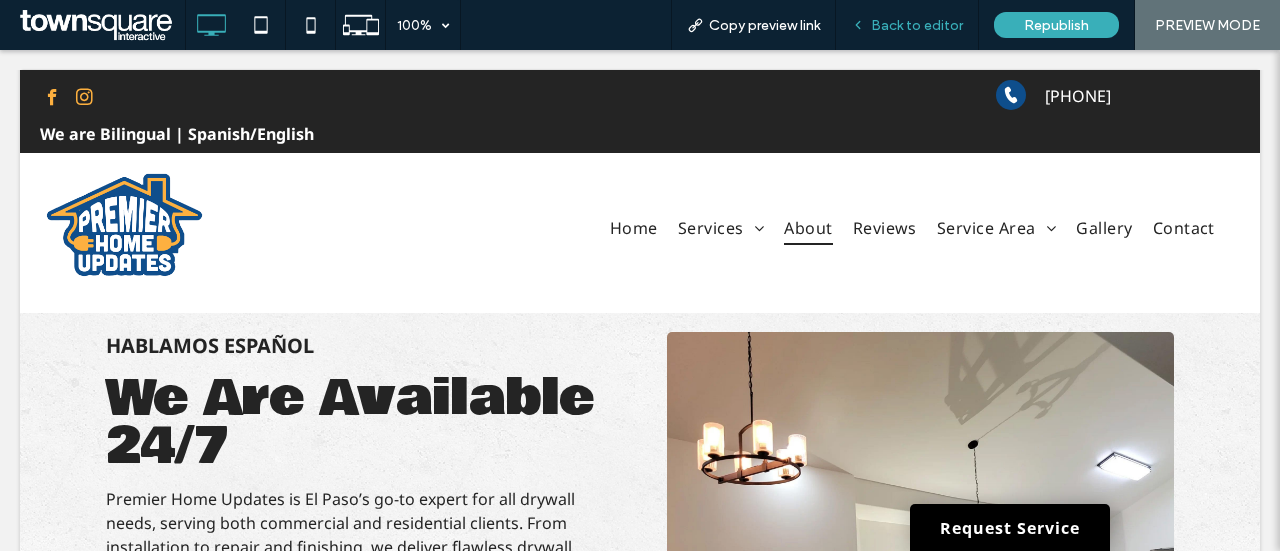 click on "Back to editor" at bounding box center [917, 25] 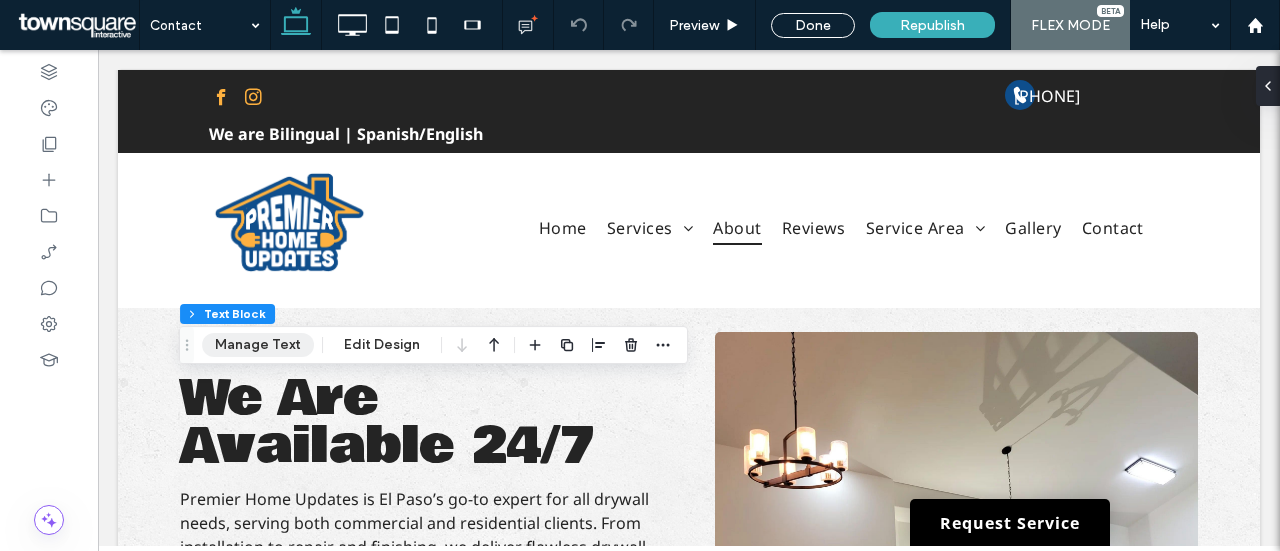 click on "Manage Text" at bounding box center (258, 345) 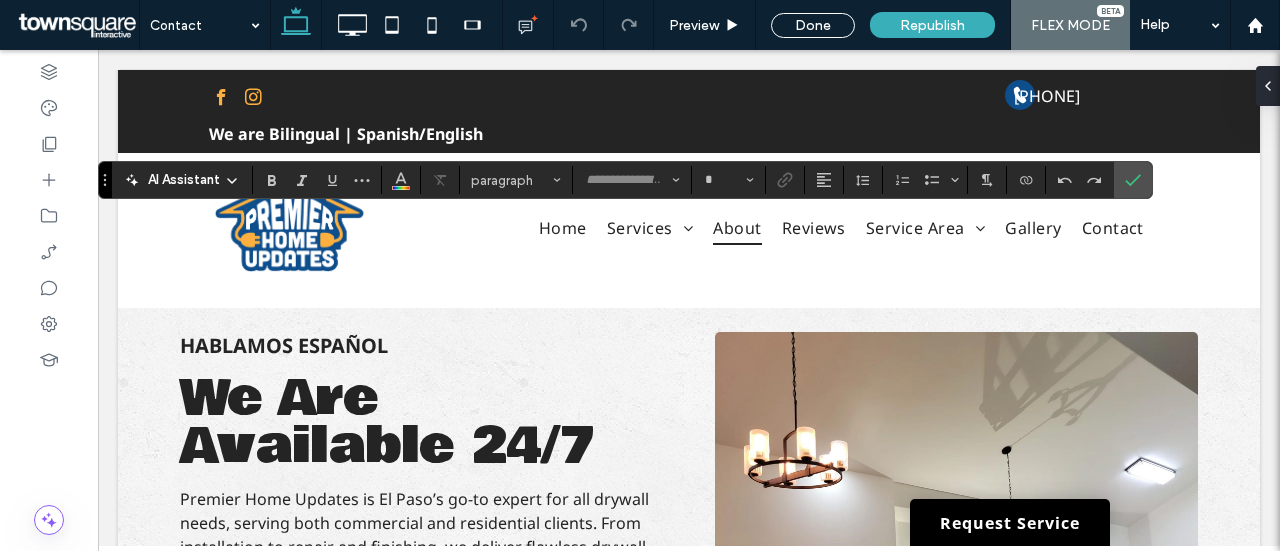 type on "*********" 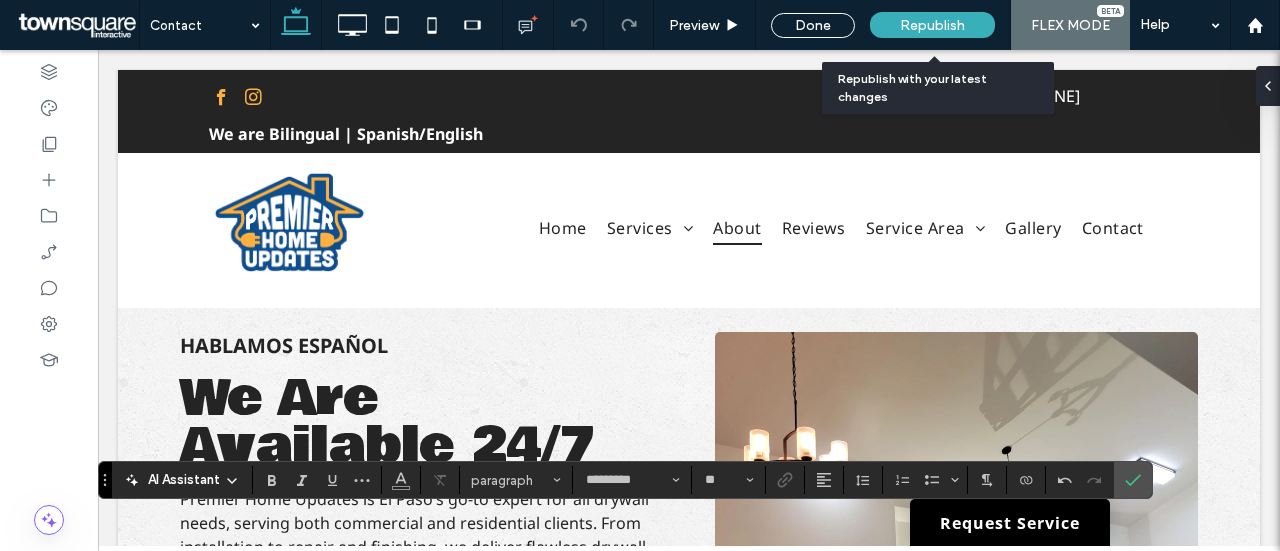 click on "Republish" at bounding box center [932, 25] 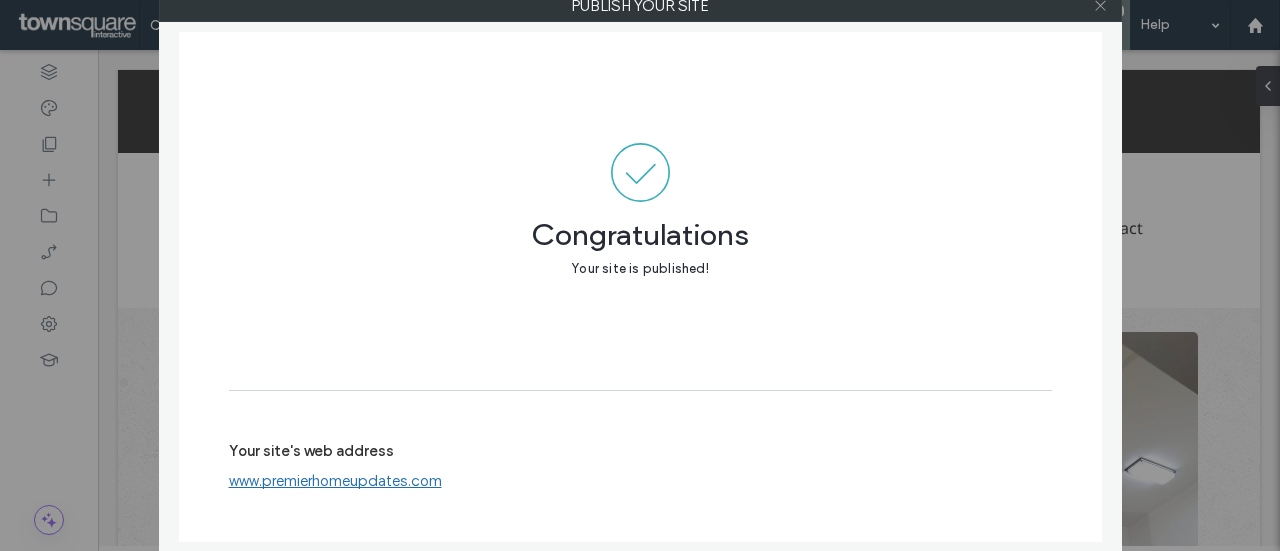 click at bounding box center (1100, 6) 